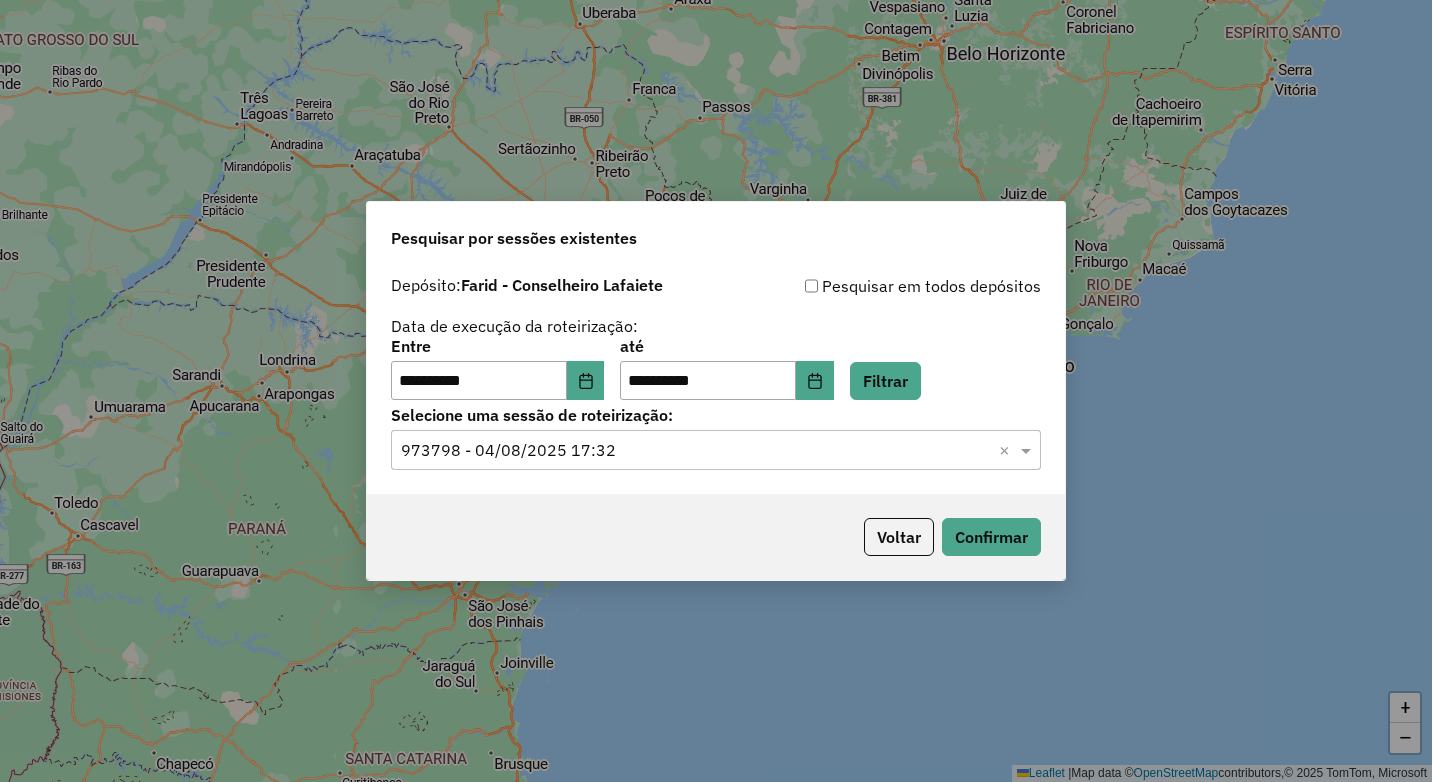 scroll, scrollTop: 0, scrollLeft: 0, axis: both 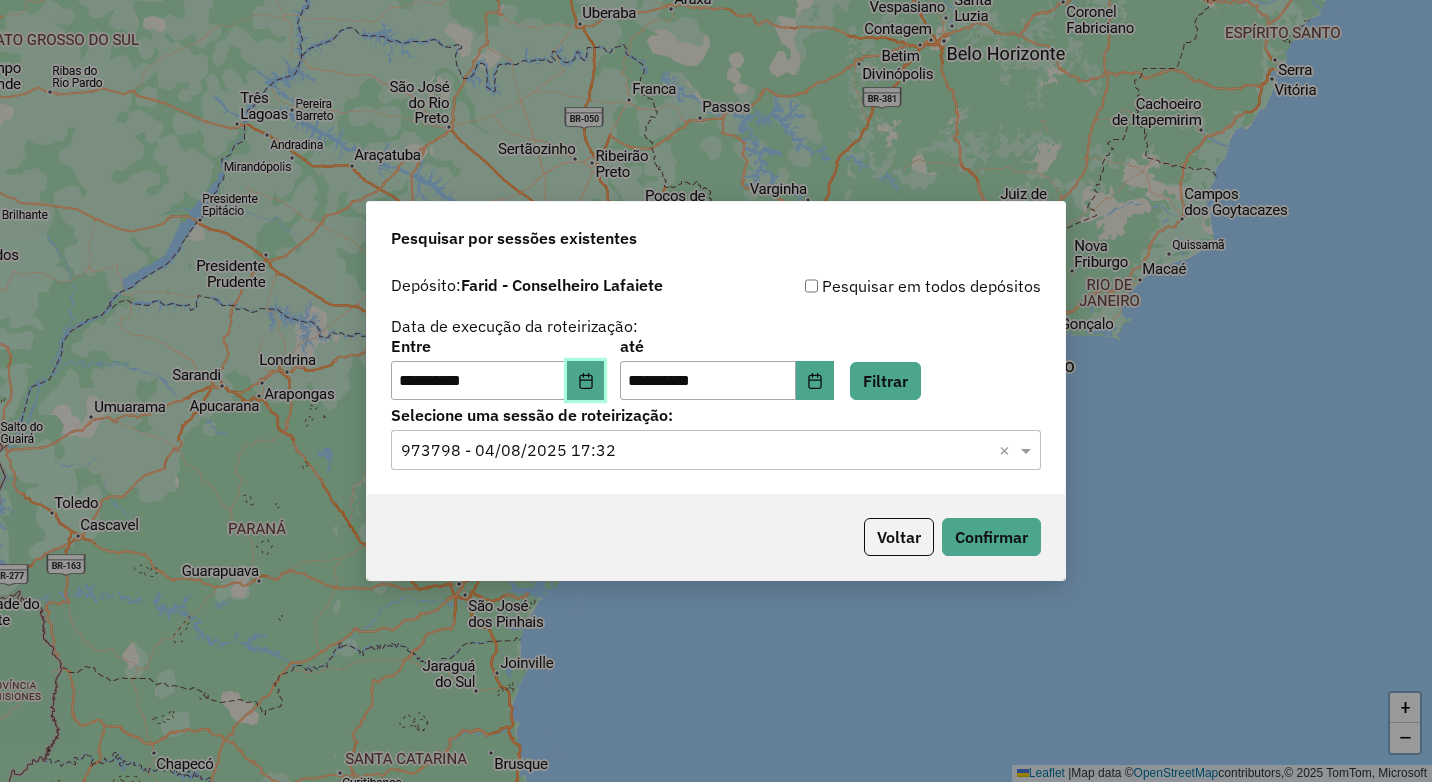 click at bounding box center [586, 381] 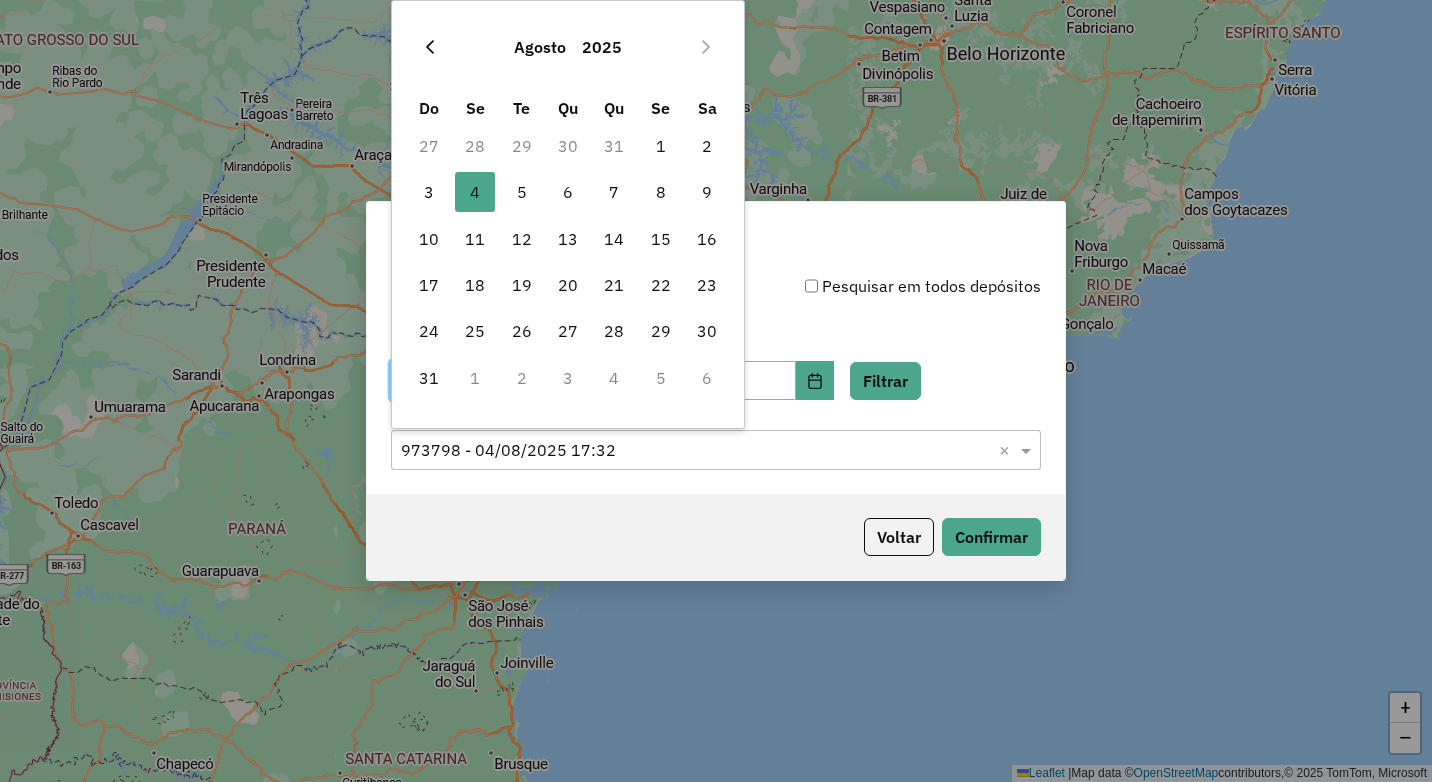 click 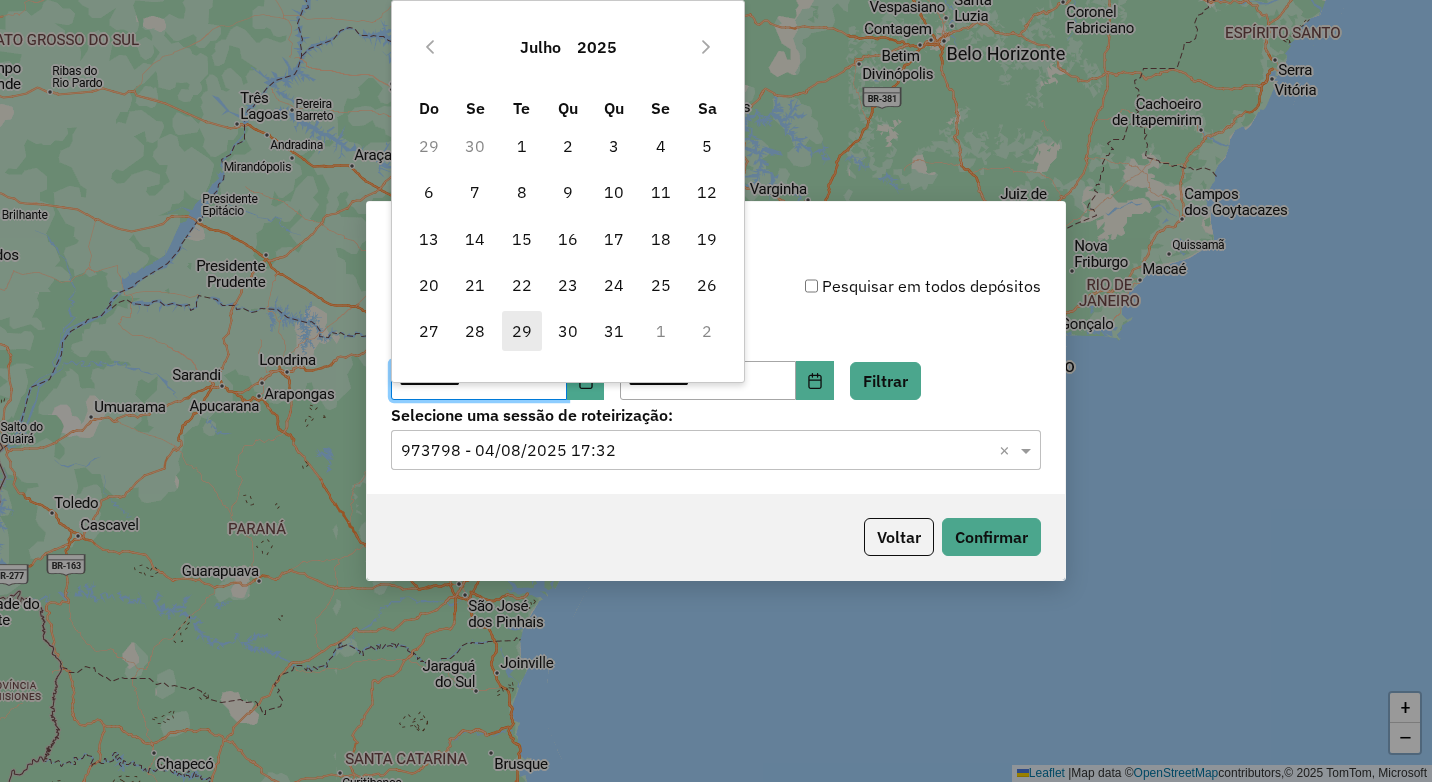click on "29" at bounding box center [522, 331] 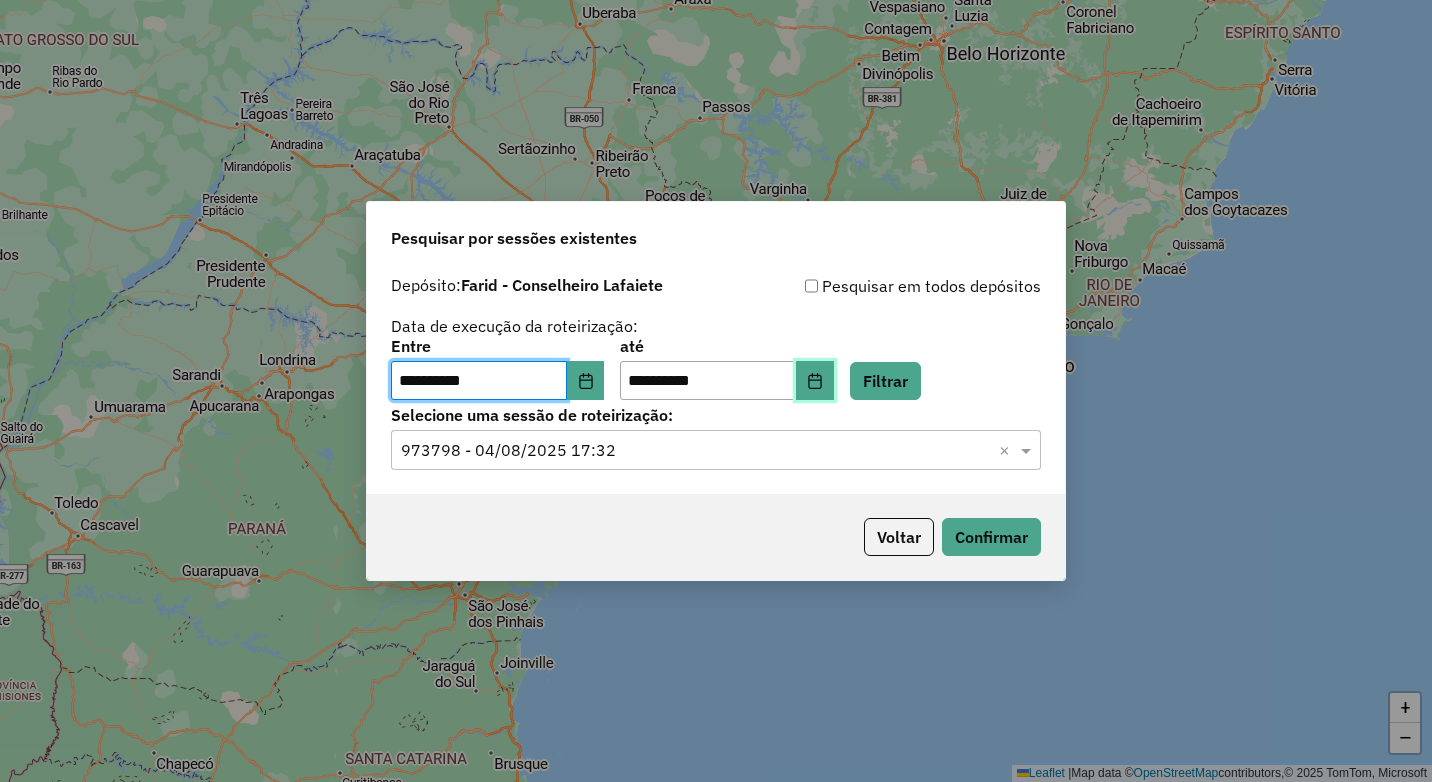 click at bounding box center (815, 381) 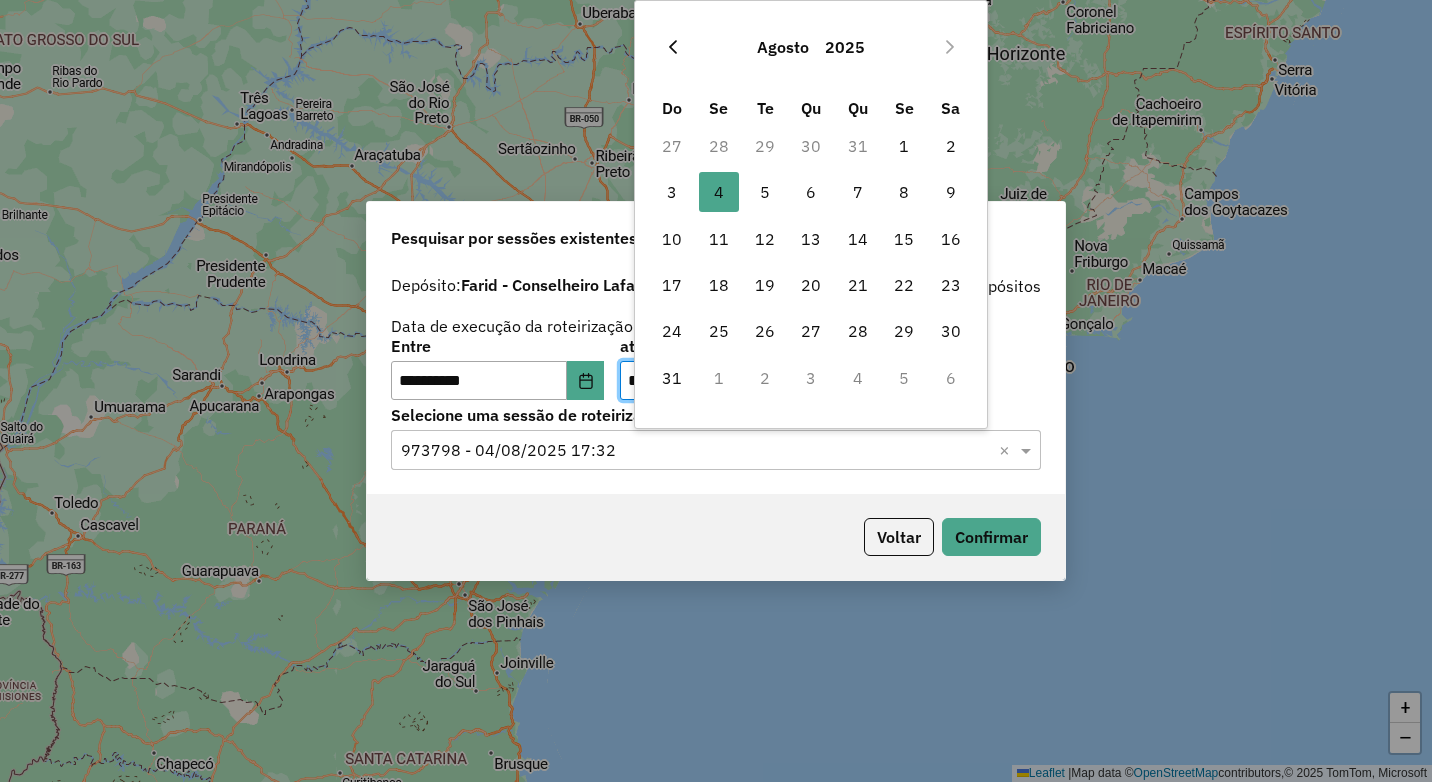 click at bounding box center (673, 47) 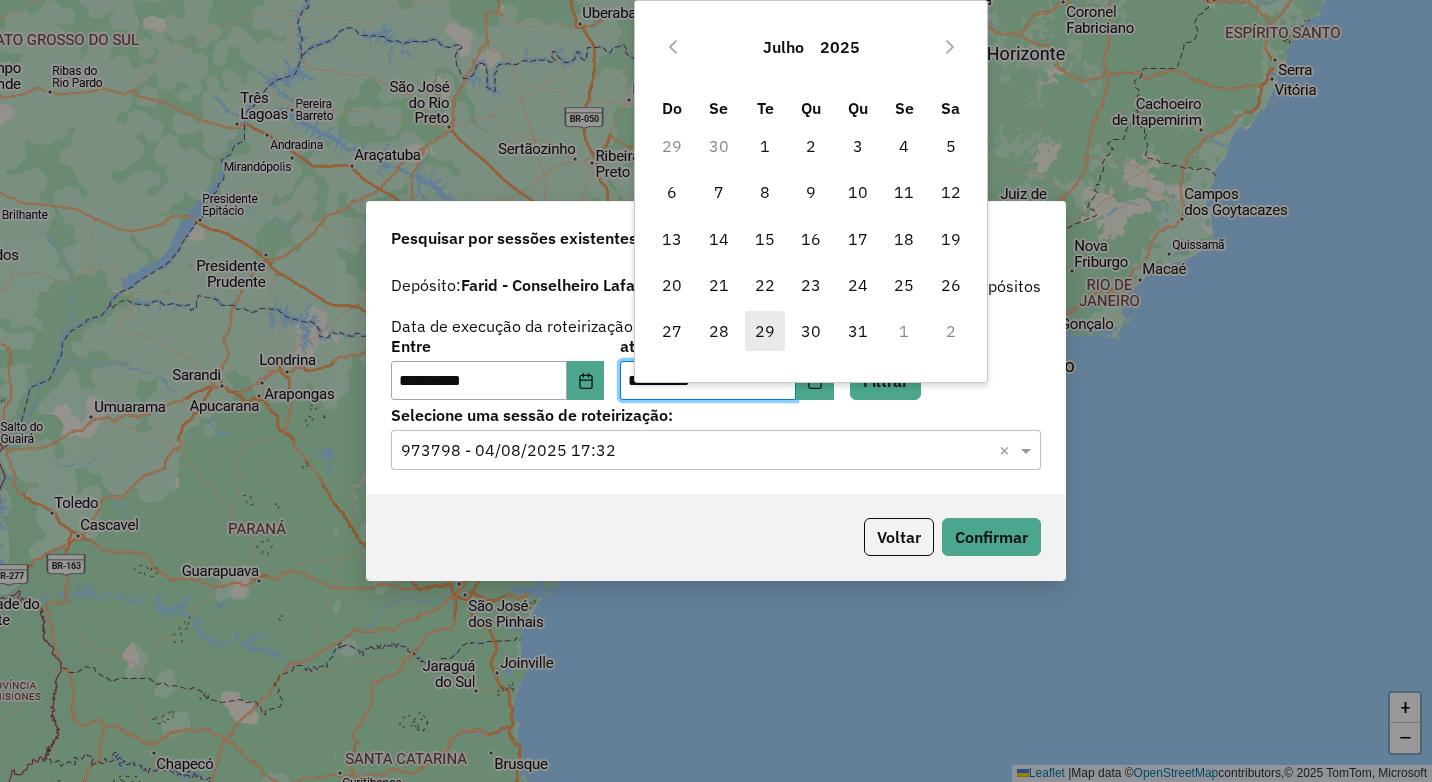 click on "29" at bounding box center [765, 331] 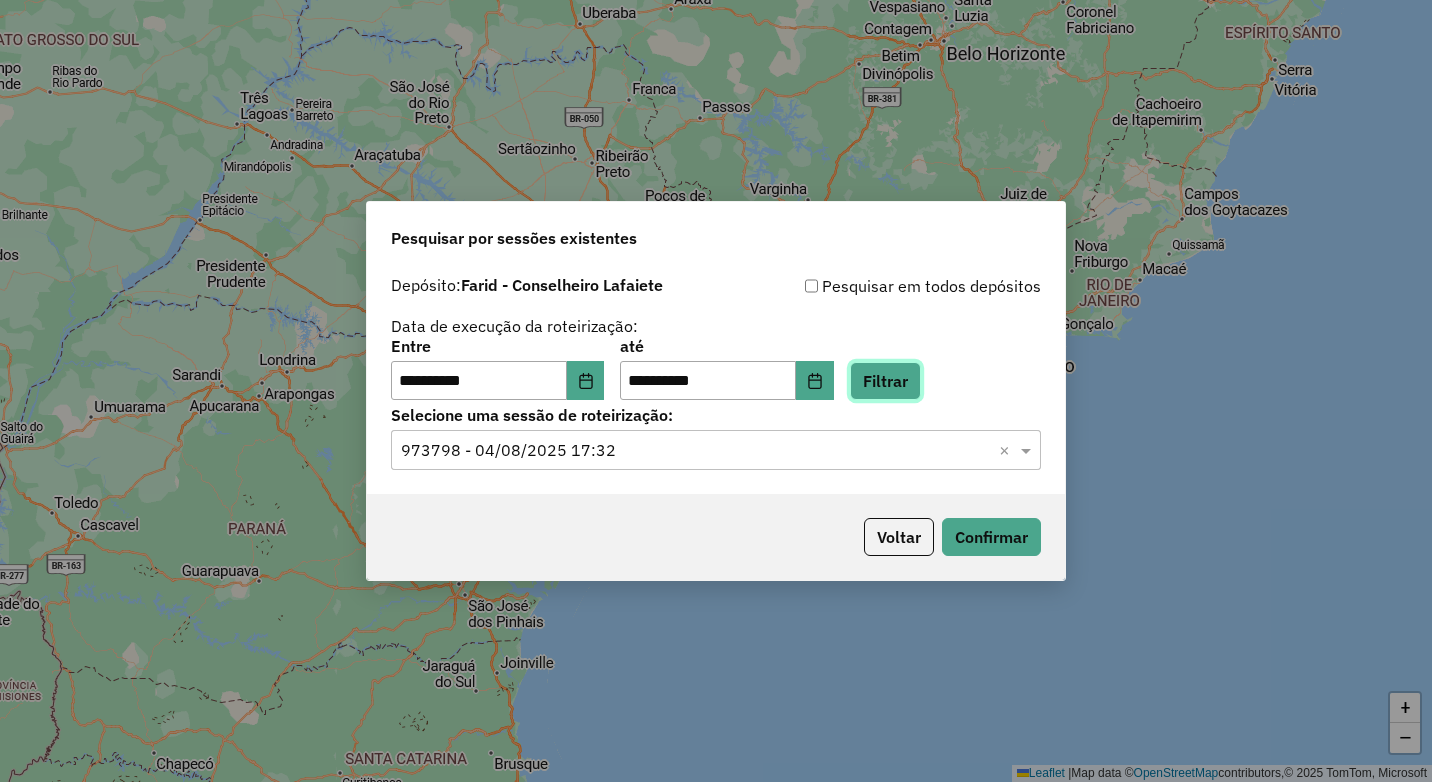 click on "Filtrar" 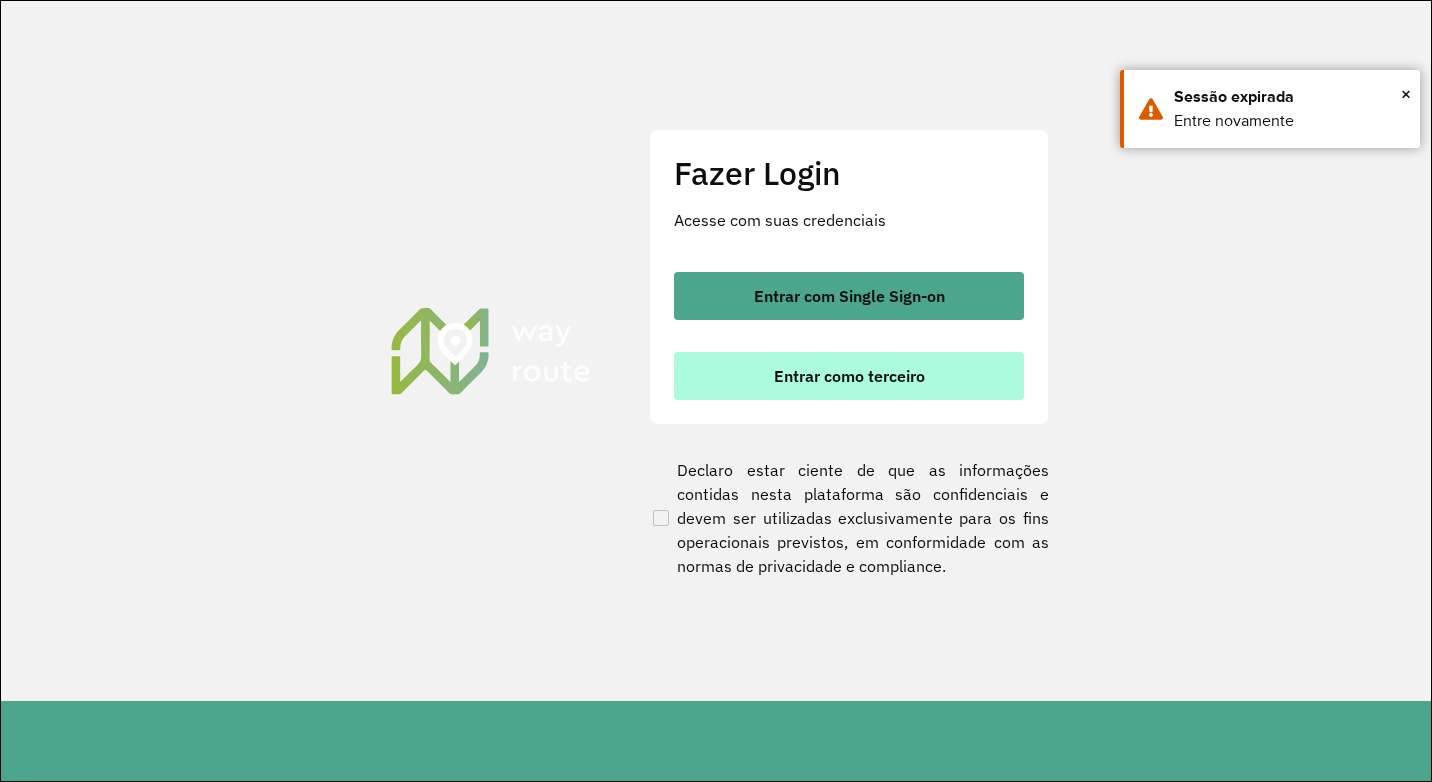 click on "Entrar como terceiro" at bounding box center [849, 376] 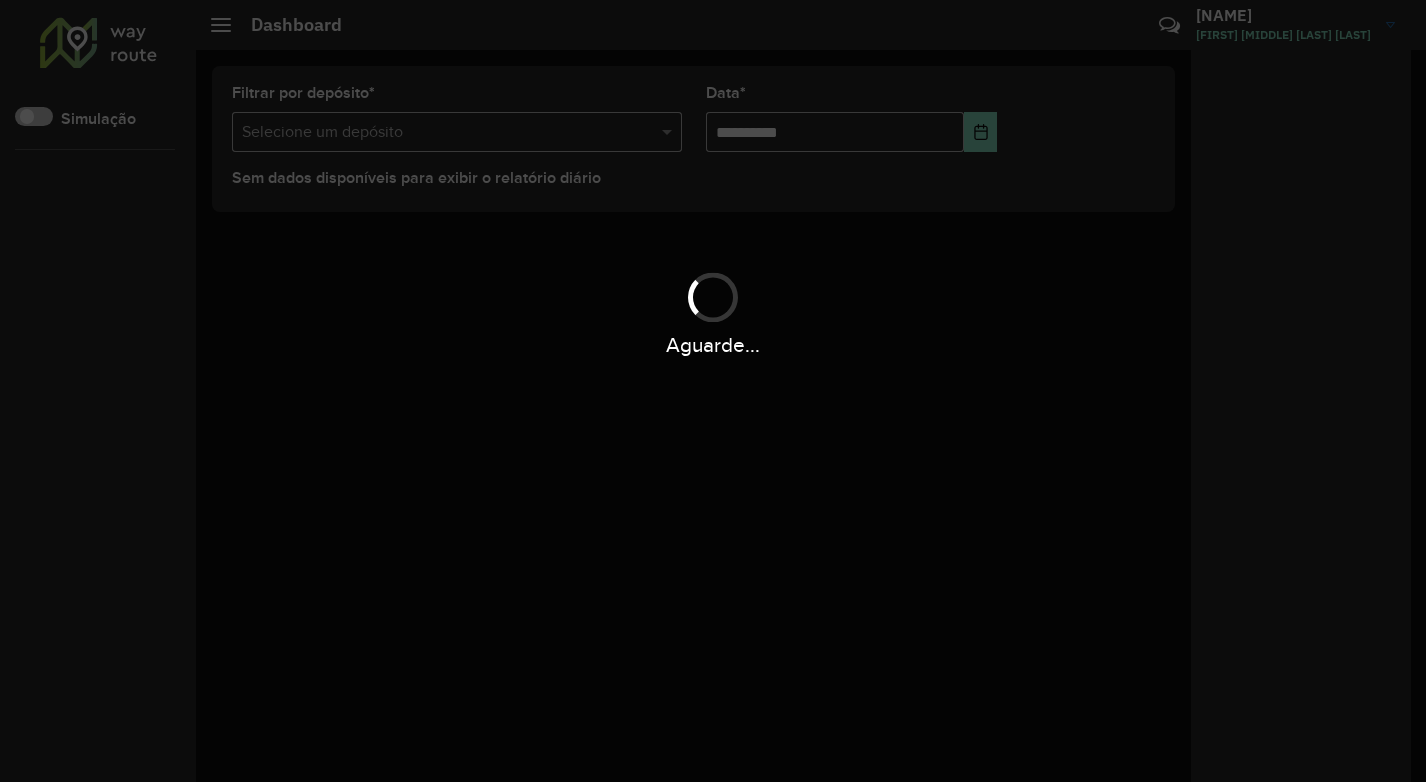 scroll, scrollTop: 0, scrollLeft: 0, axis: both 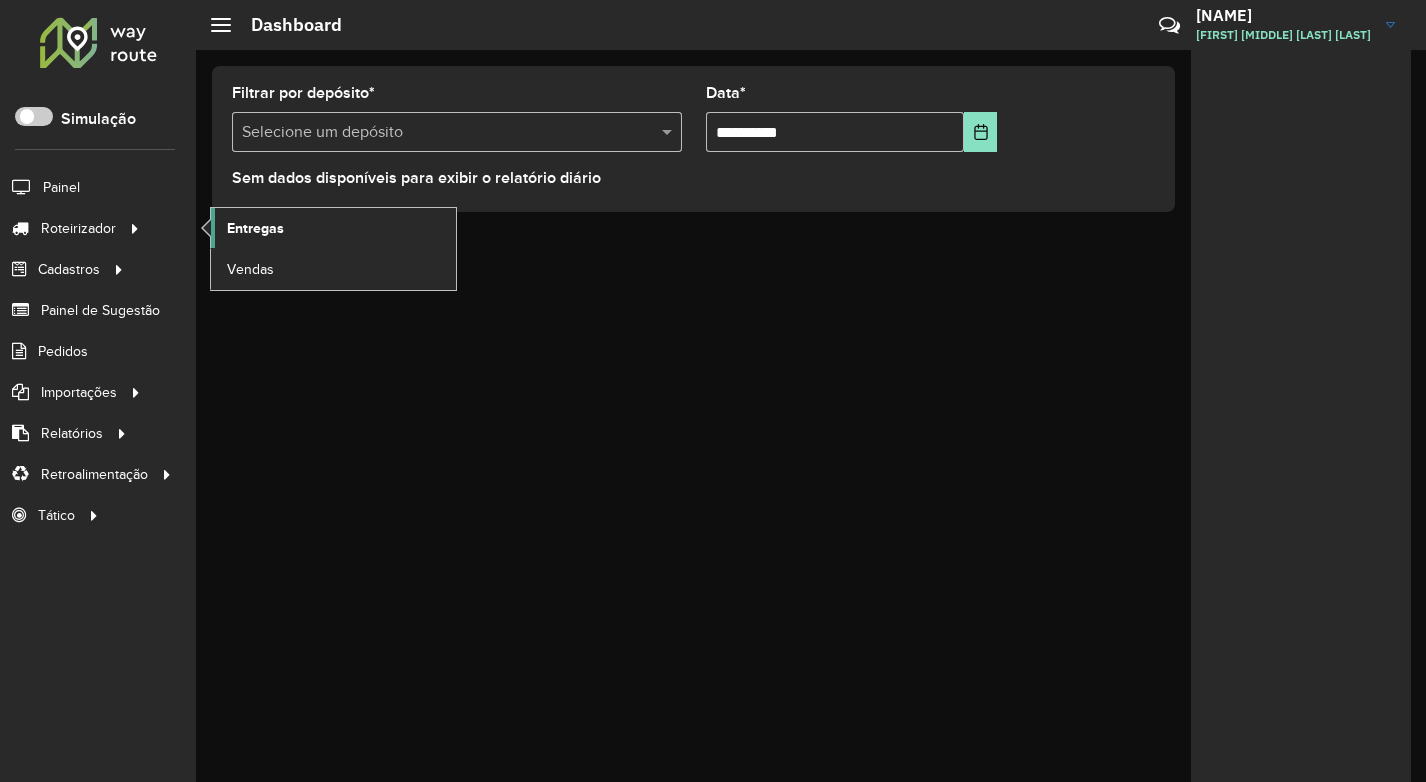 click on "Entregas" 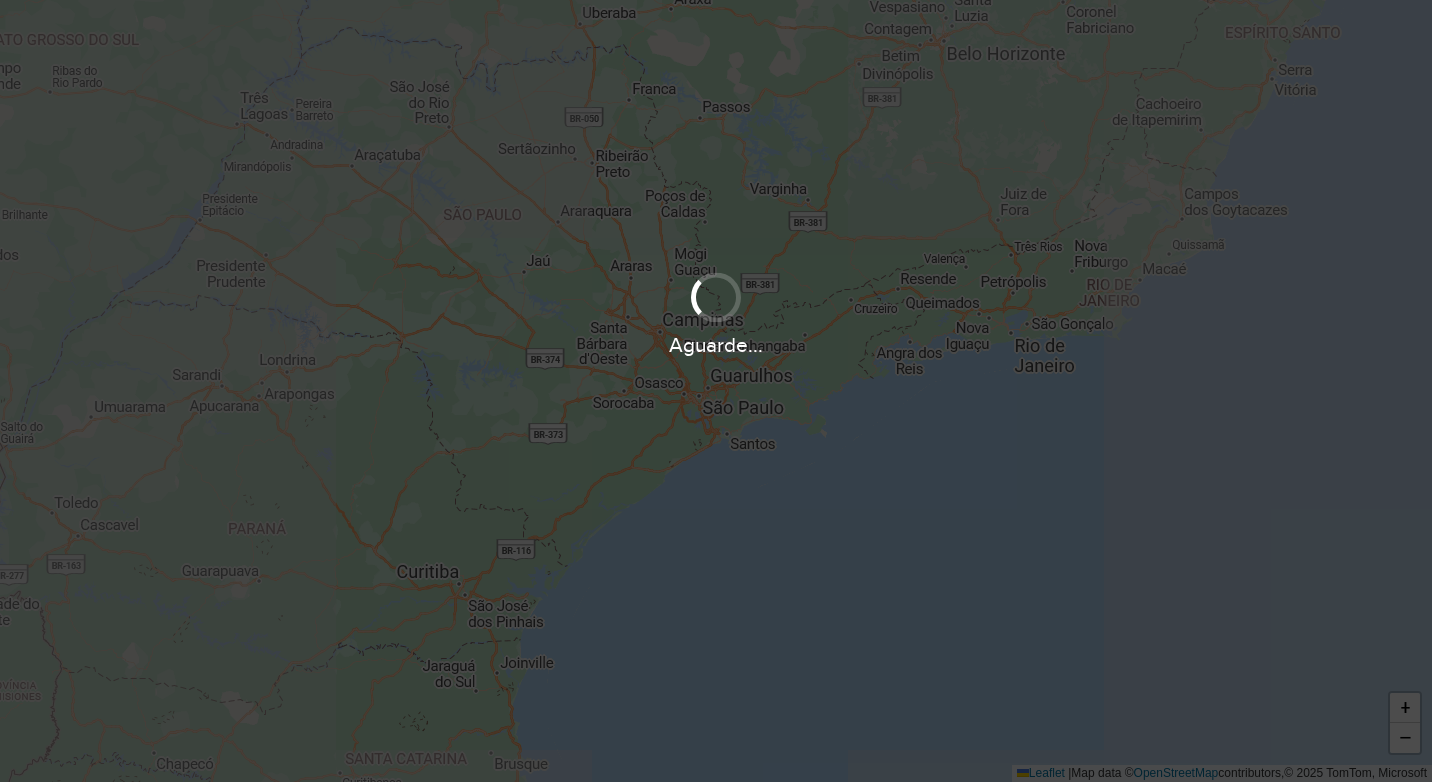 scroll, scrollTop: 0, scrollLeft: 0, axis: both 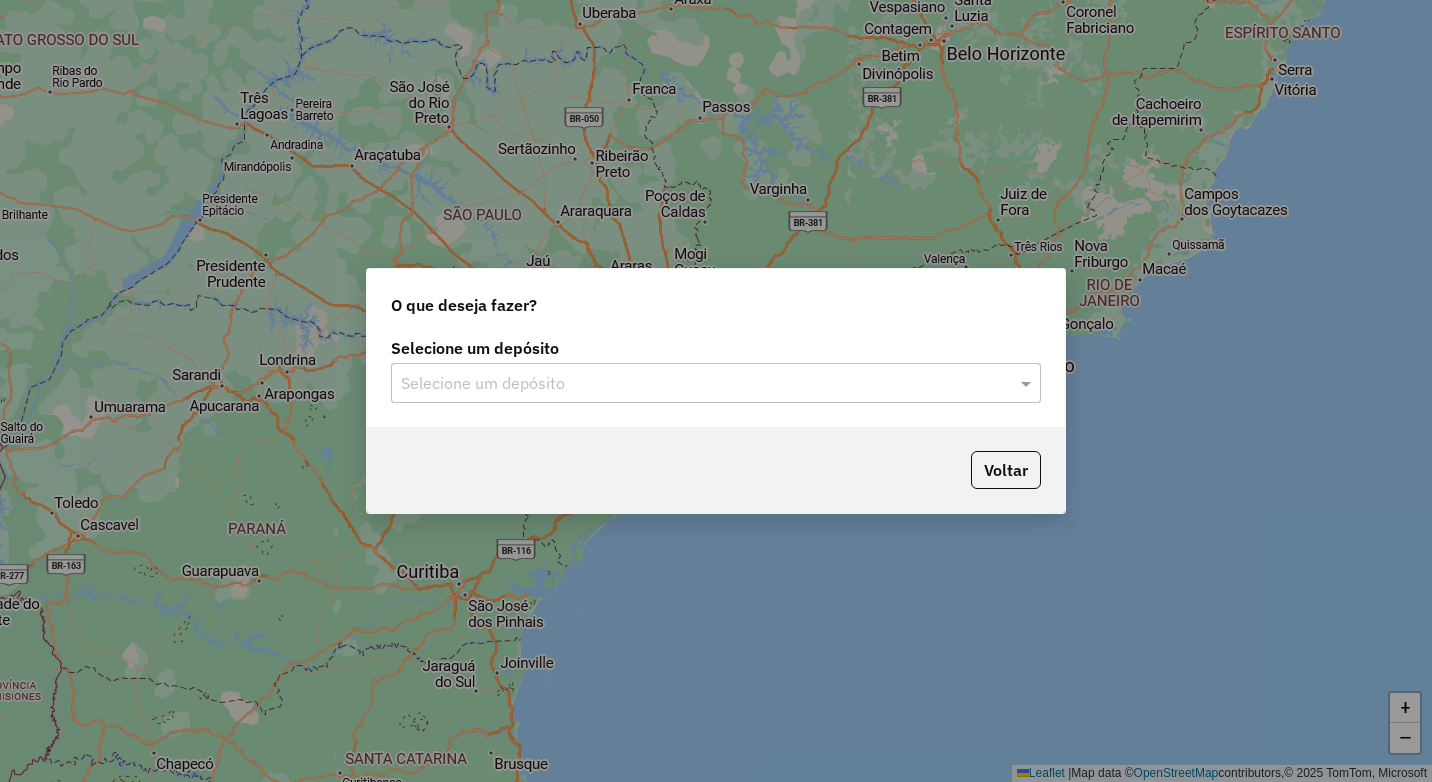 click 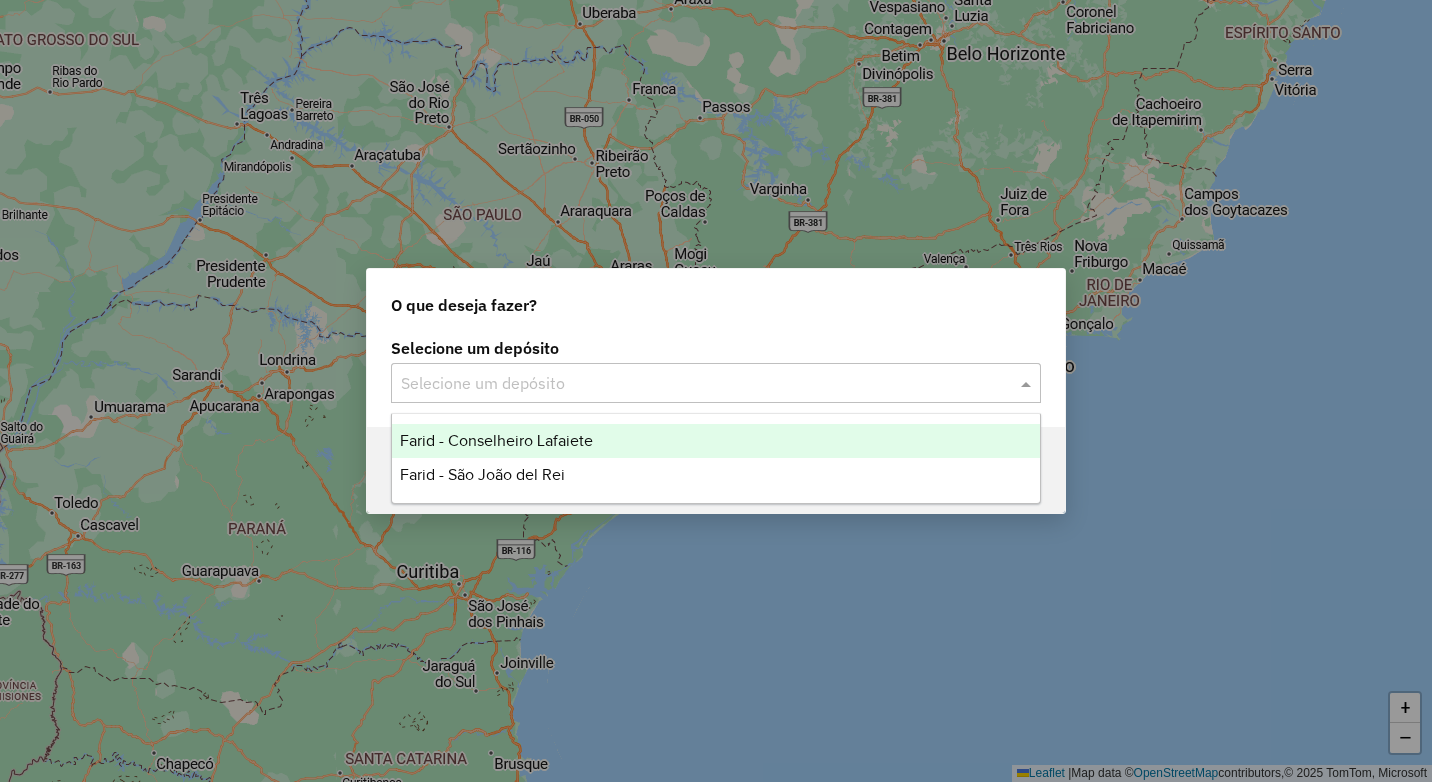 click on "Farid - Conselheiro Lafaiete" at bounding box center [716, 441] 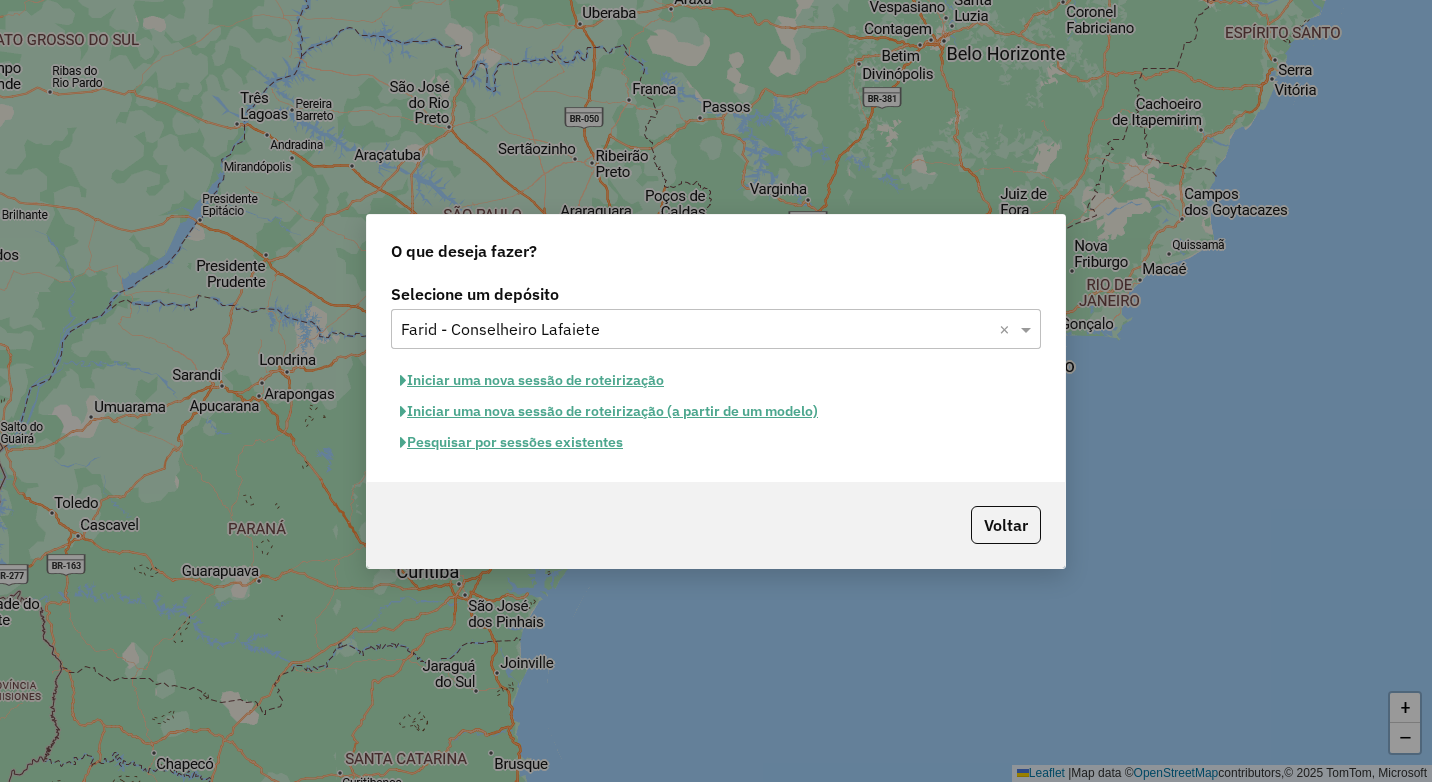 click on "Pesquisar por sessões existentes" 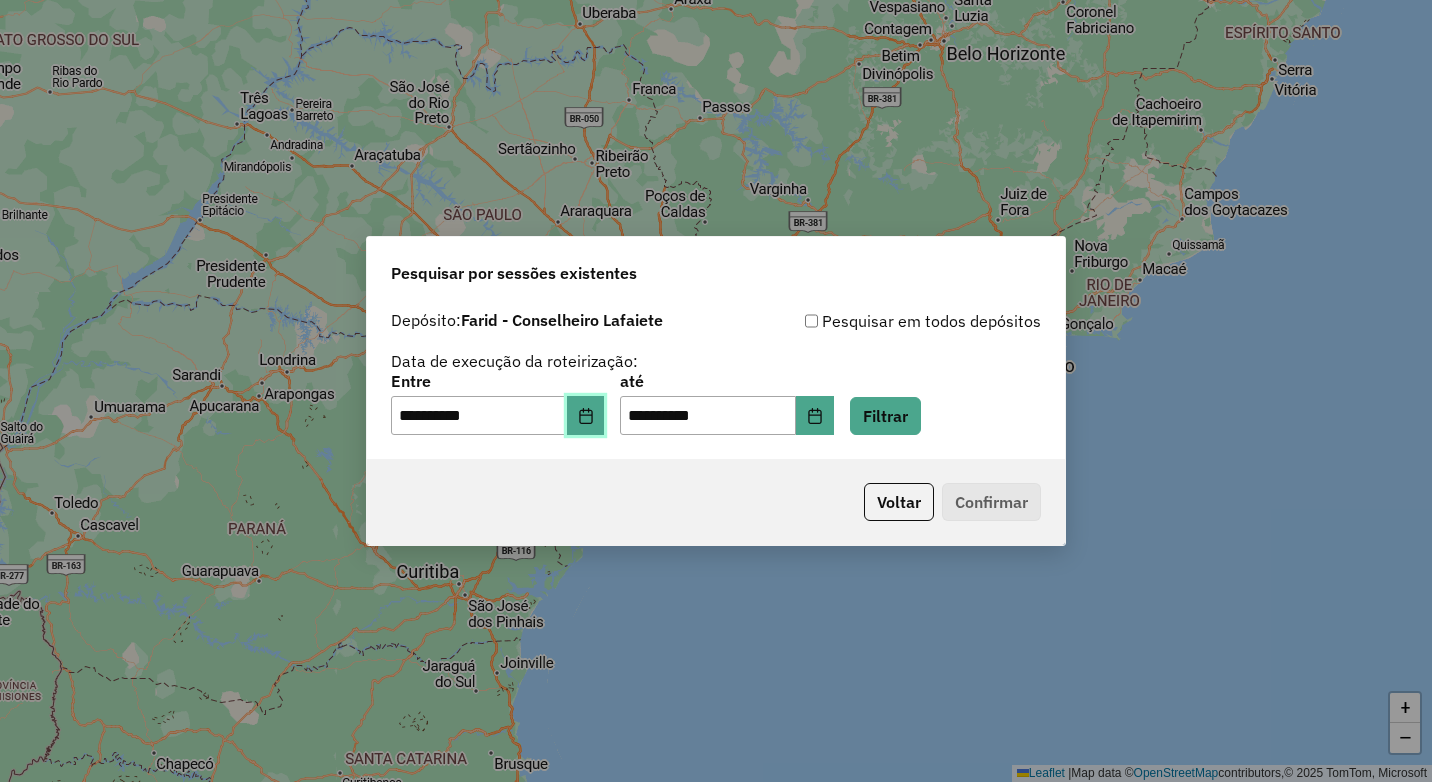 click at bounding box center (586, 416) 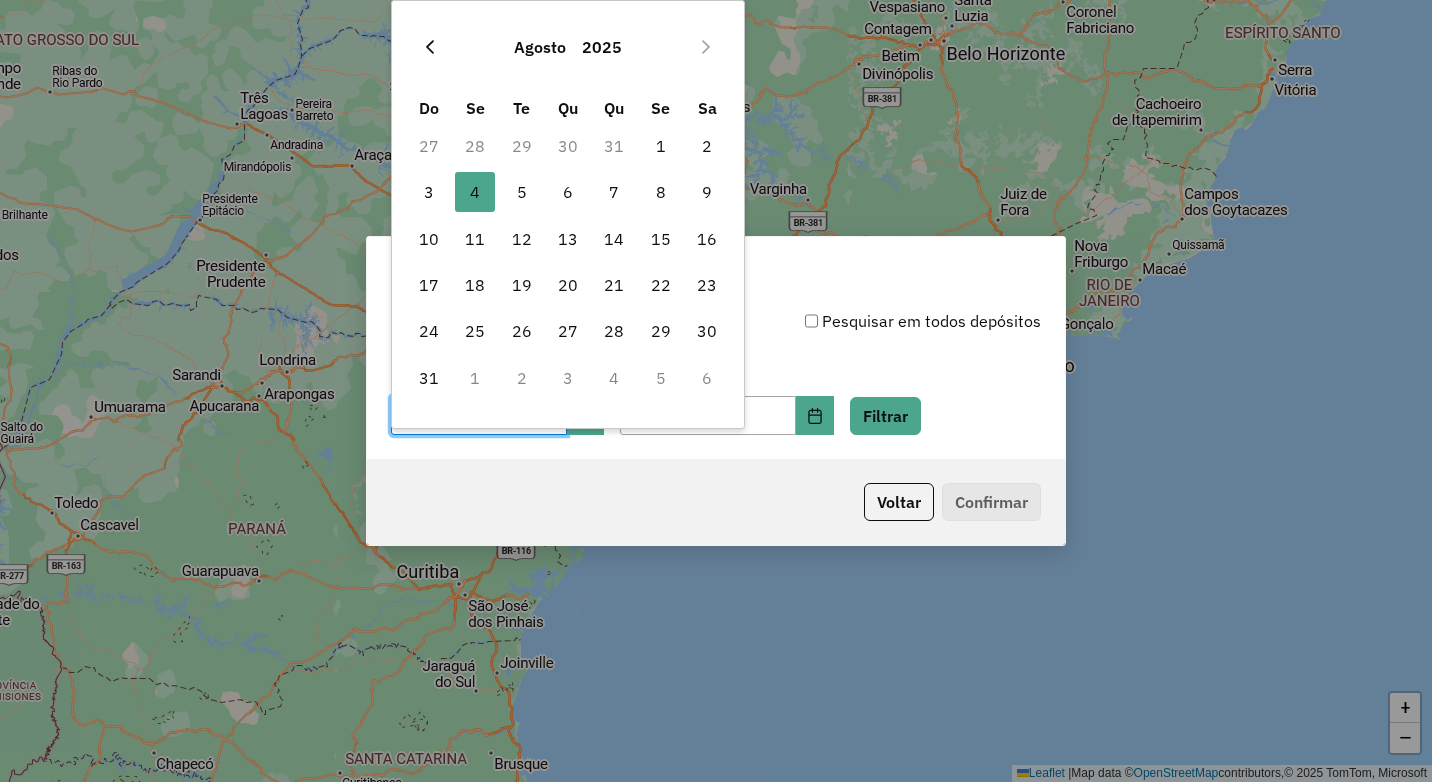 click 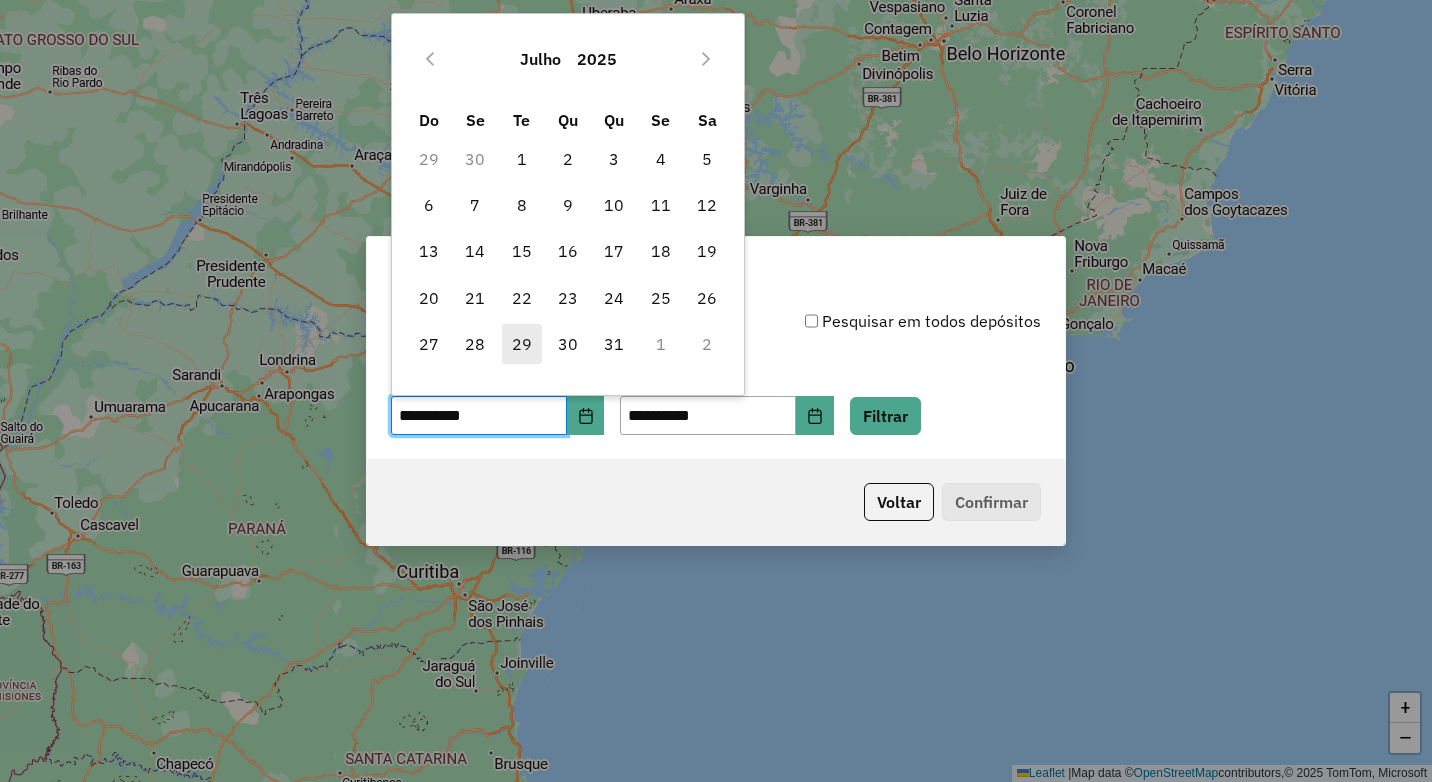 click on "29" at bounding box center (522, 344) 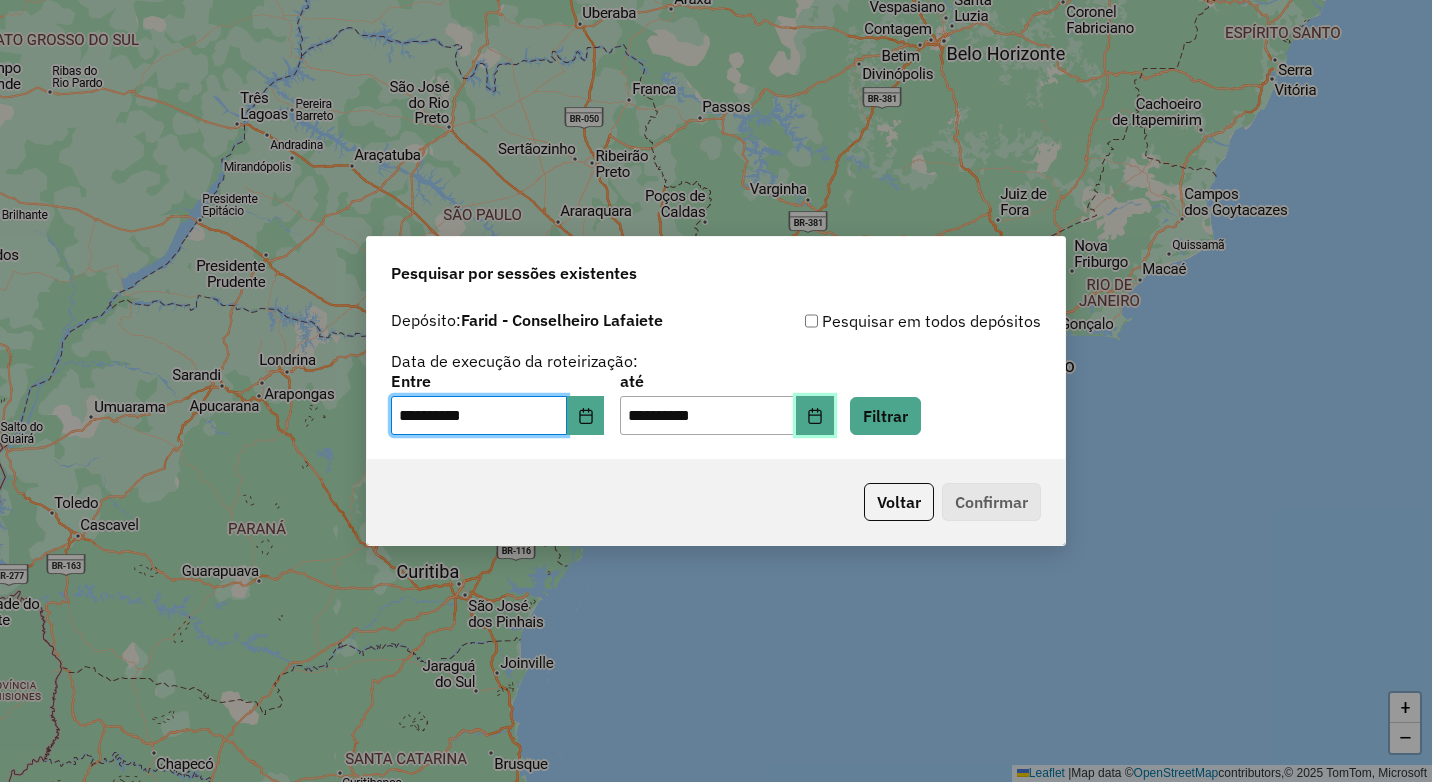 click 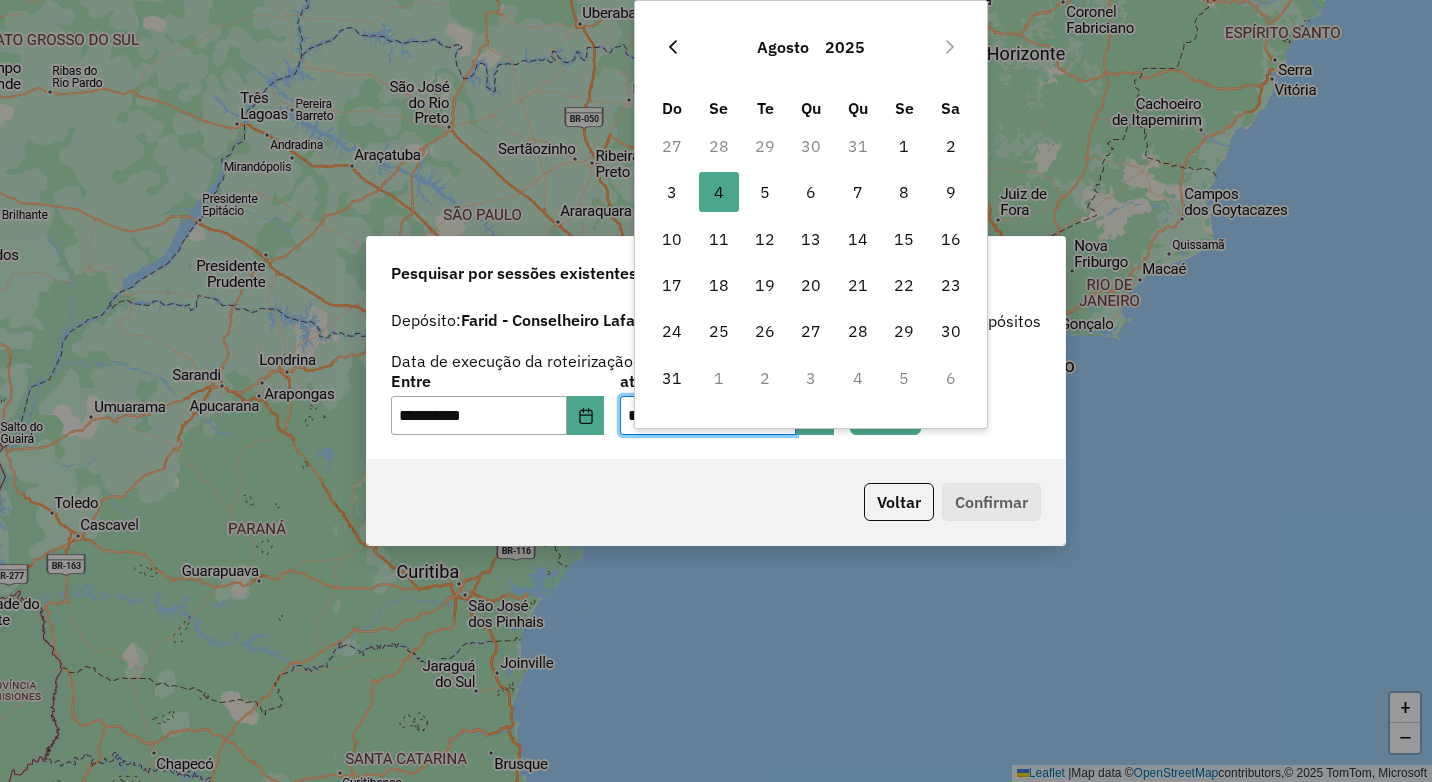 click 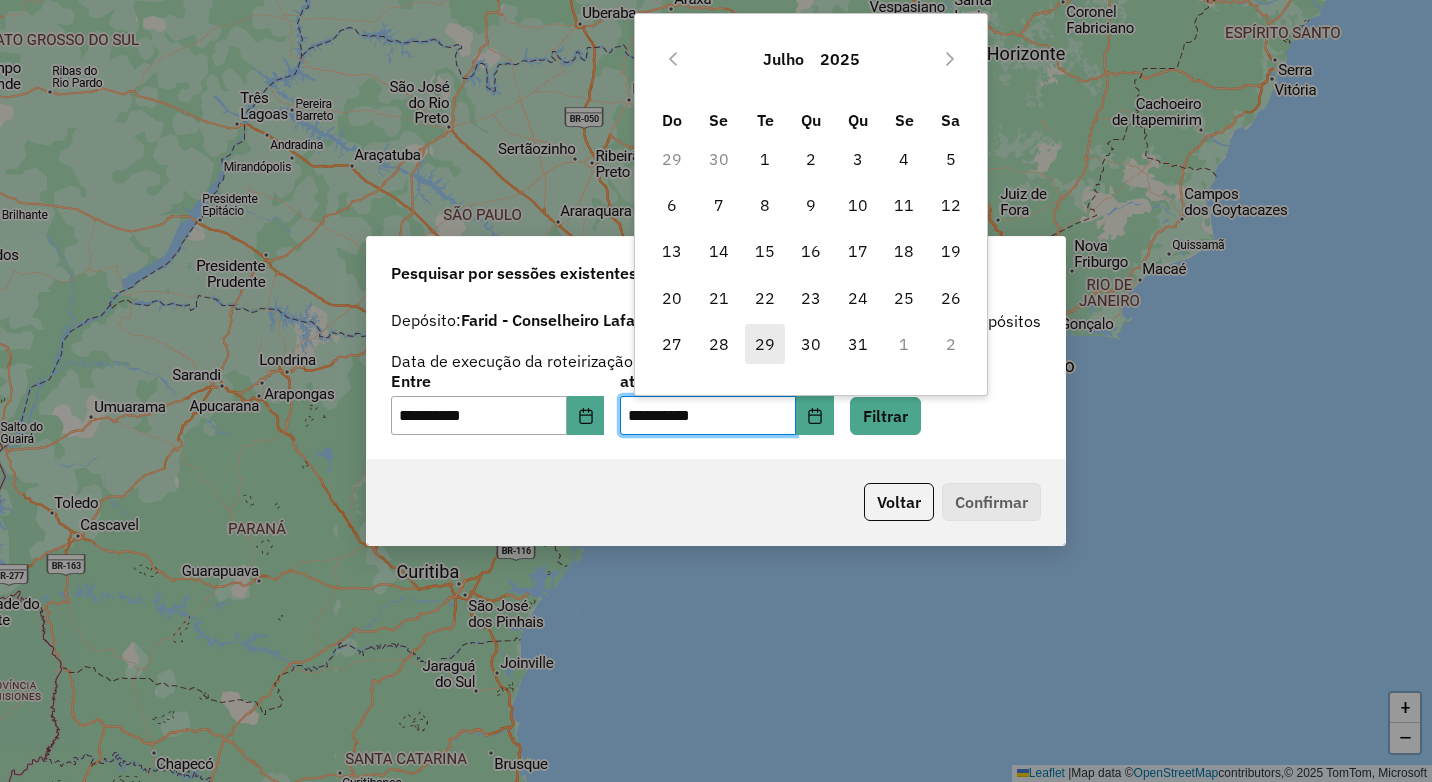 click on "29" at bounding box center (765, 344) 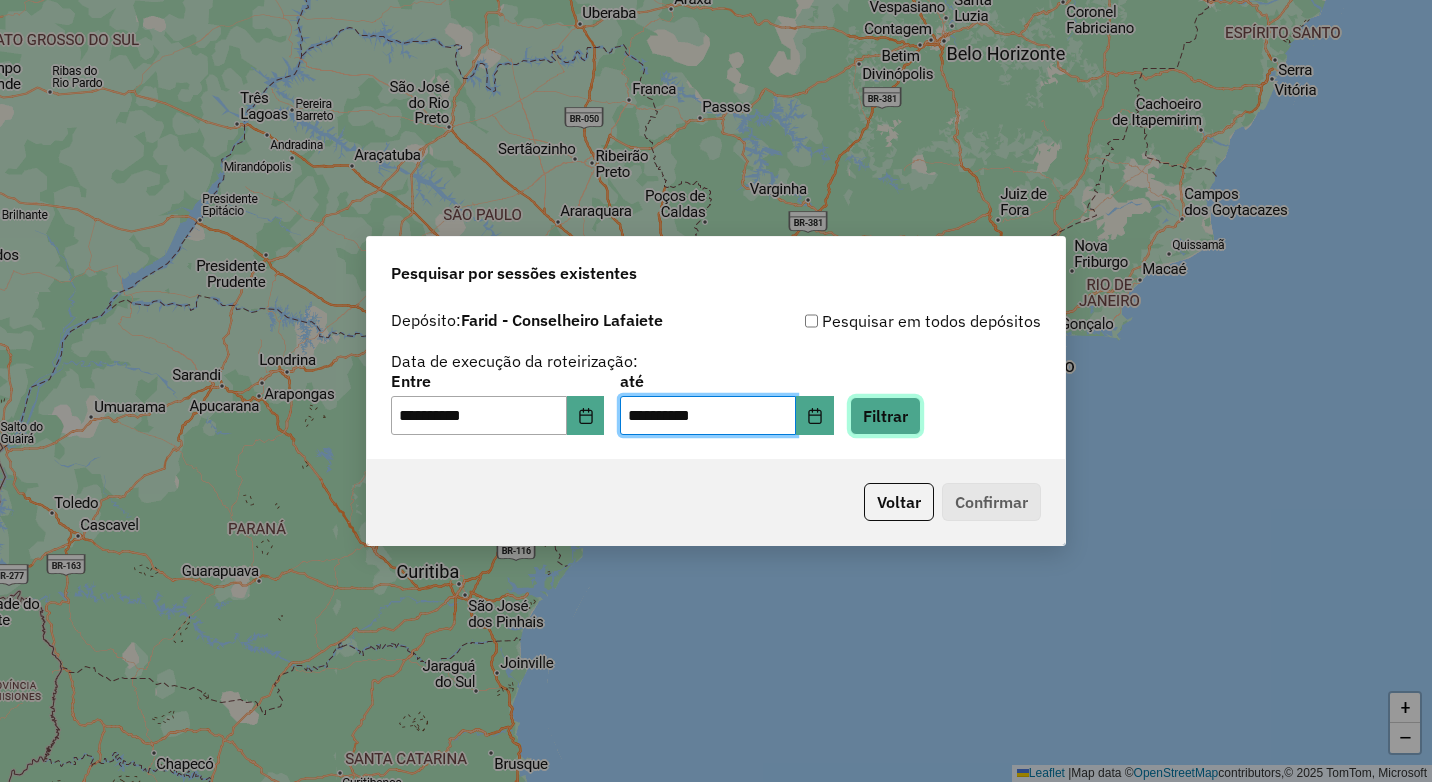 click on "Filtrar" 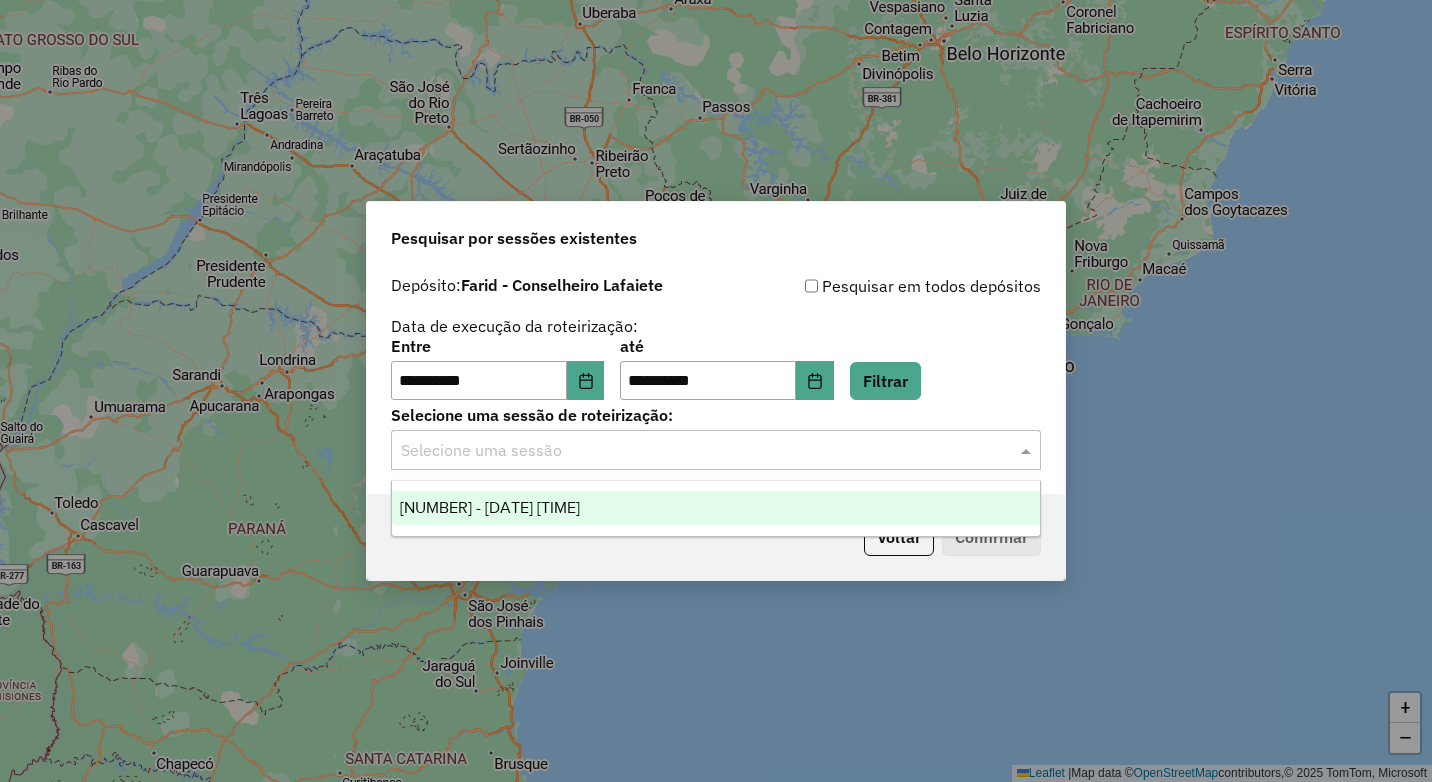 click on "Selecione uma sessão" 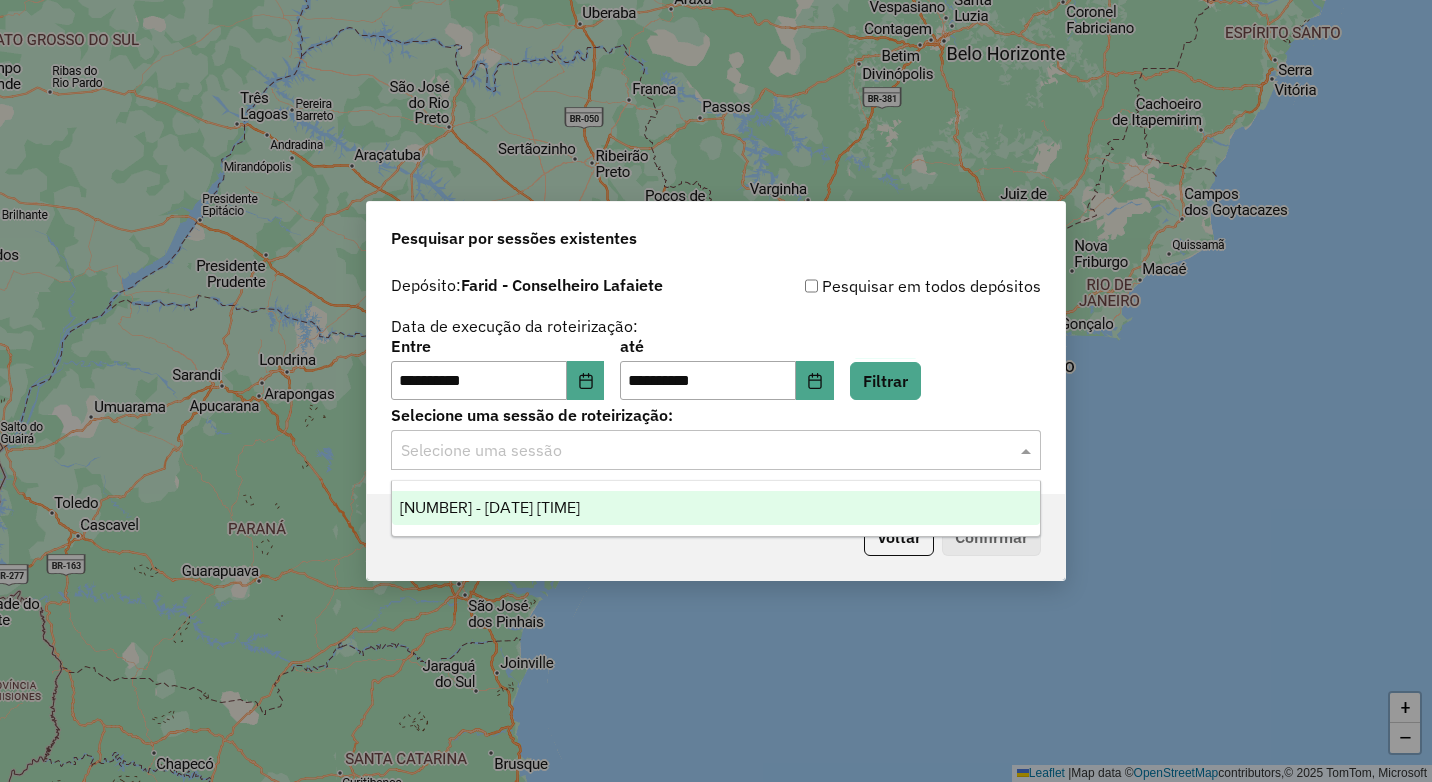 click on "971492 - 29/07/2025 17:51" at bounding box center (716, 508) 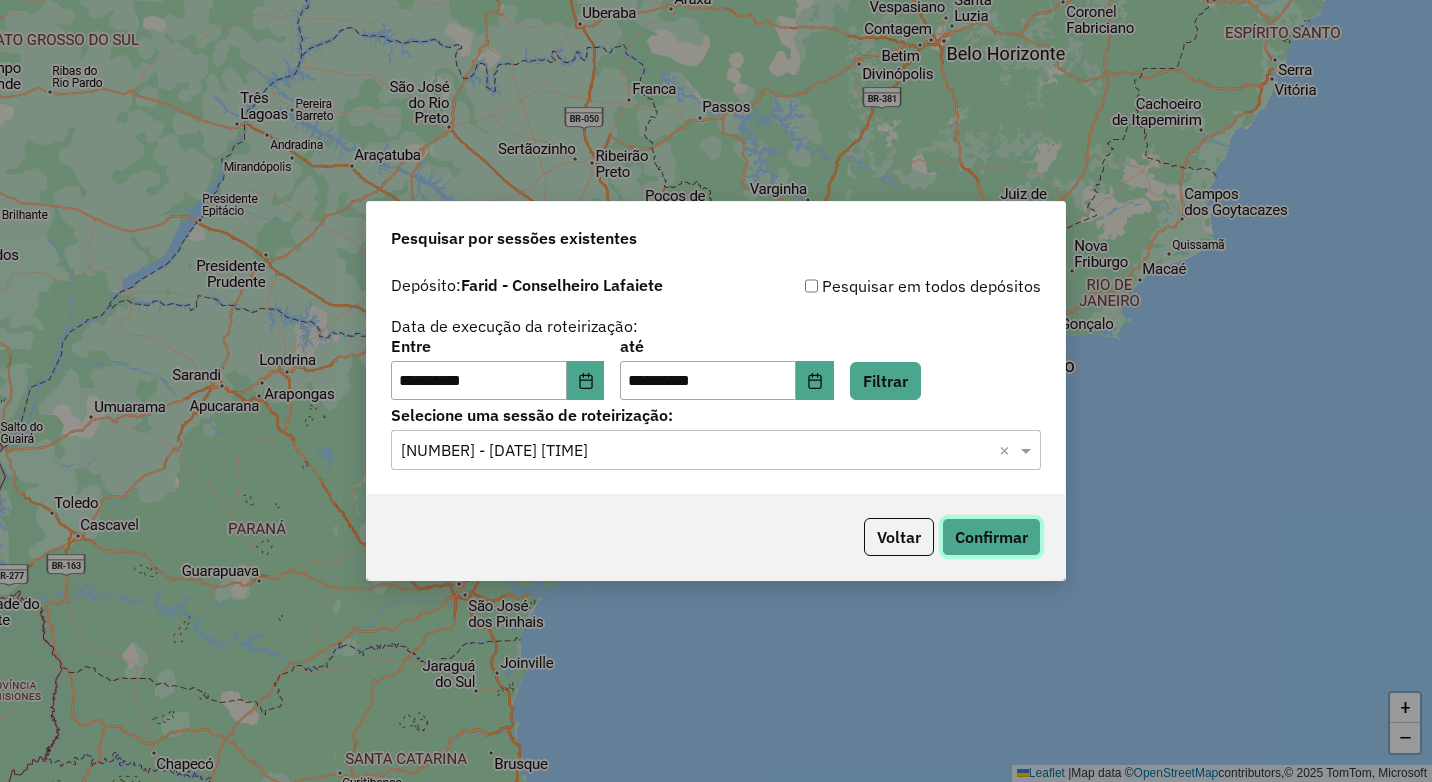 click on "Confirmar" 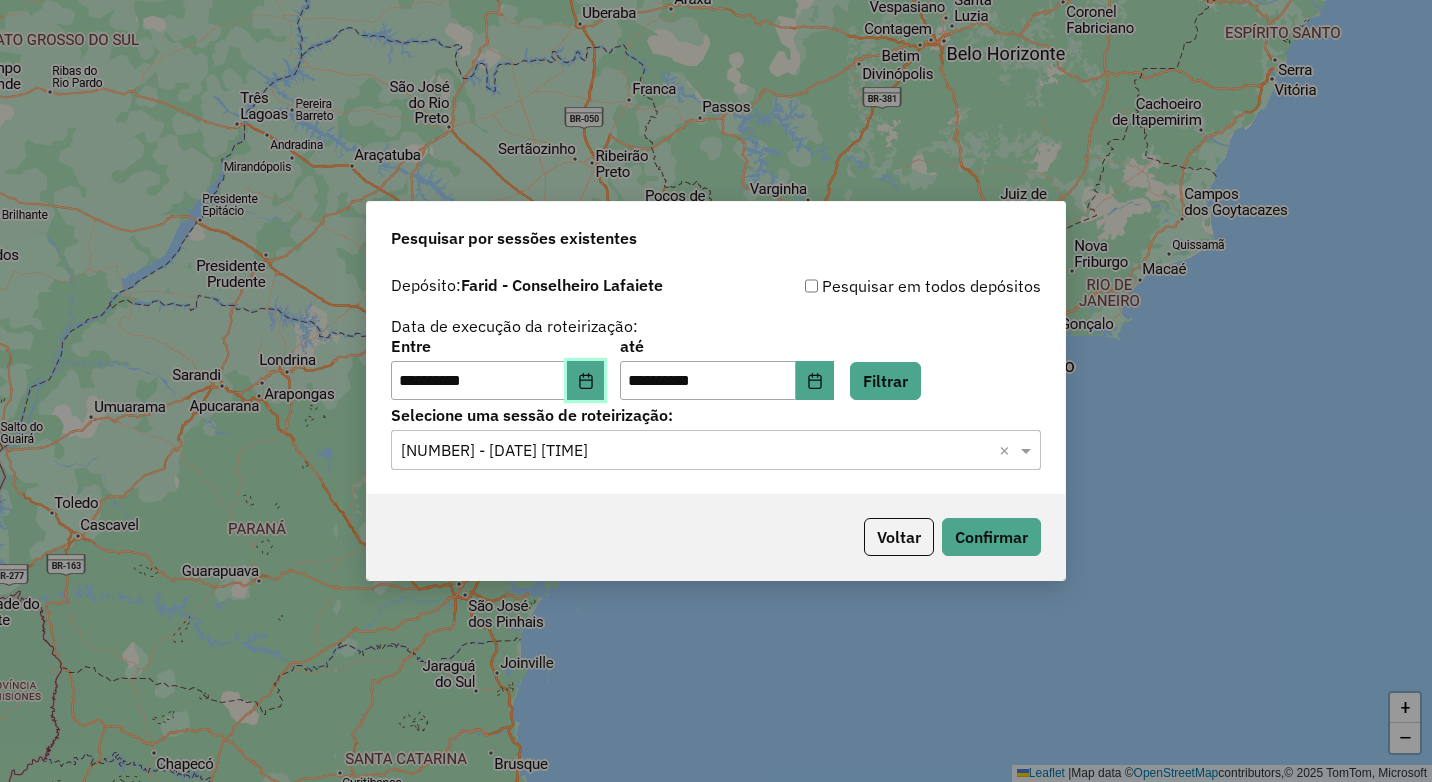 click at bounding box center [586, 381] 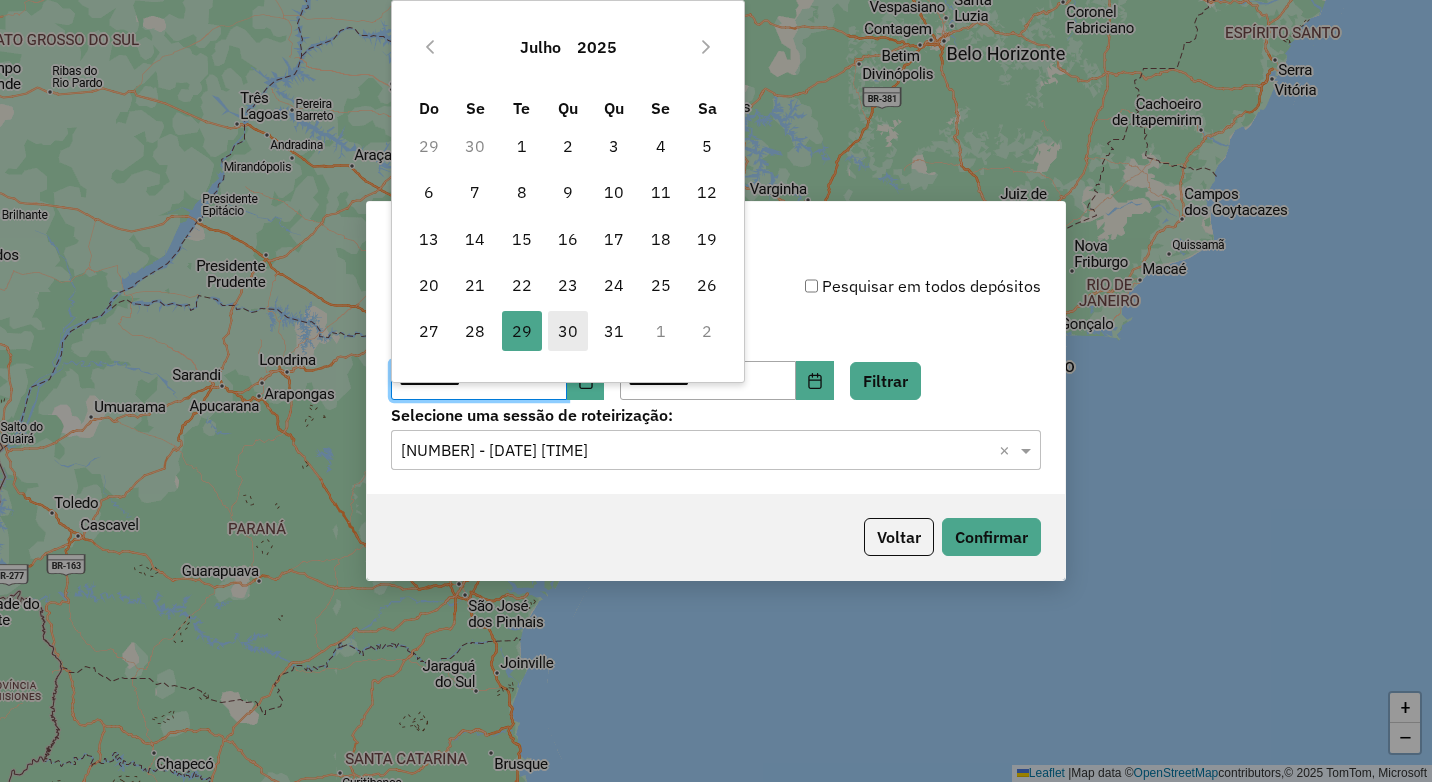 click on "30" at bounding box center (568, 331) 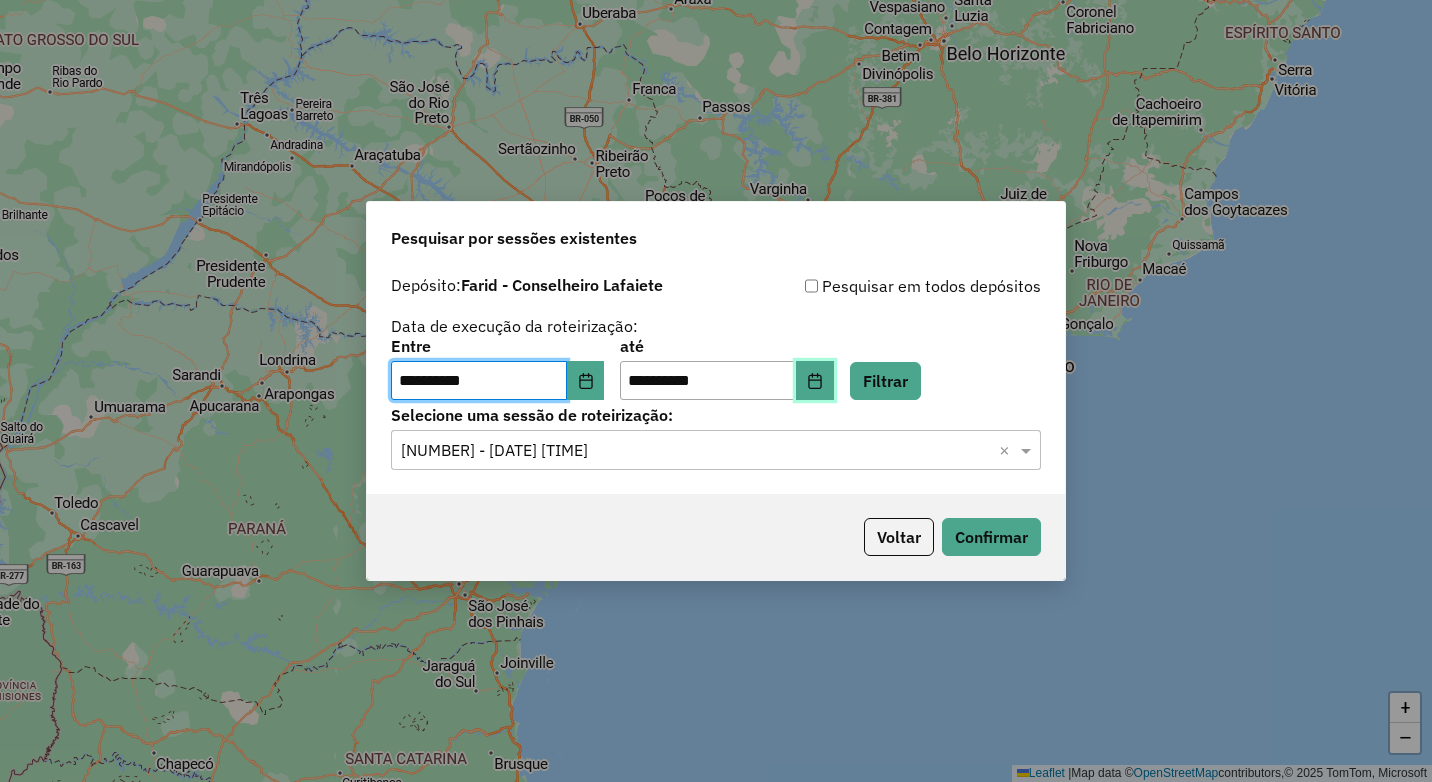 click at bounding box center (815, 381) 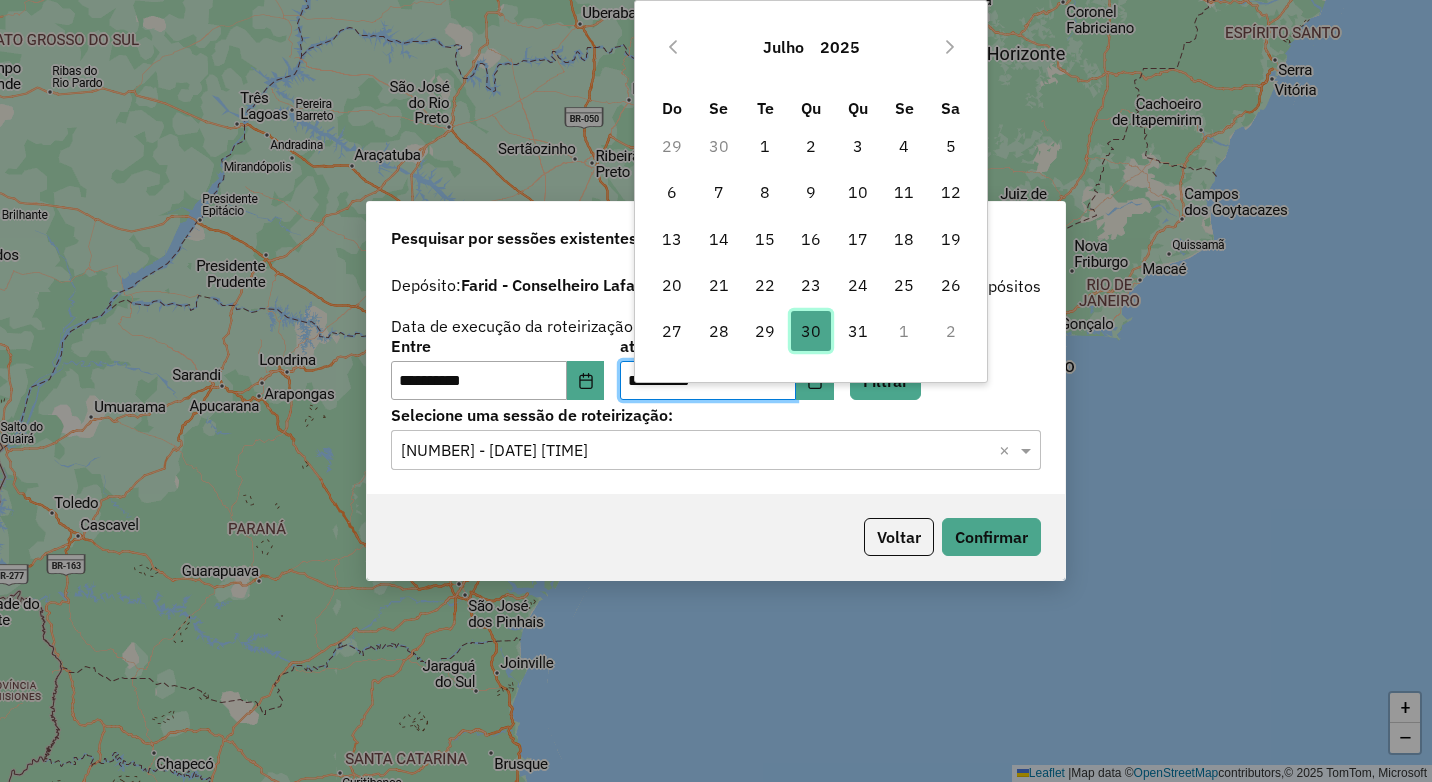 click on "30" at bounding box center (811, 331) 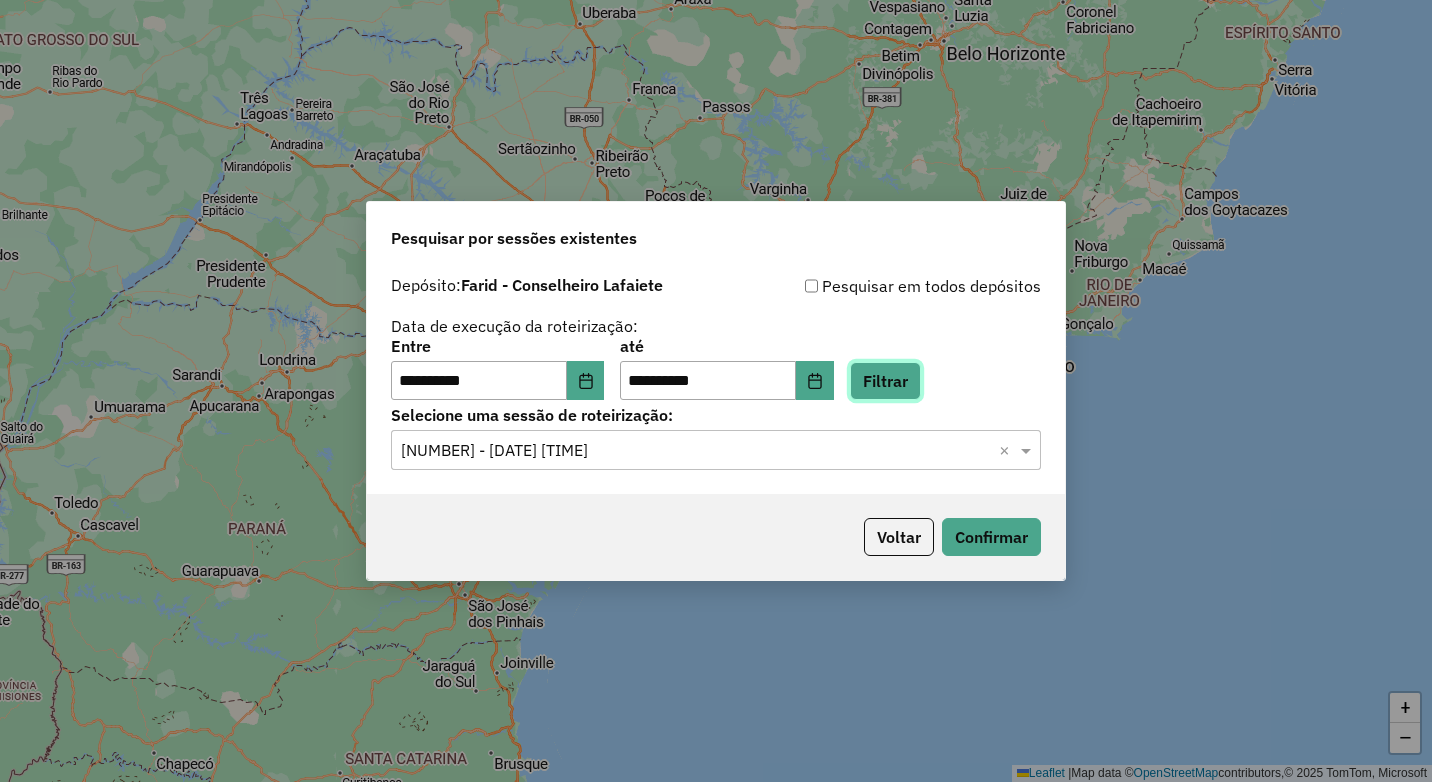 click on "Filtrar" 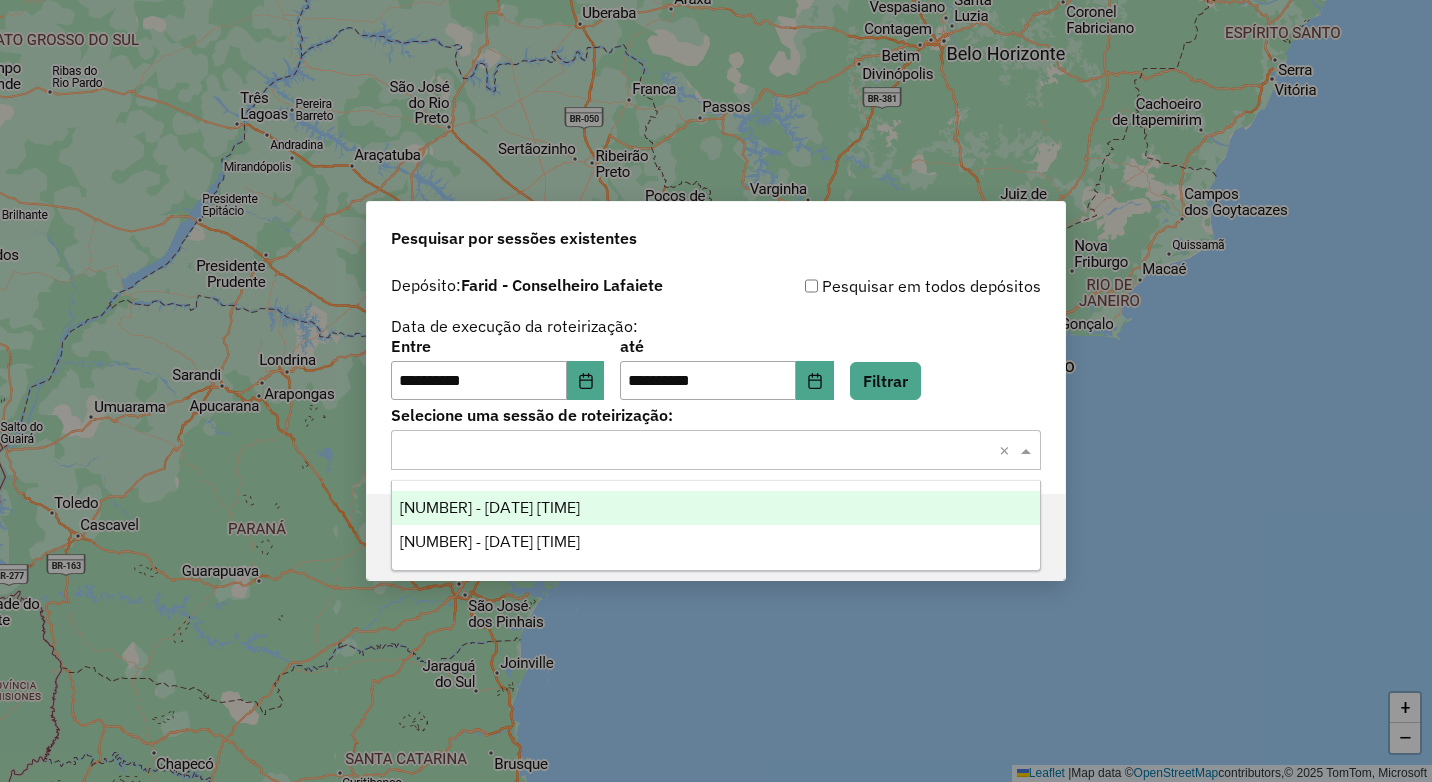 click 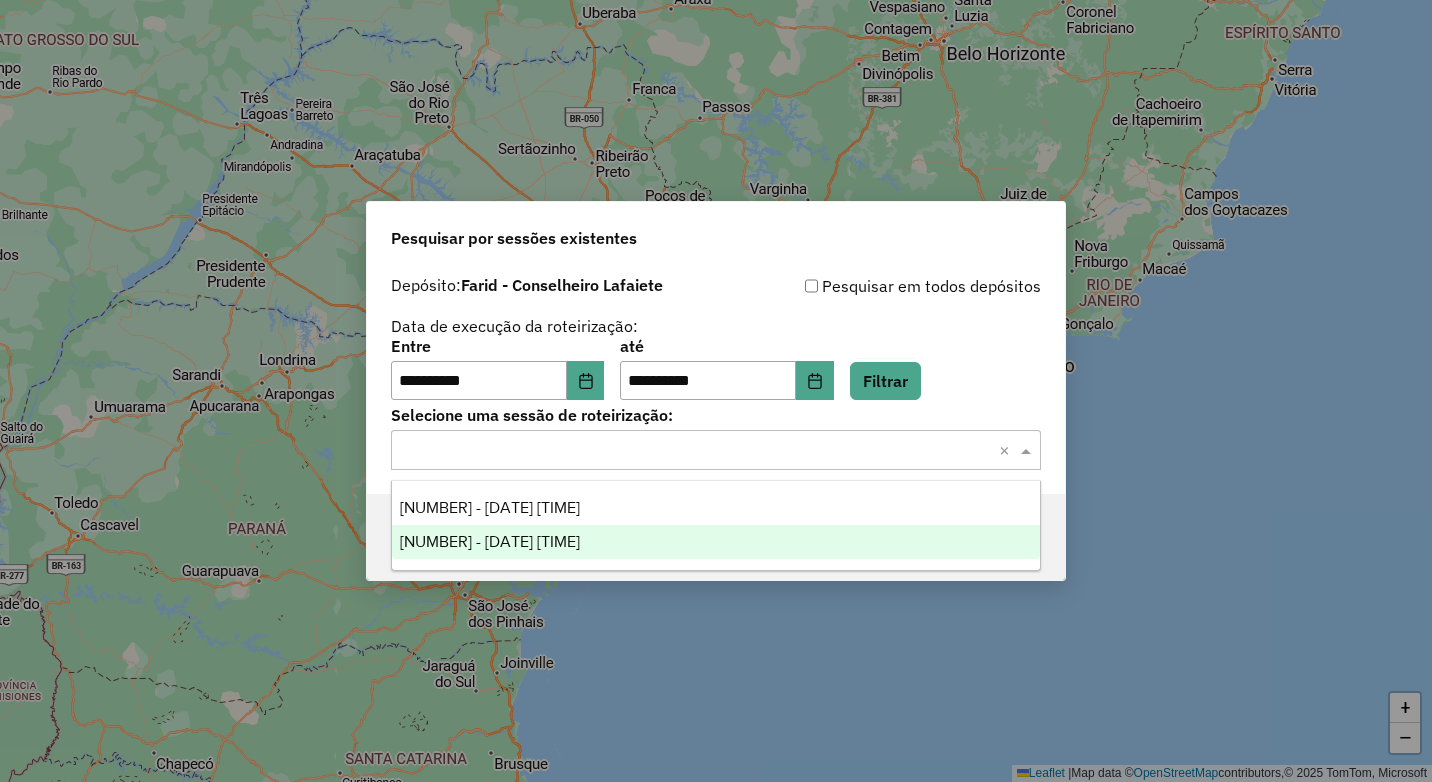 click on "971982 - 30/07/2025 17:48" at bounding box center [716, 542] 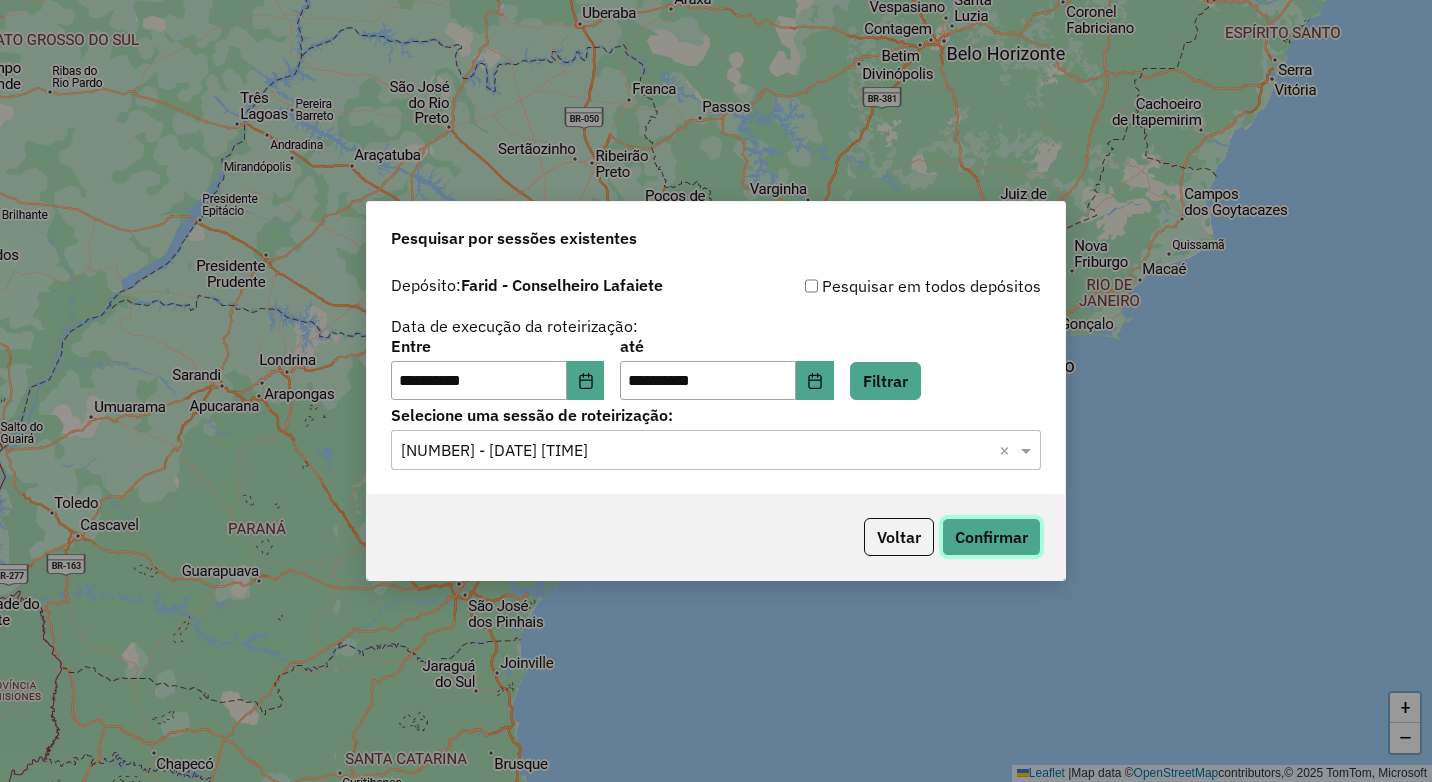 click on "Confirmar" 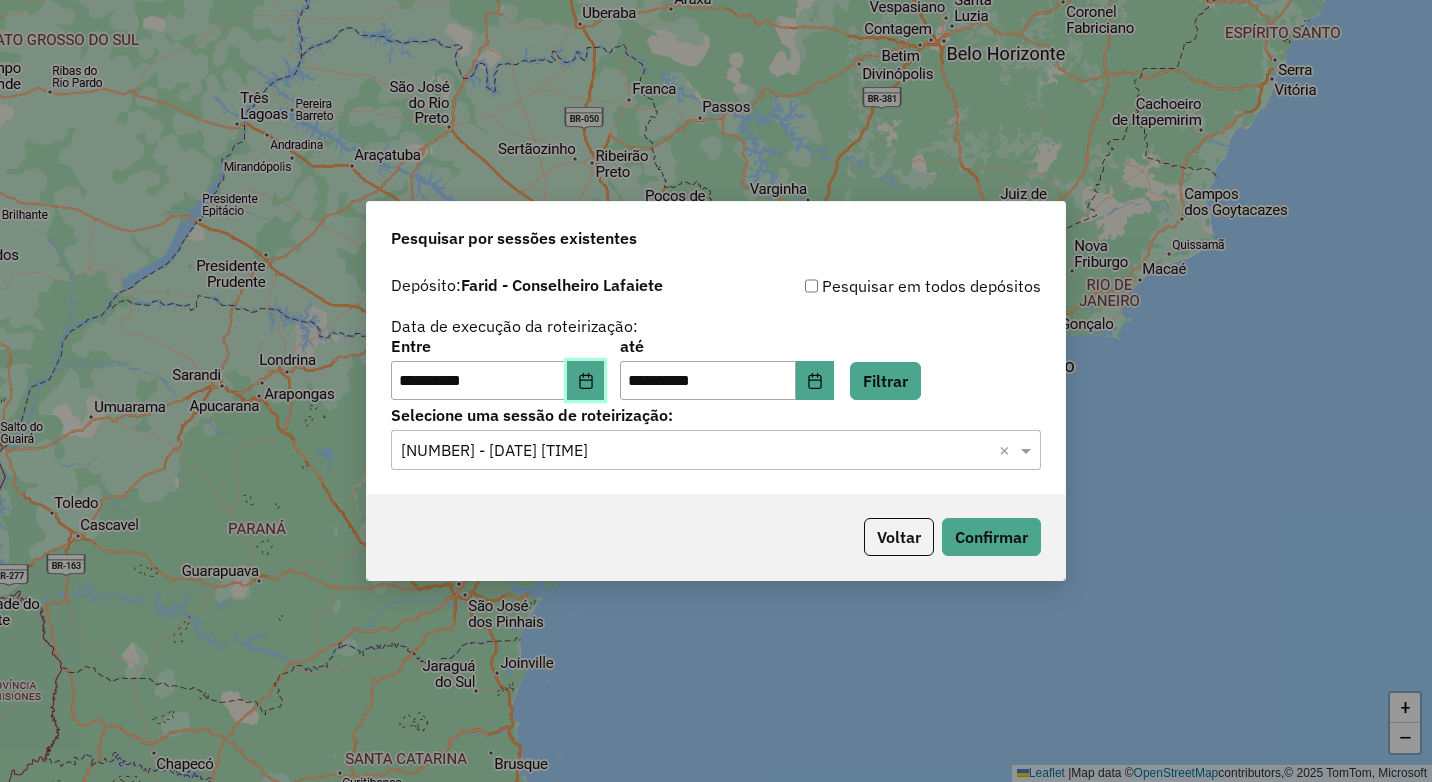 click at bounding box center (586, 381) 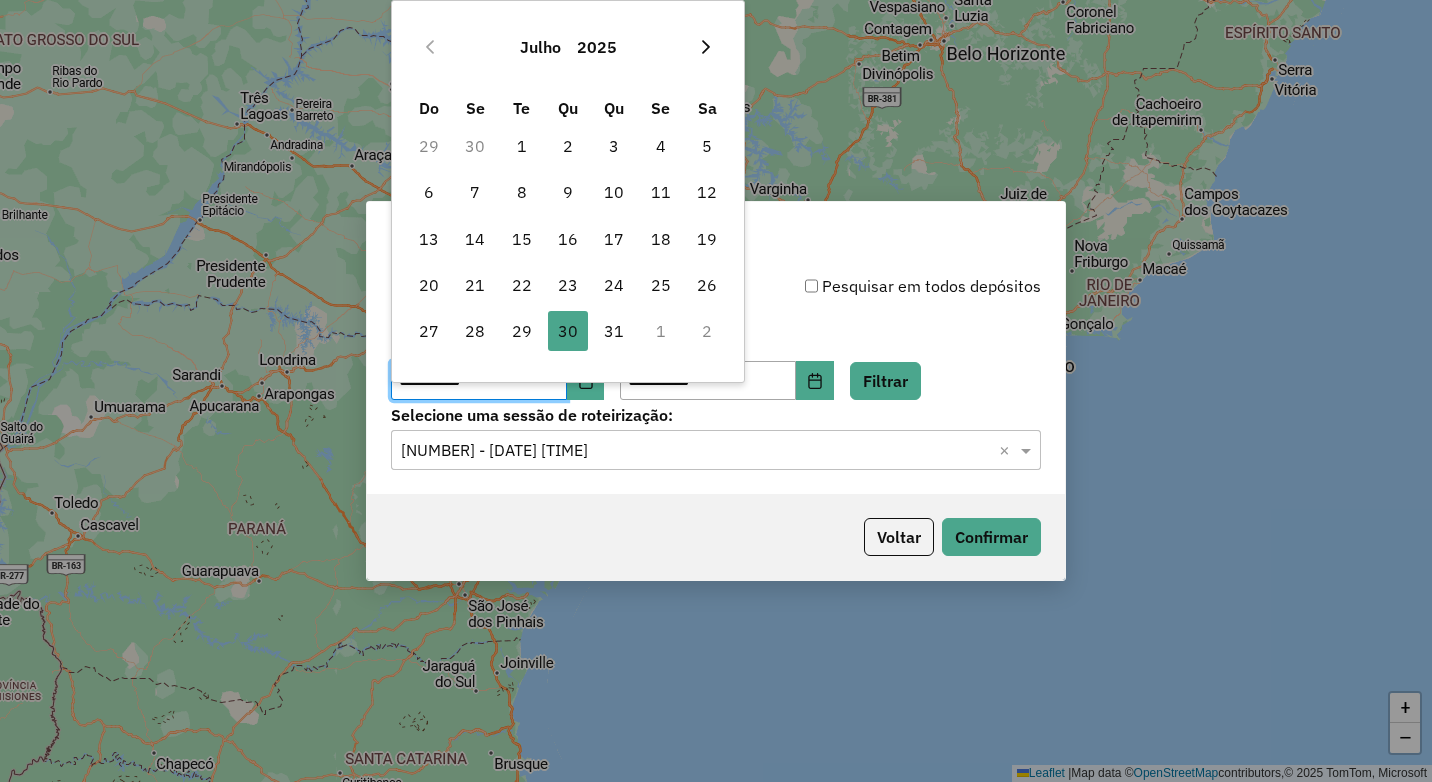 click at bounding box center [706, 47] 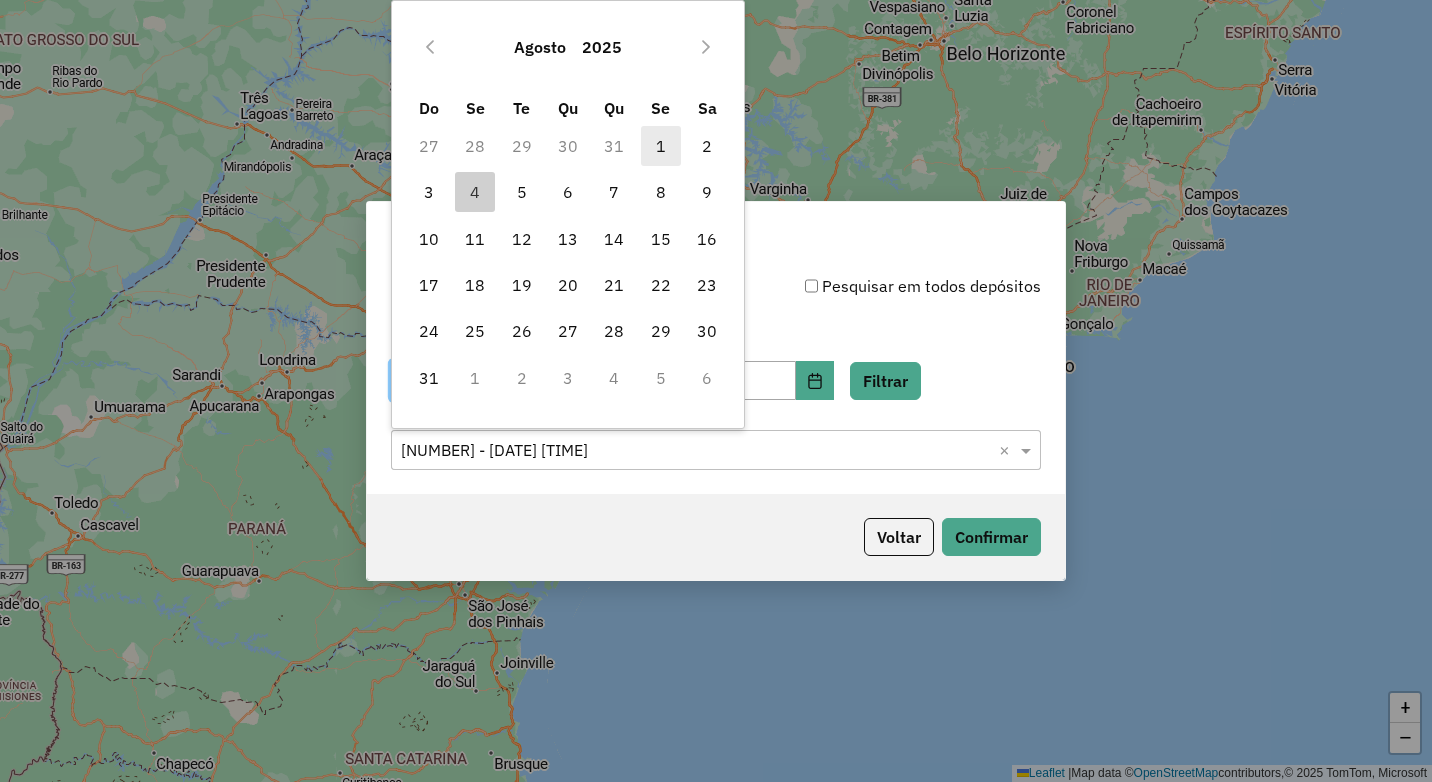 click on "1" at bounding box center [661, 146] 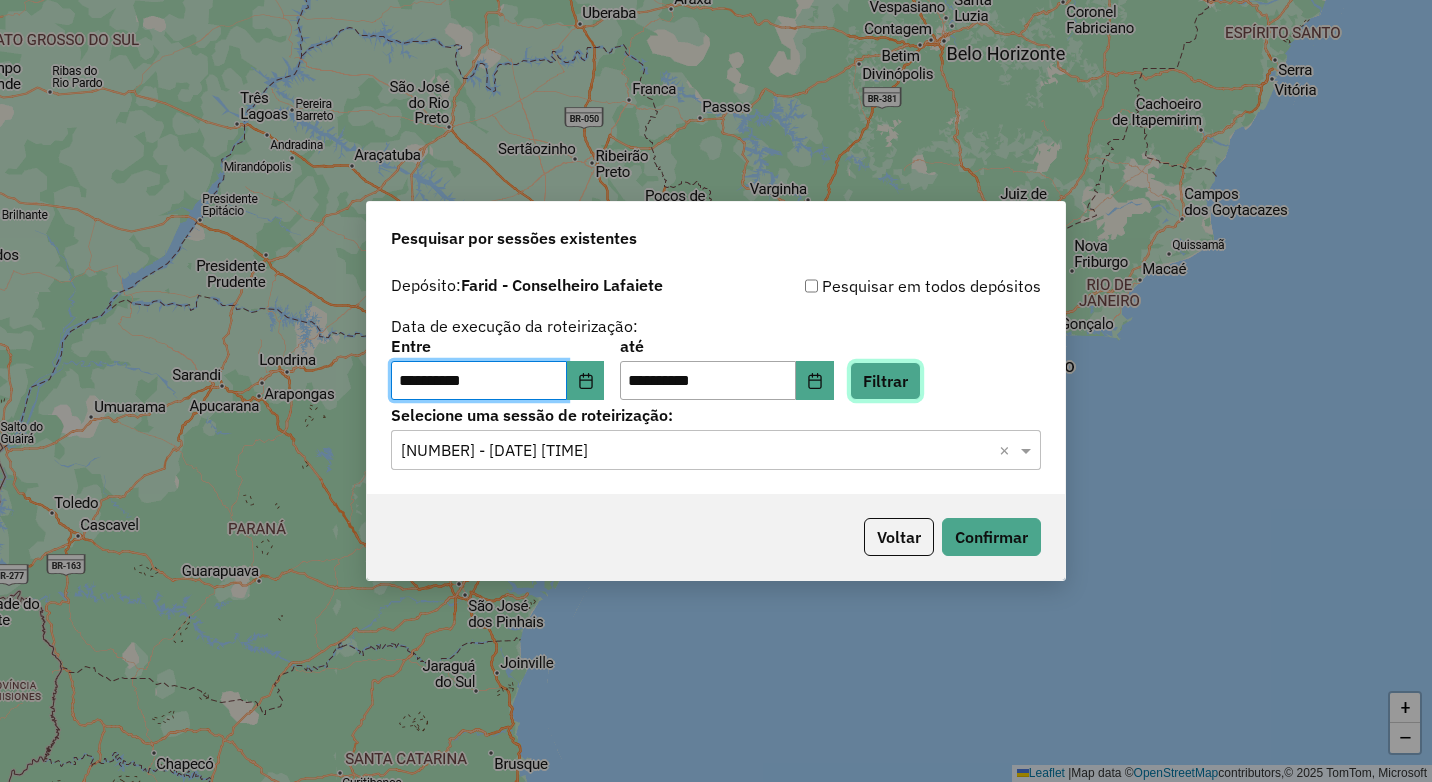 click on "Filtrar" 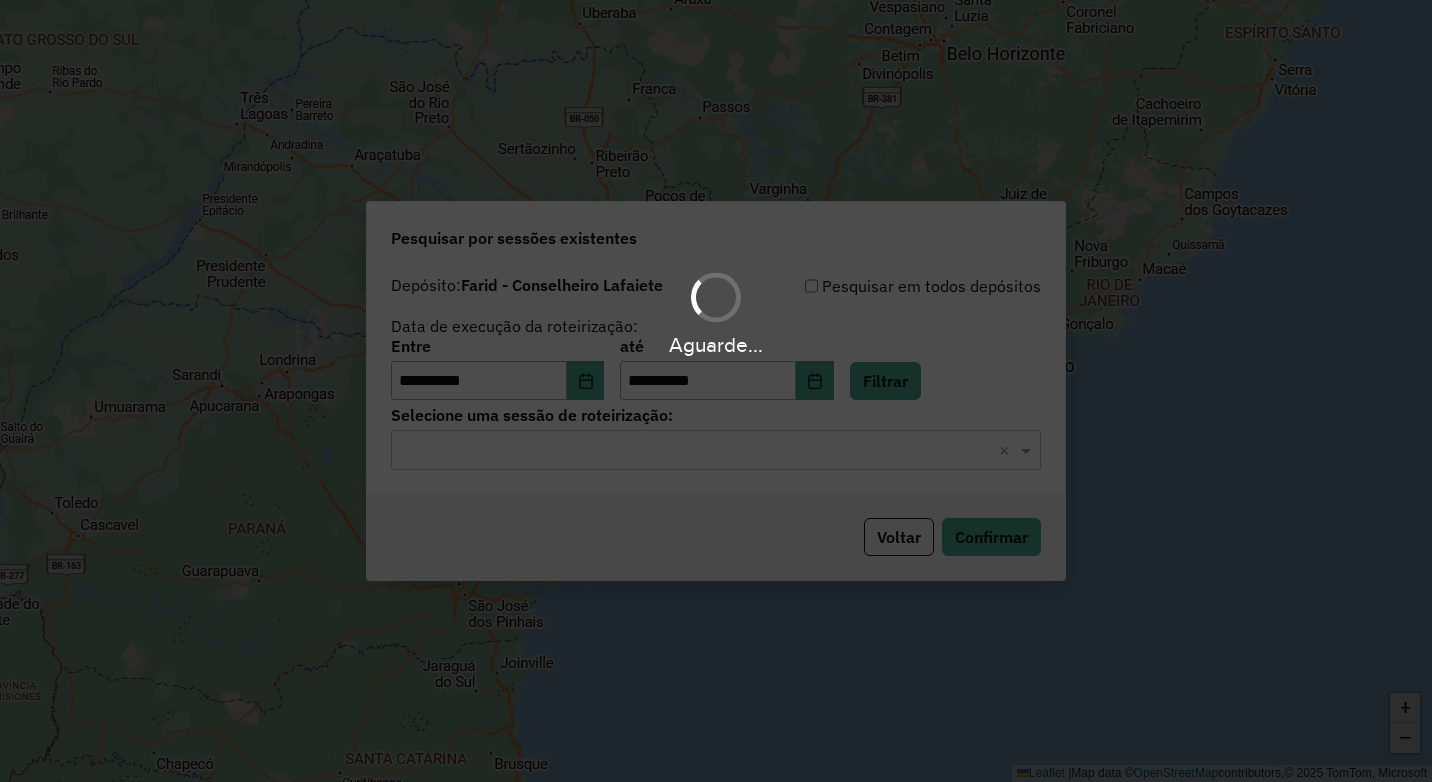 click 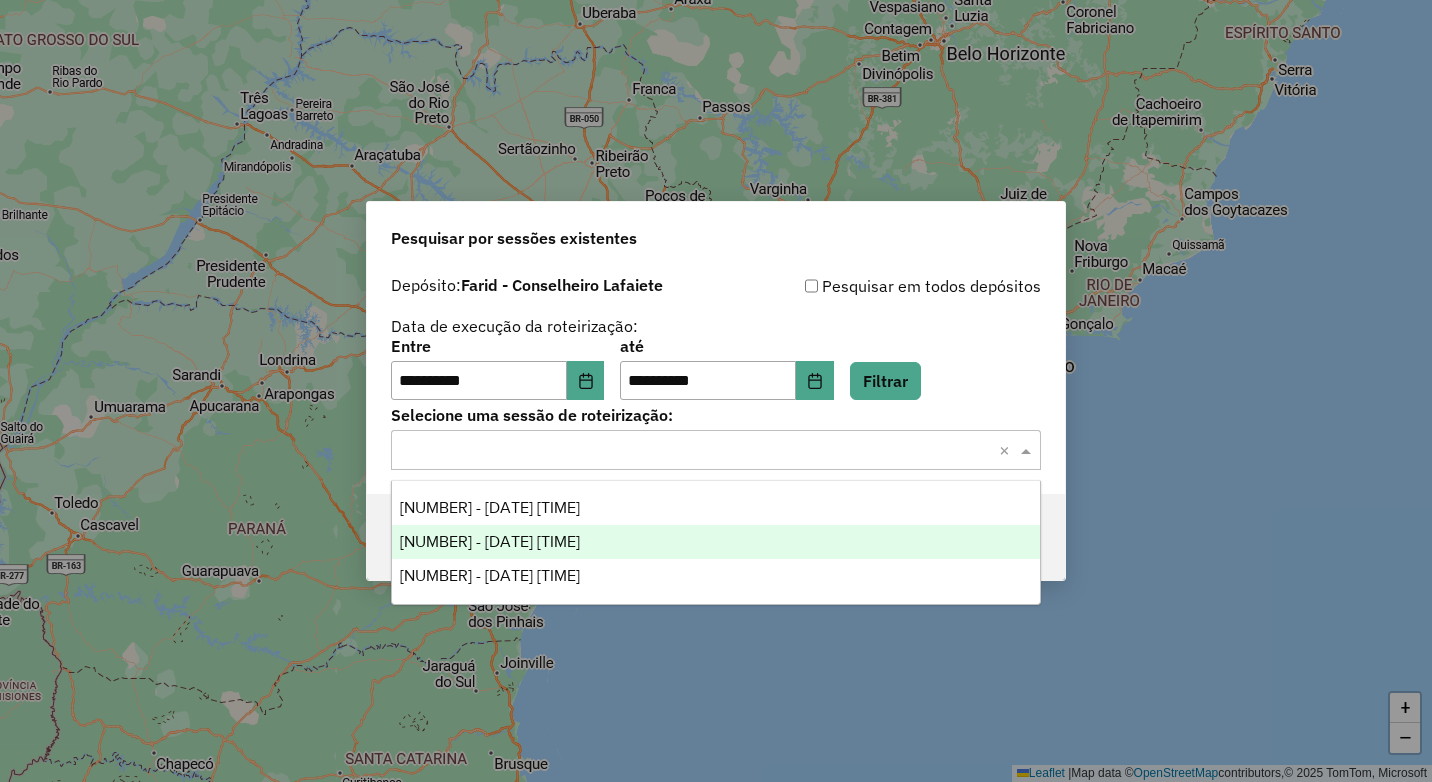click on "973376 - 01/08/2025 18:17" at bounding box center (716, 542) 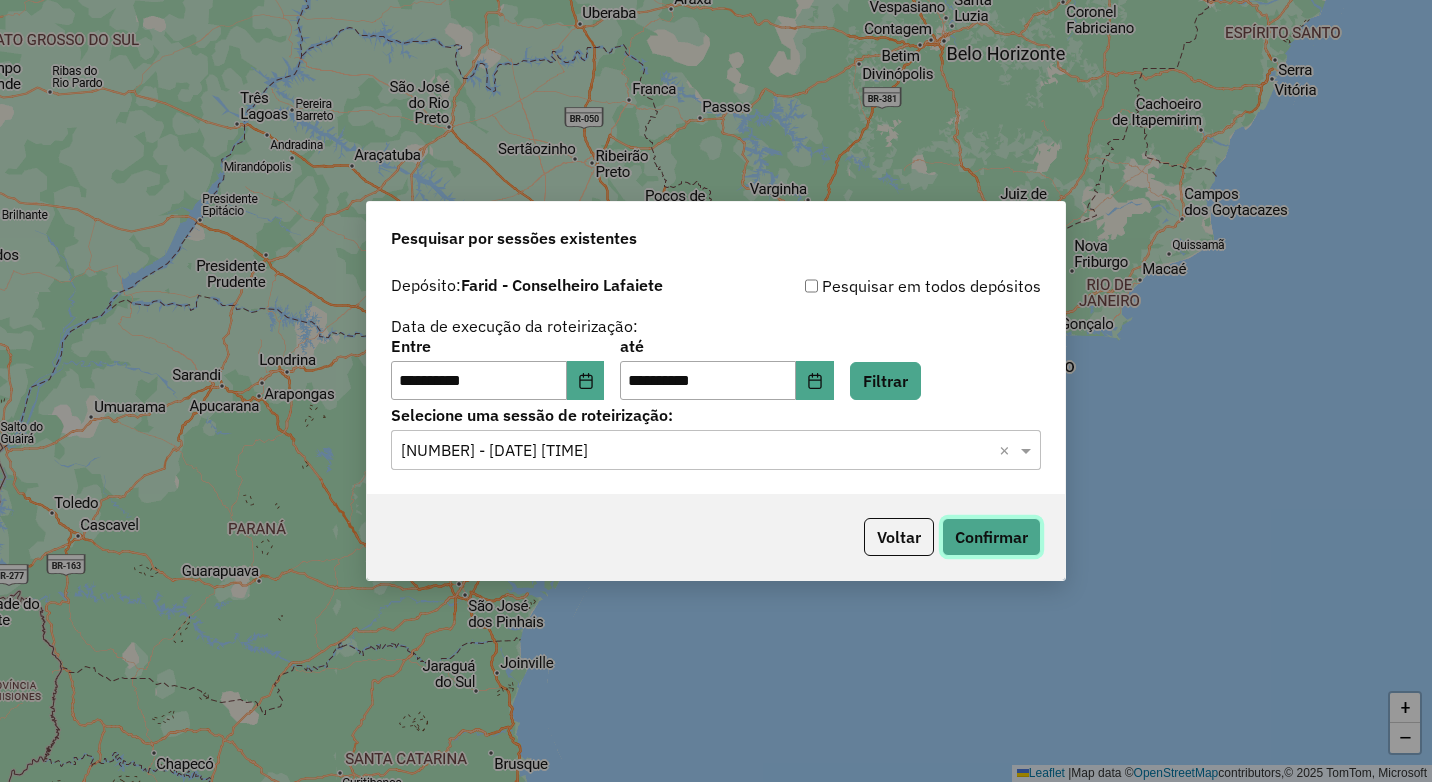 click on "Confirmar" 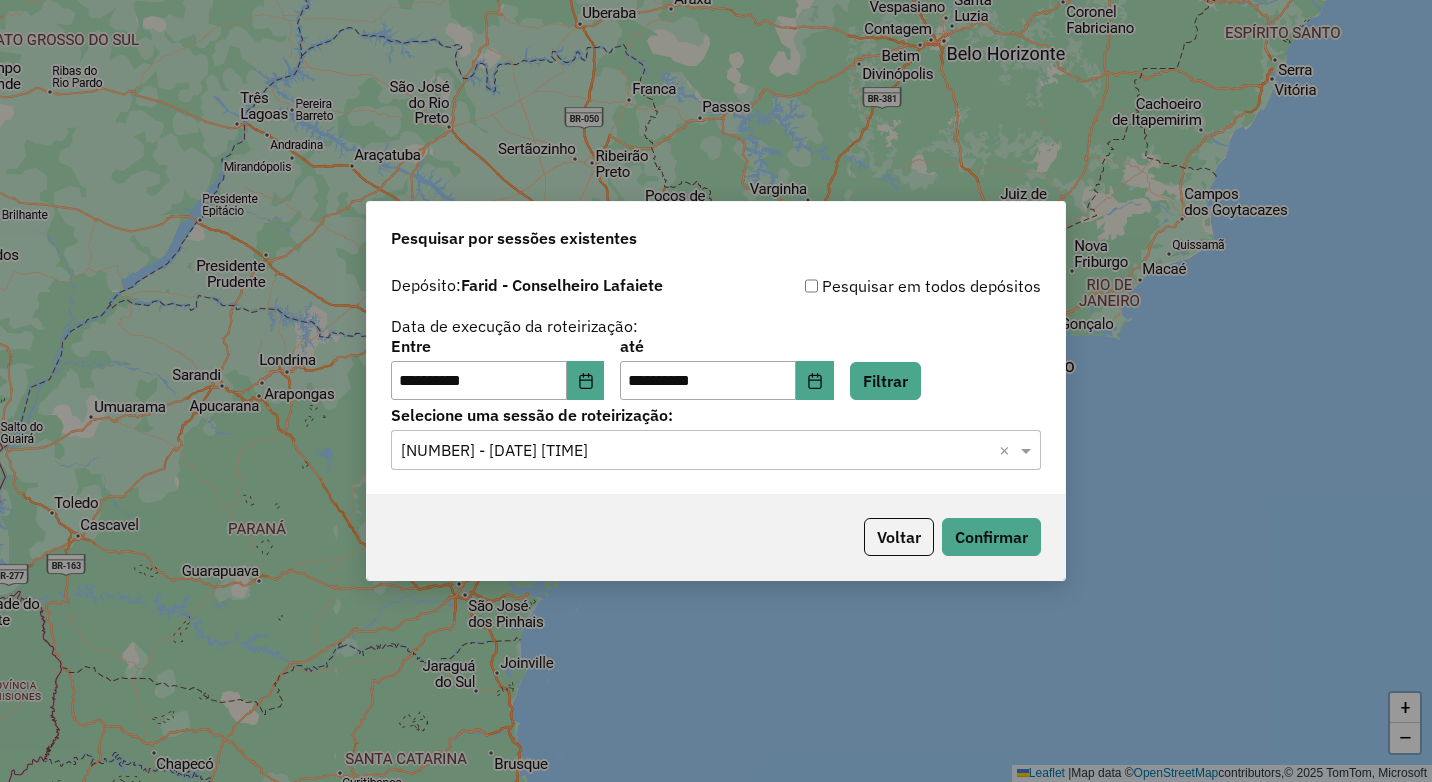 click on "Selecione uma sessão × 973376 - 01/08/2025 18:17  ×" 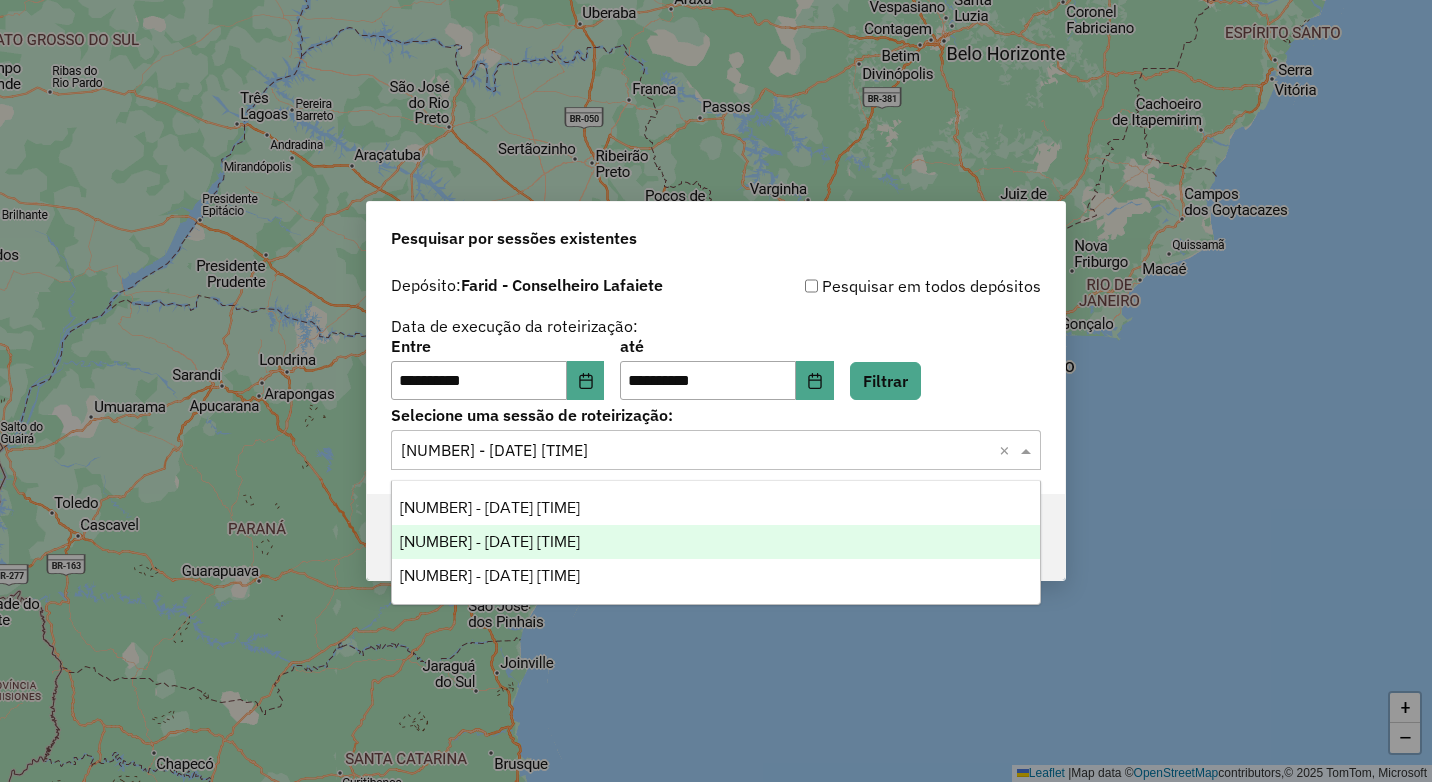 click on "973434 - 01/08/2025 18:25" at bounding box center (716, 576) 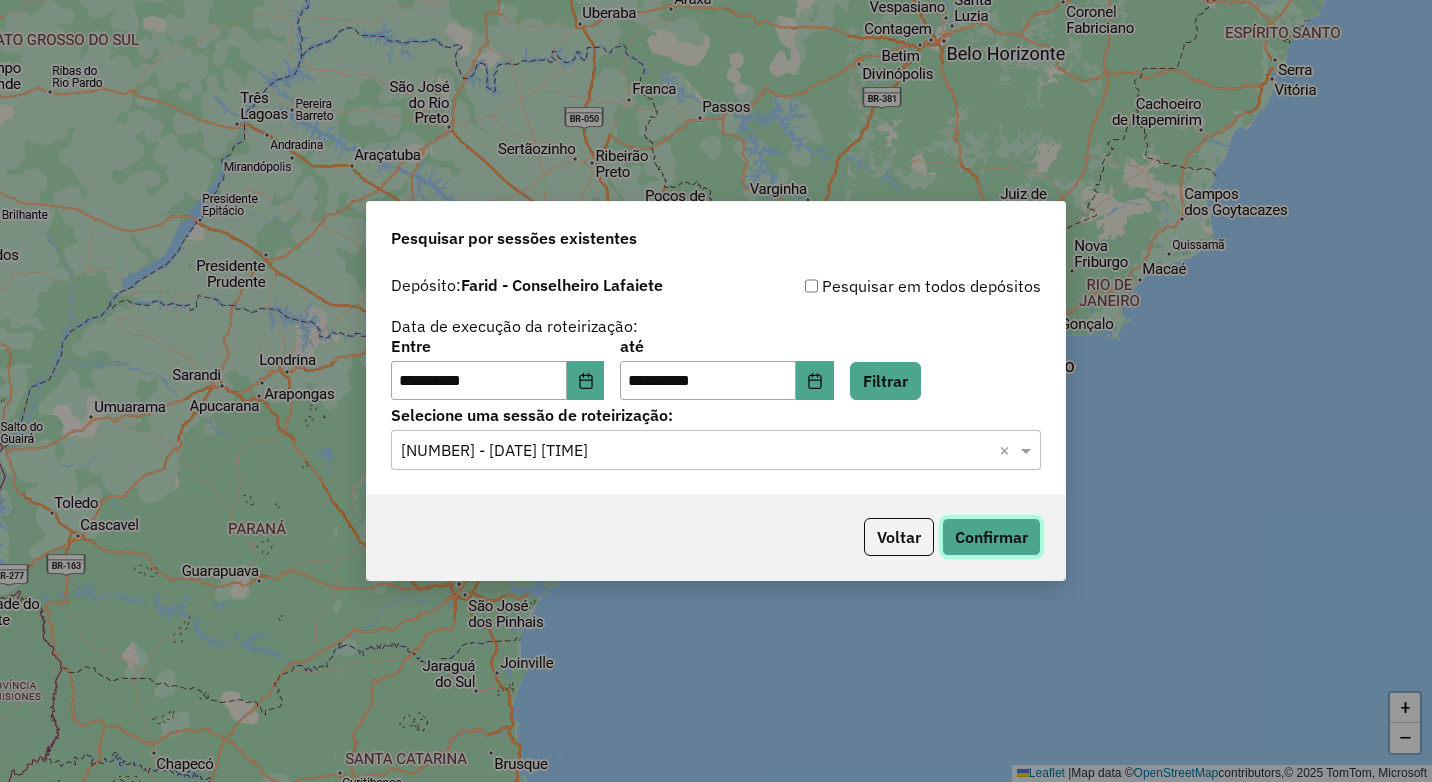 click on "Confirmar" 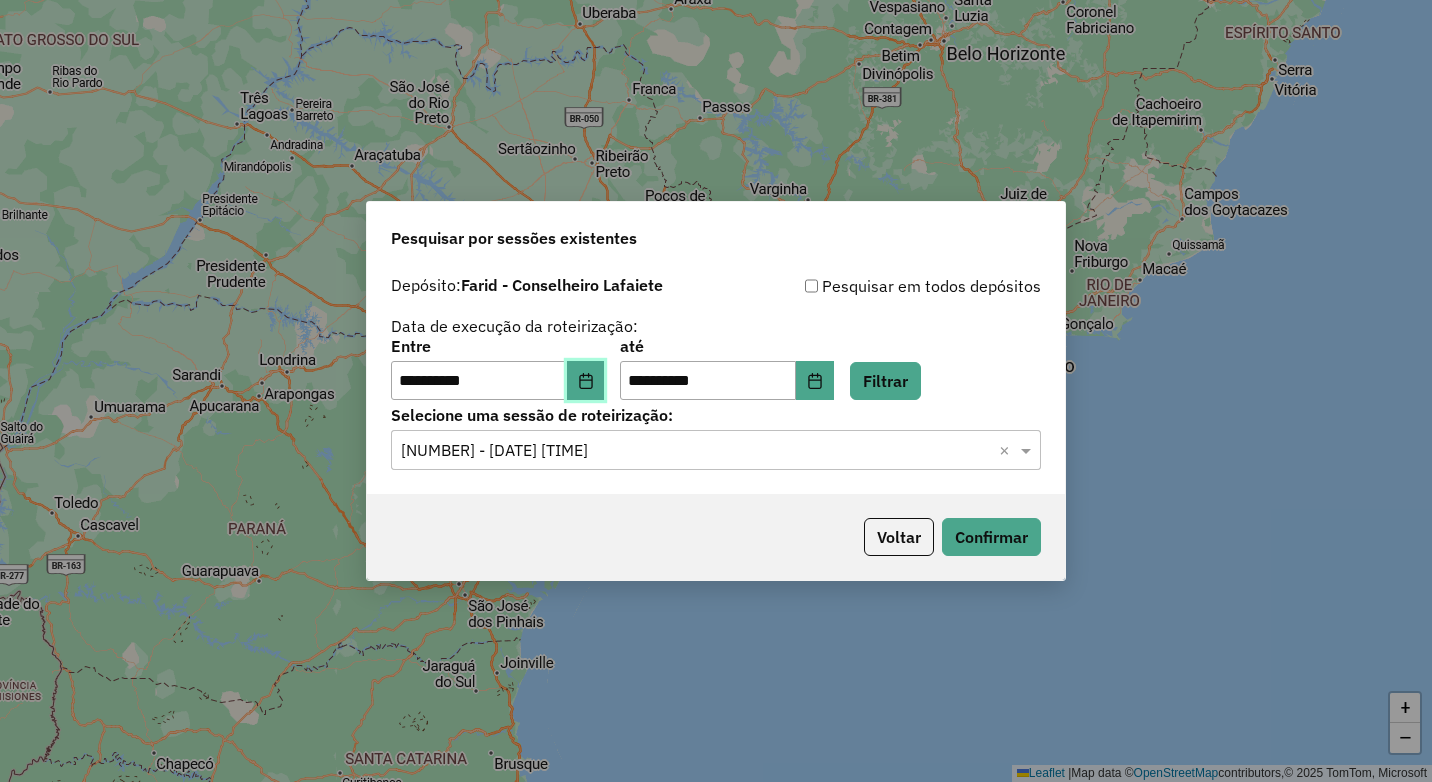 click 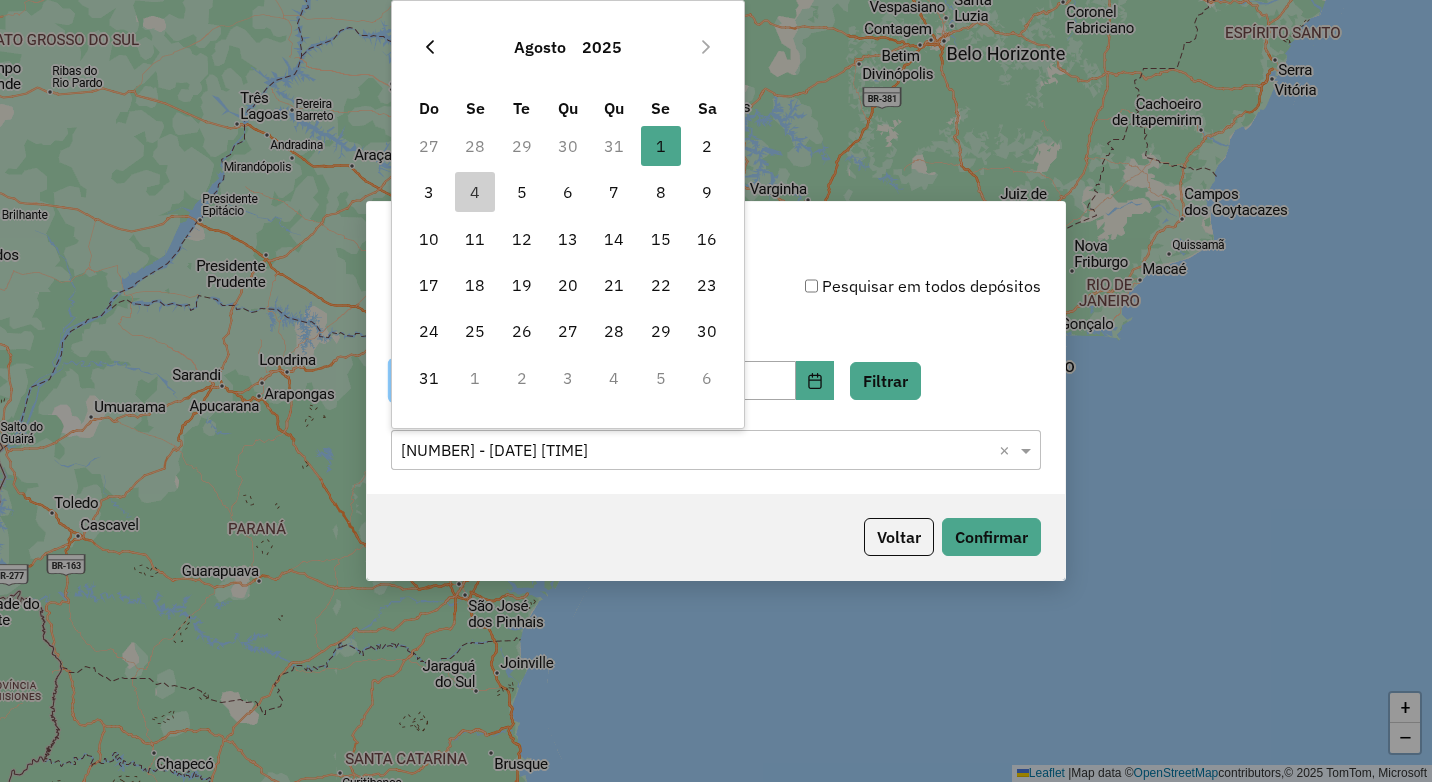 click at bounding box center (430, 47) 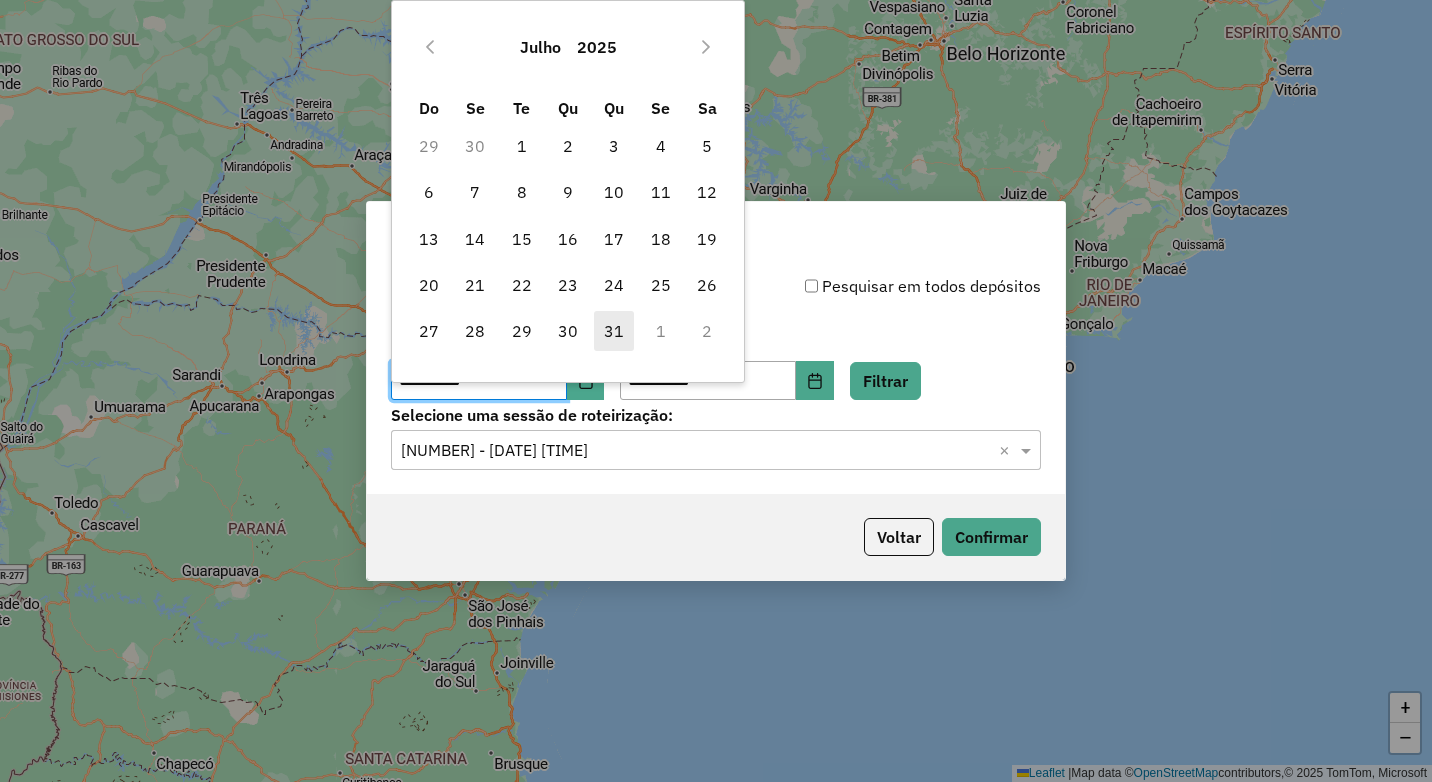 click on "31" at bounding box center [614, 331] 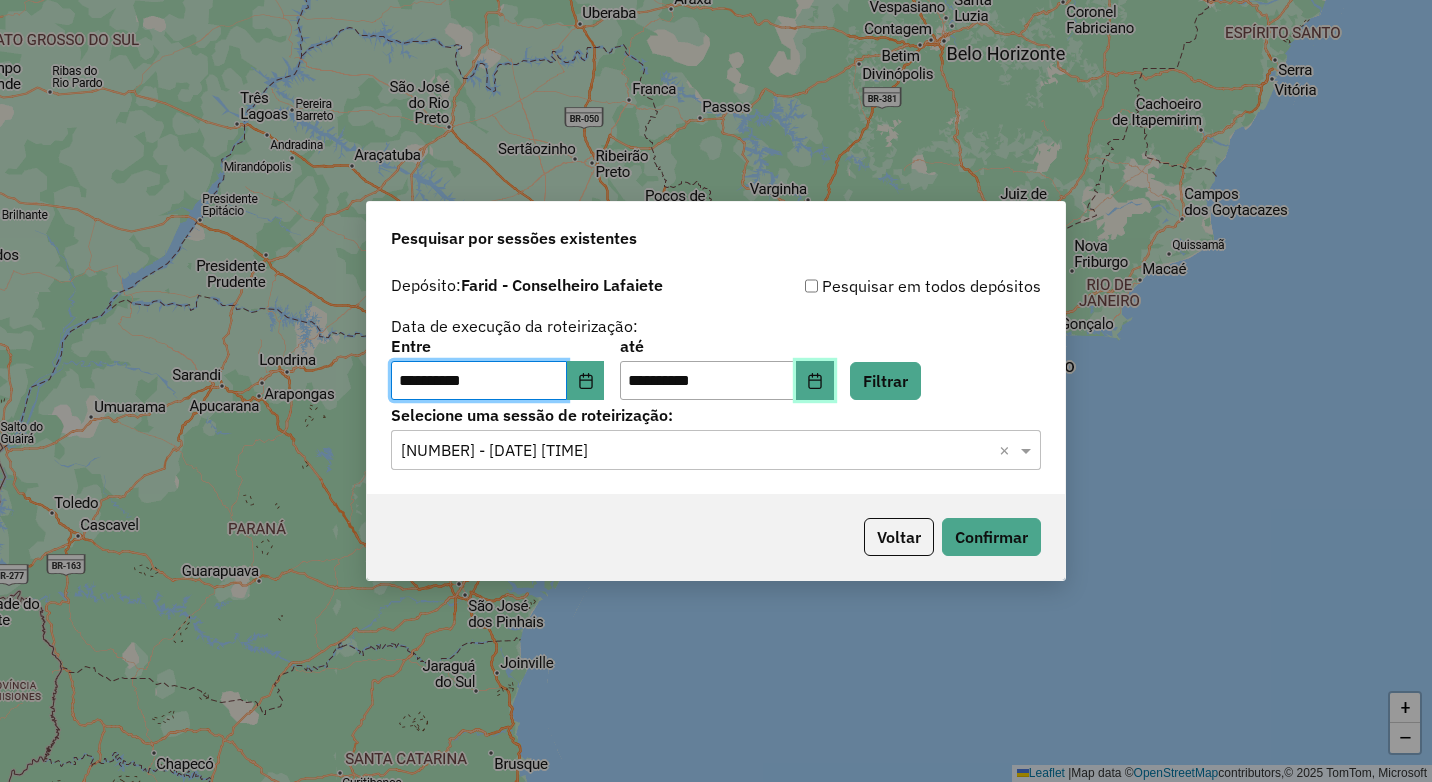 click 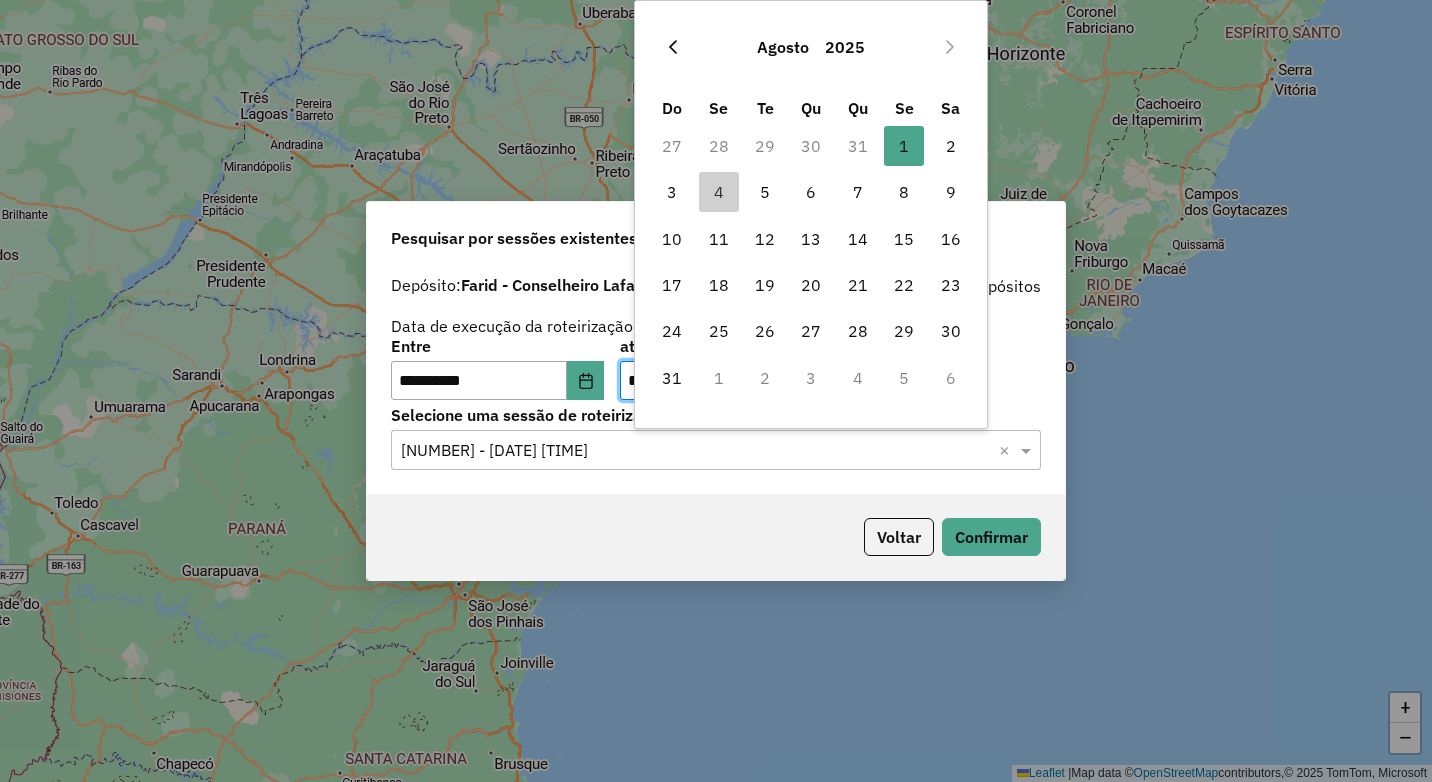 click 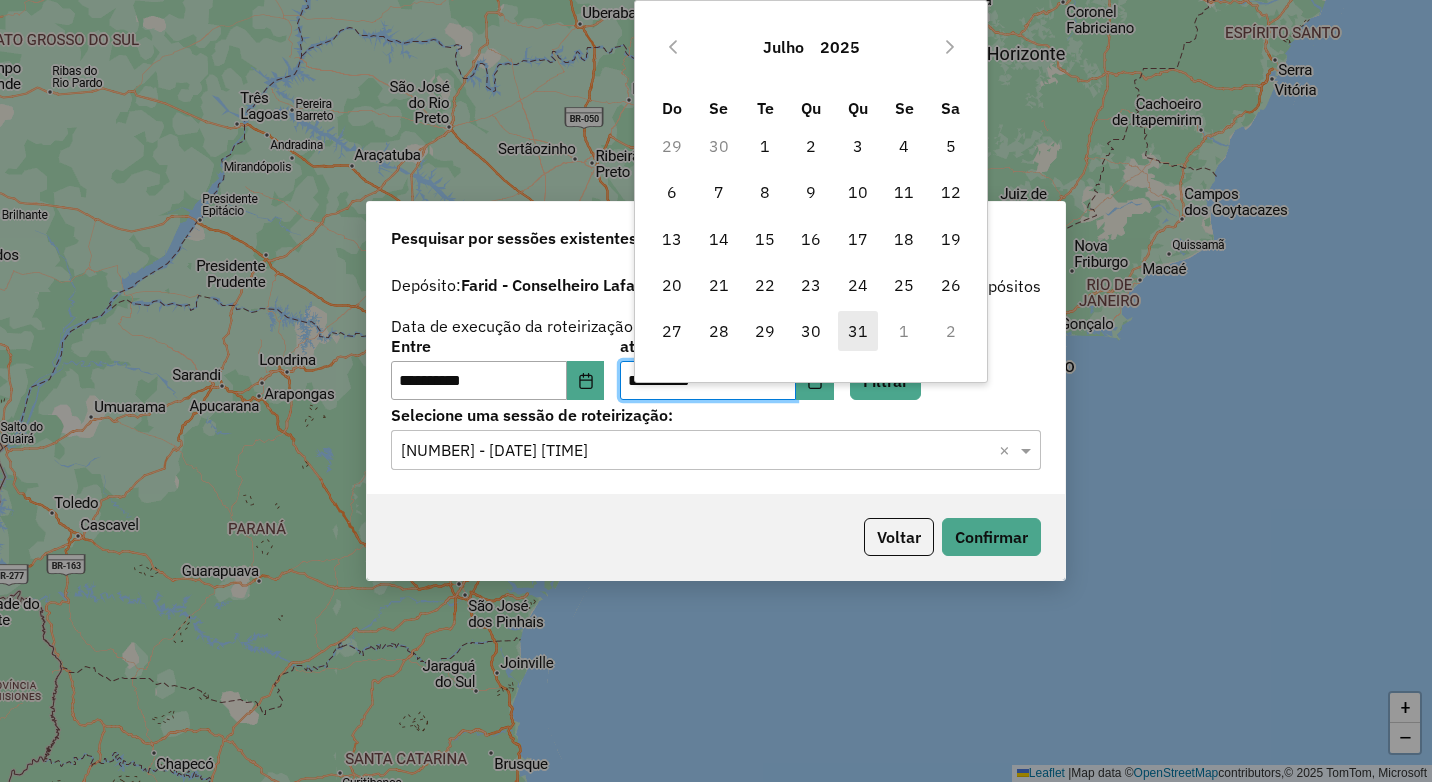 click on "31" at bounding box center [858, 331] 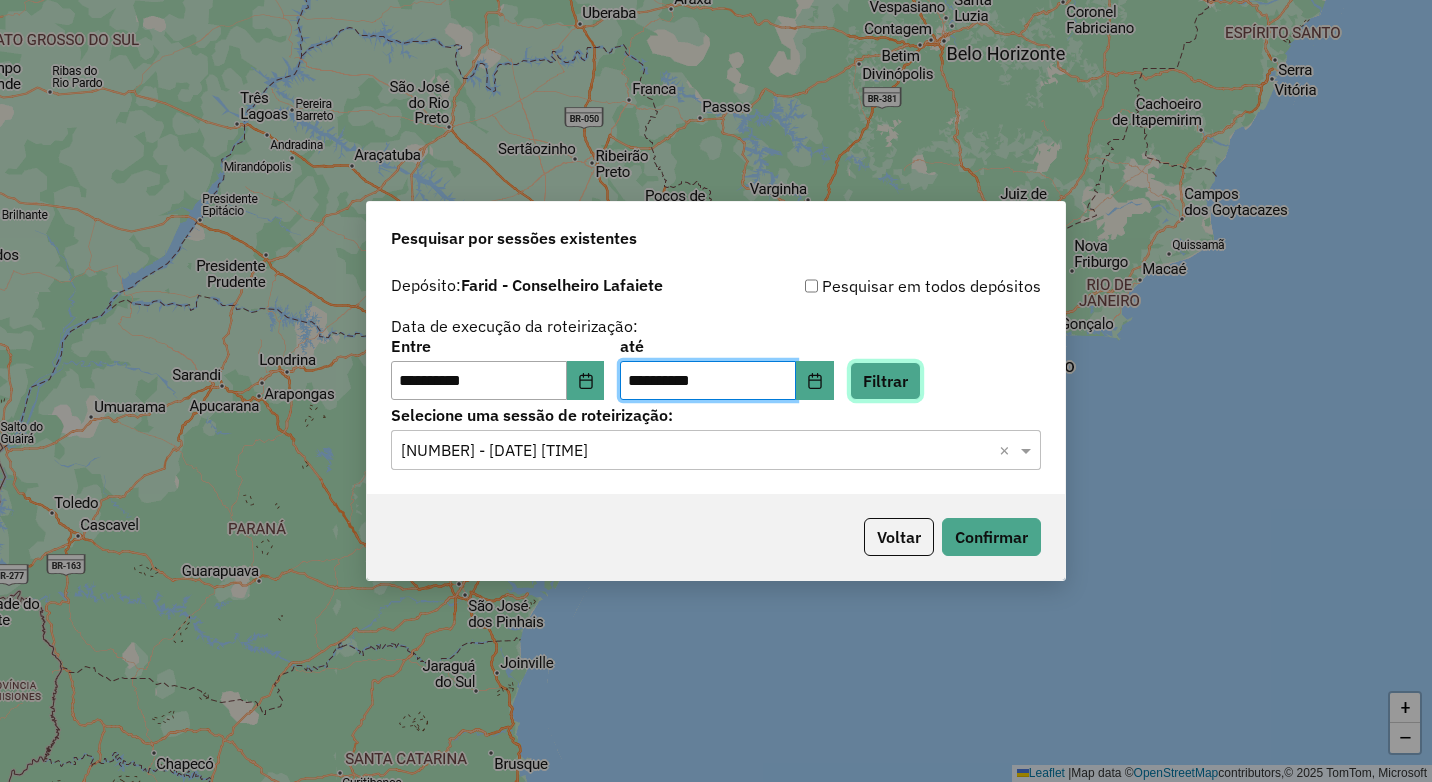 click on "Filtrar" 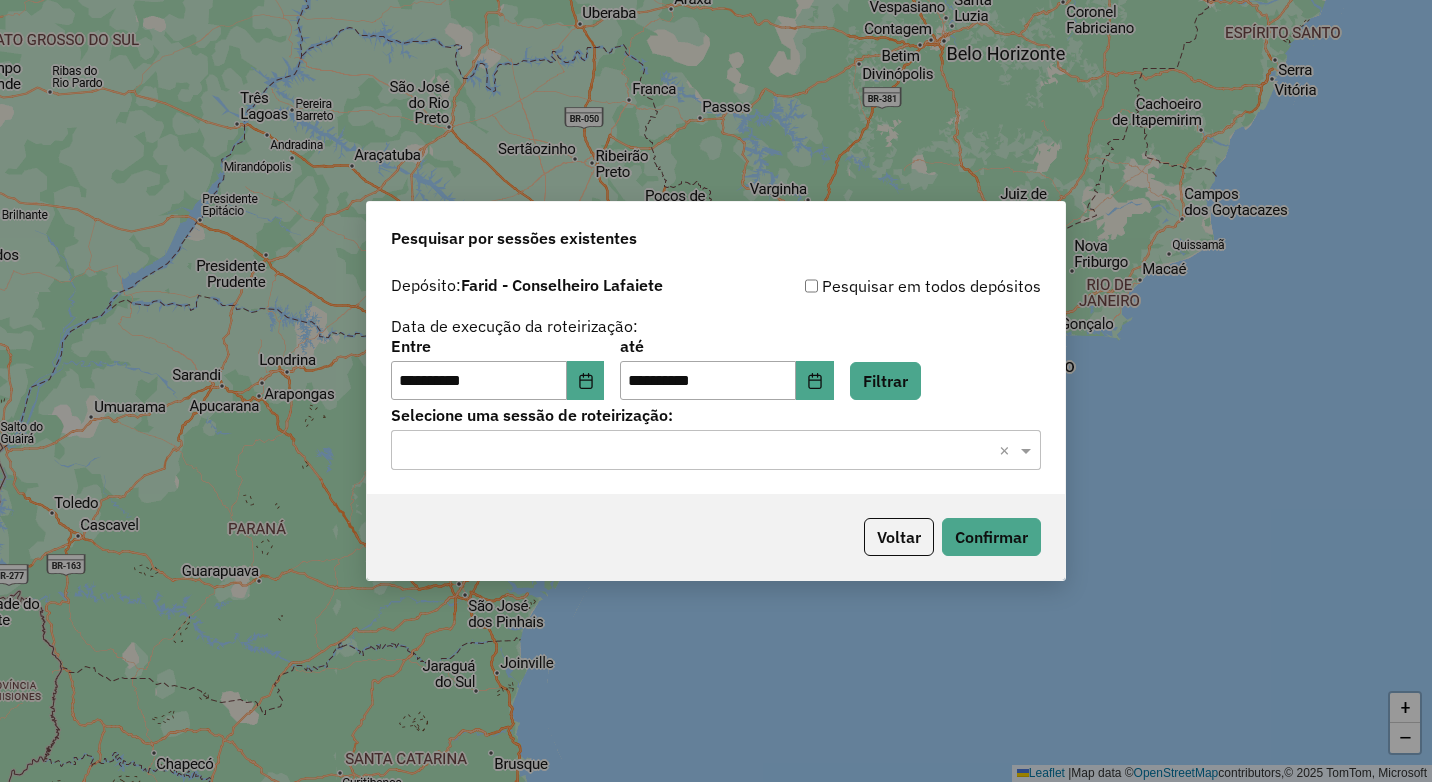 click 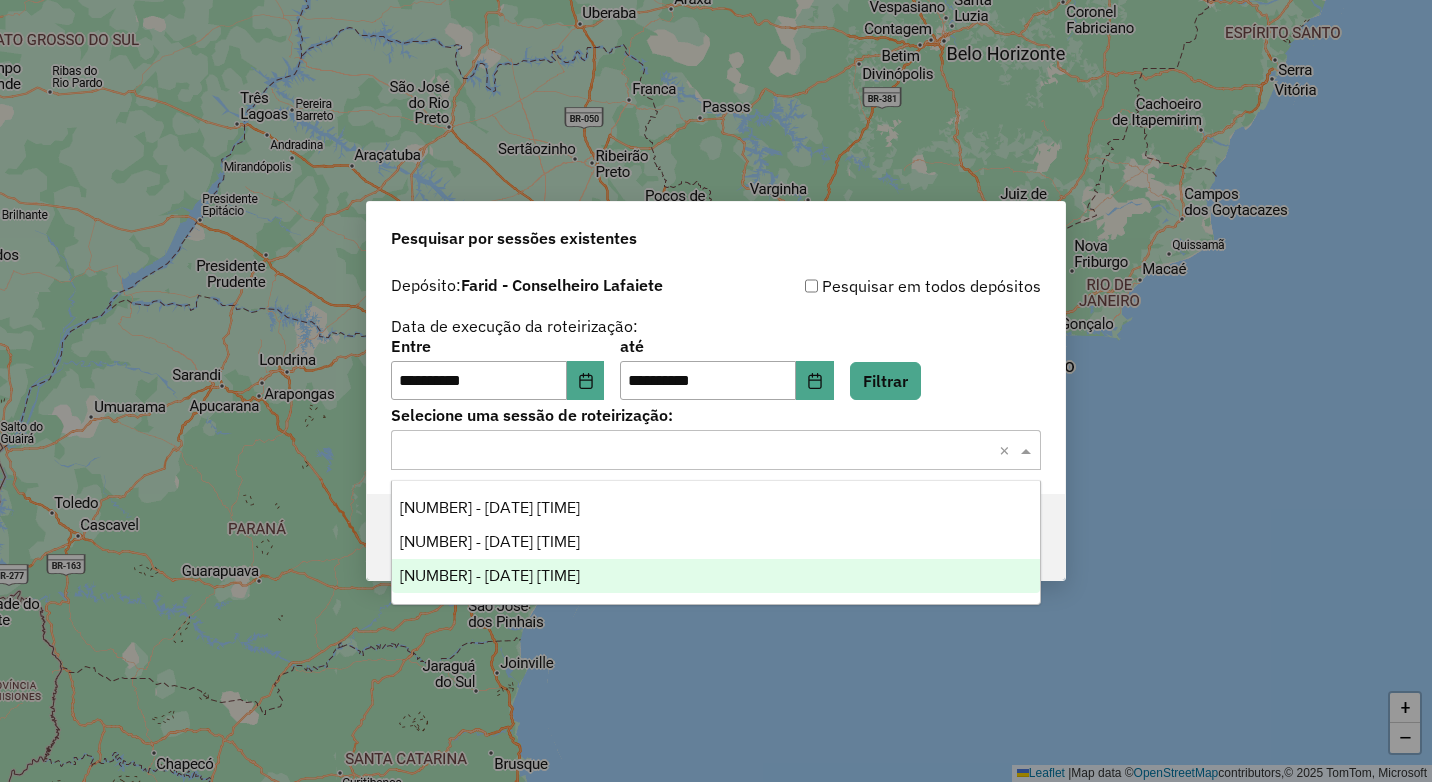click on "972998 - 31/07/2025 21:09" at bounding box center (490, 575) 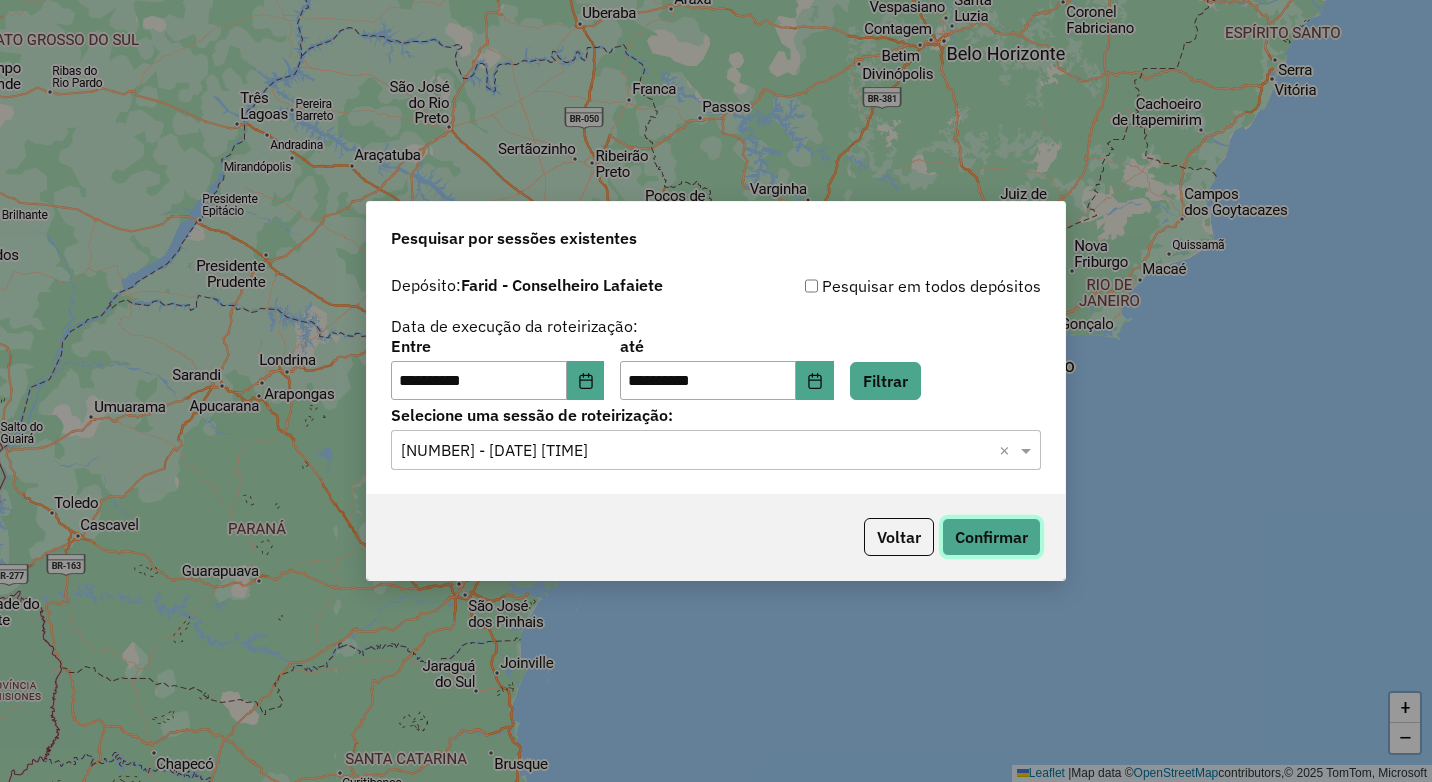 click on "Confirmar" 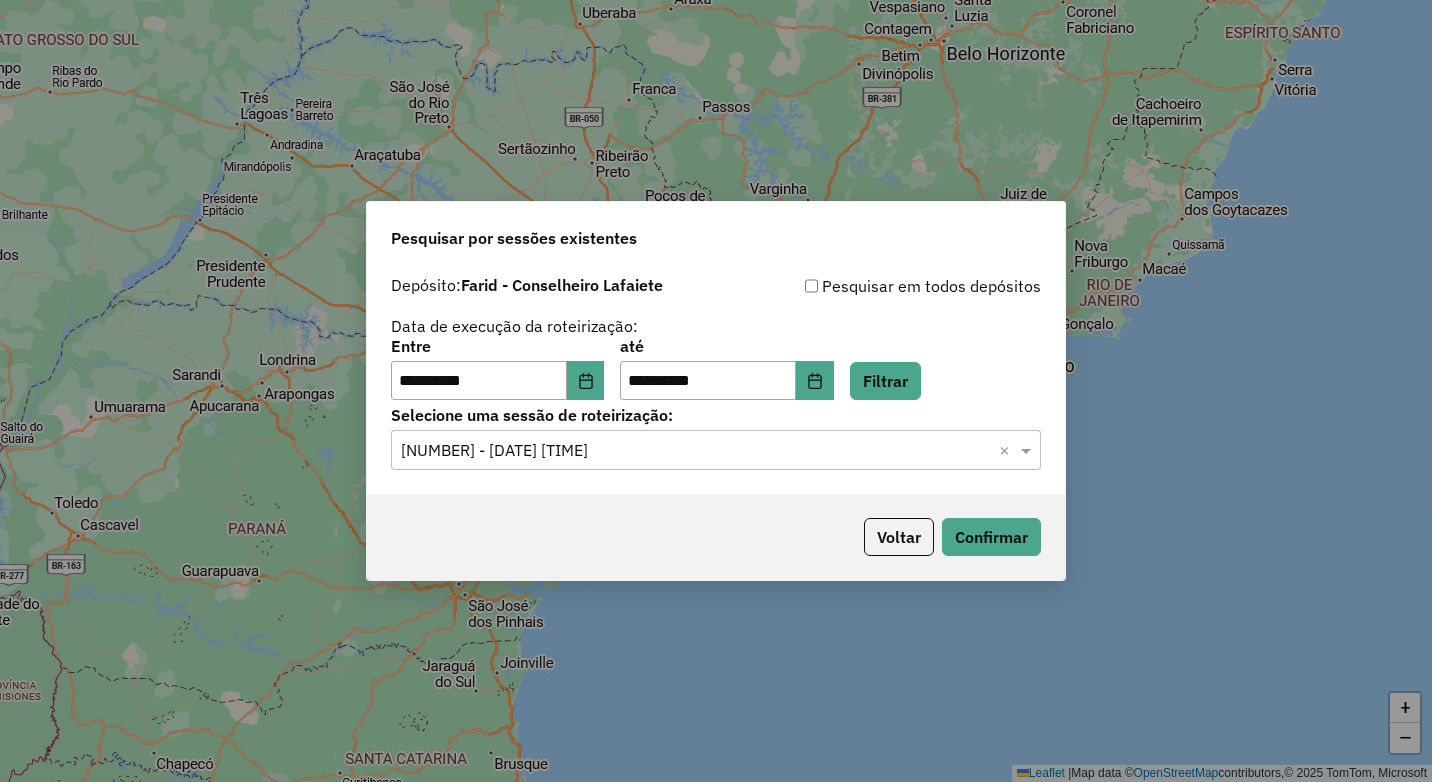 click 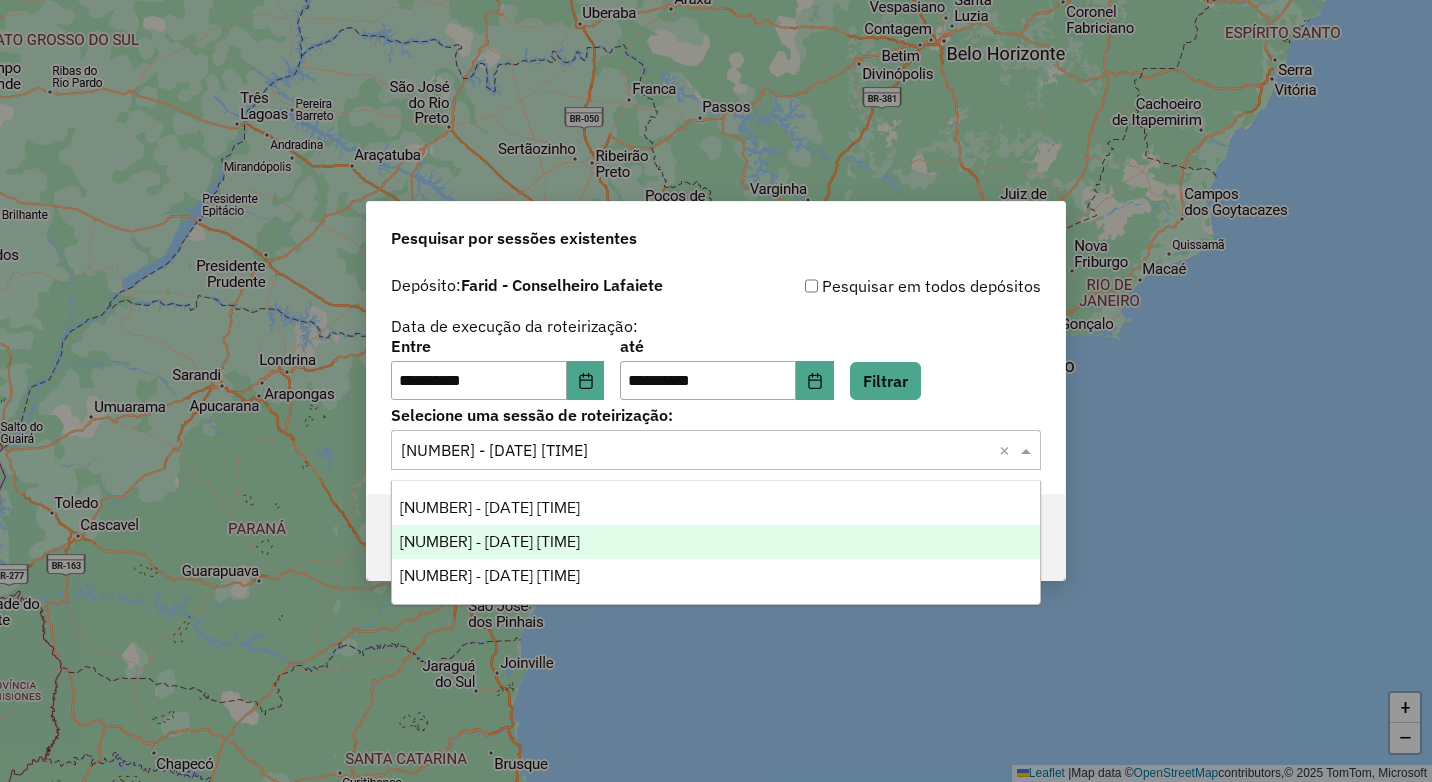click on "972811 - 31/07/2025 18:32" at bounding box center [716, 542] 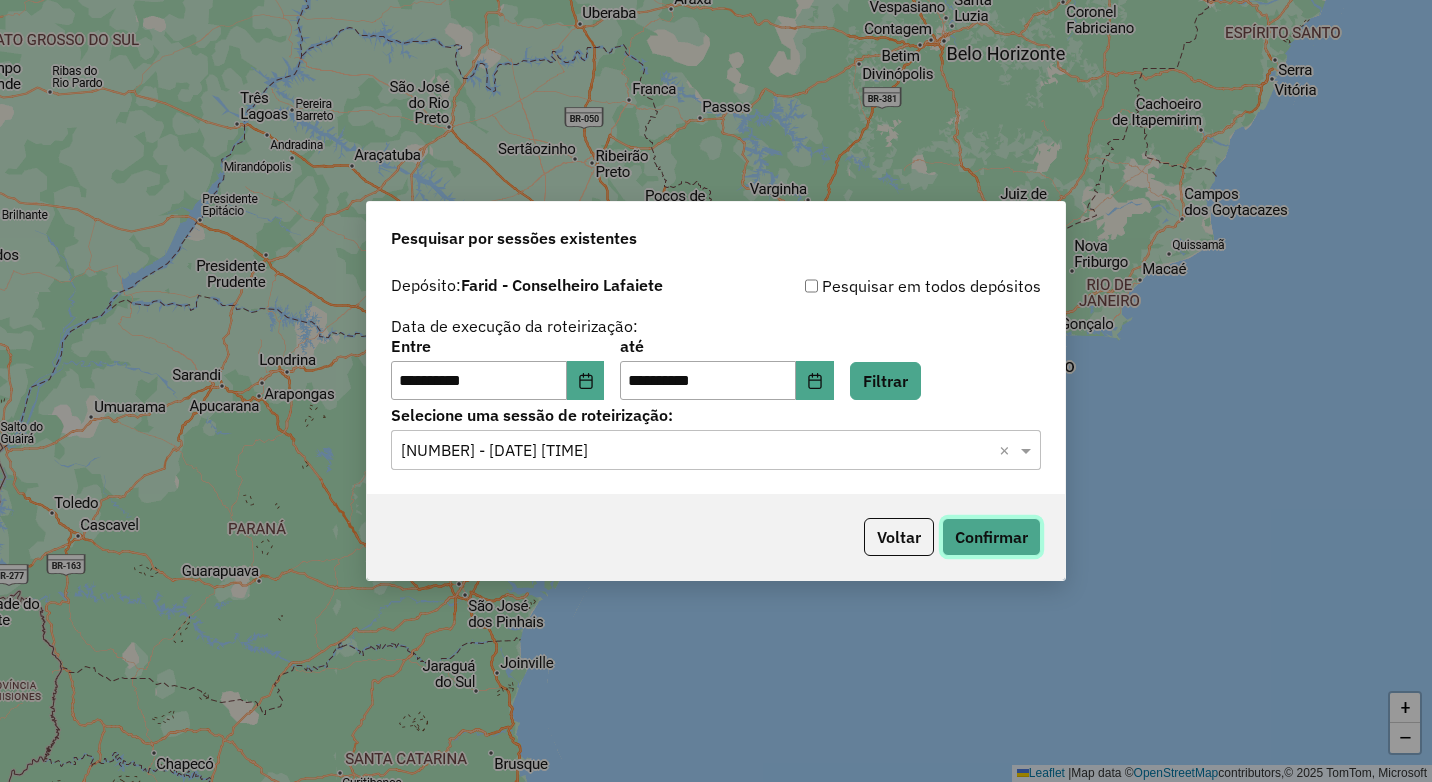 click on "Confirmar" 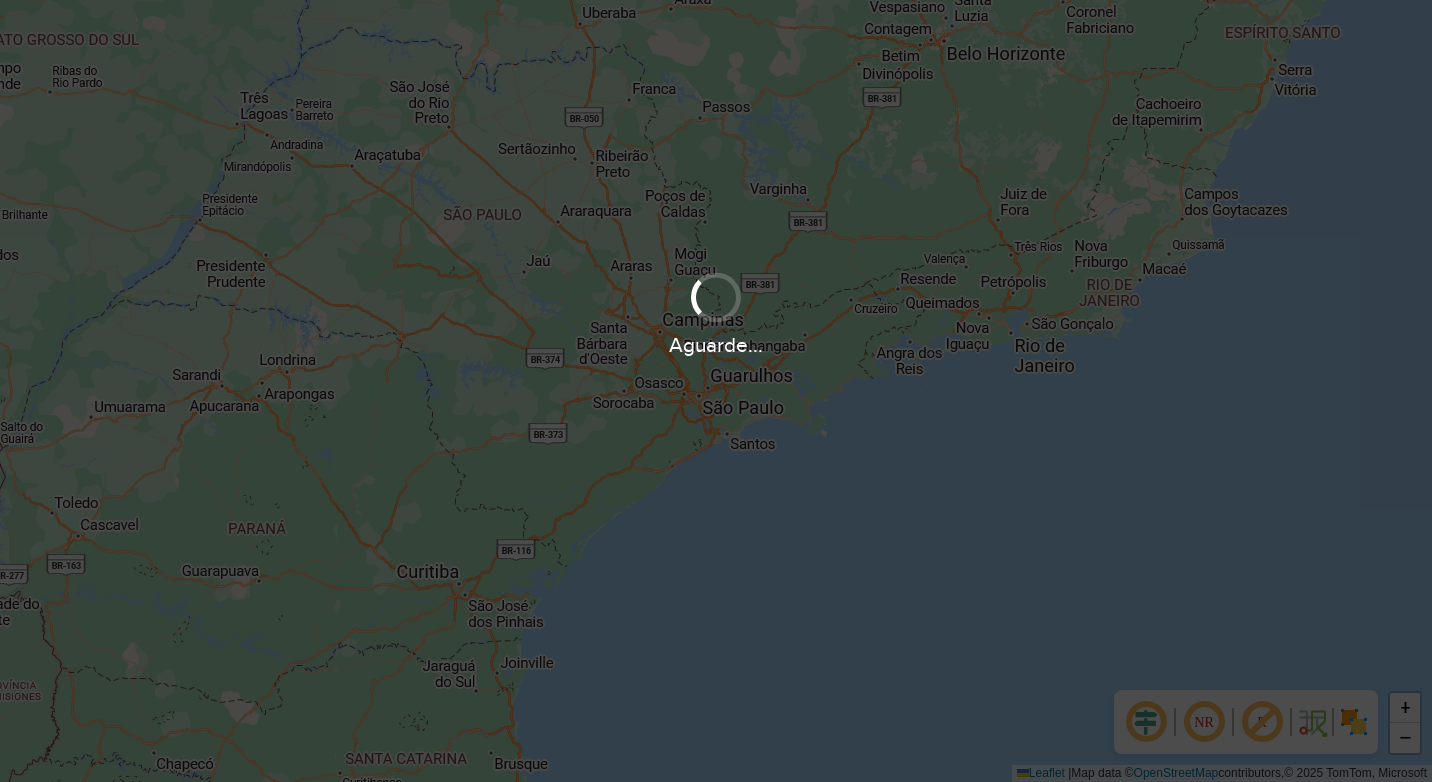 scroll, scrollTop: 0, scrollLeft: 0, axis: both 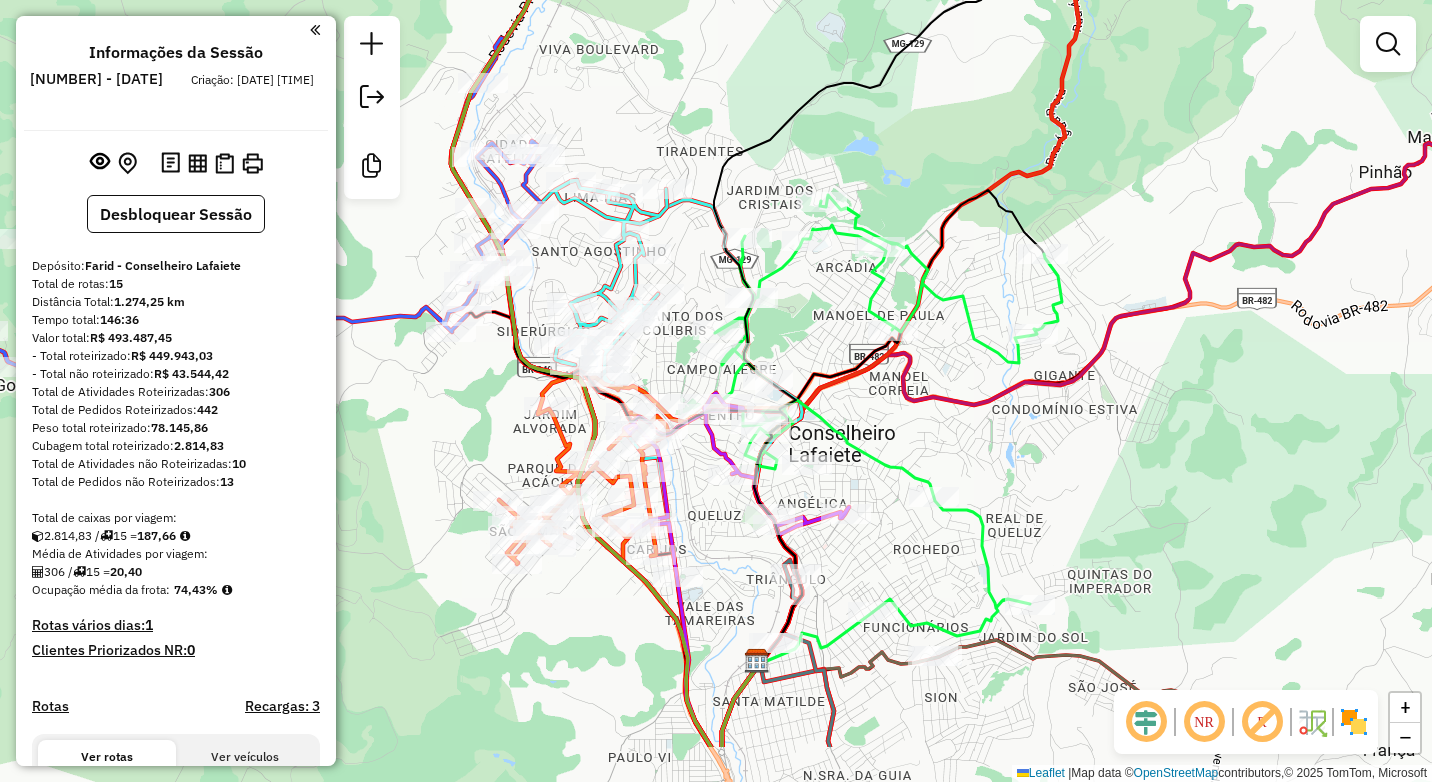 drag, startPoint x: 640, startPoint y: 464, endPoint x: 662, endPoint y: 351, distance: 115.12167 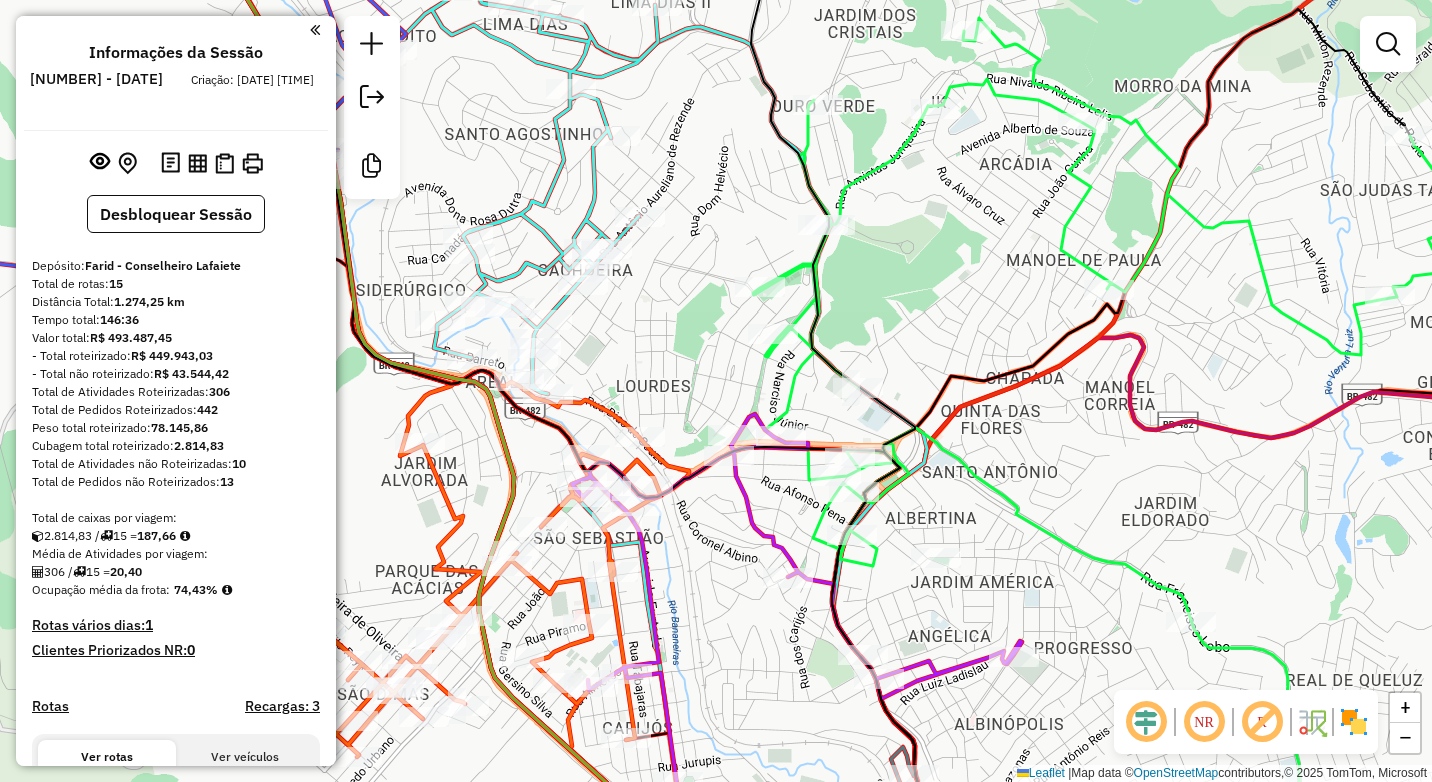 drag, startPoint x: 956, startPoint y: 387, endPoint x: 945, endPoint y: 329, distance: 59.03389 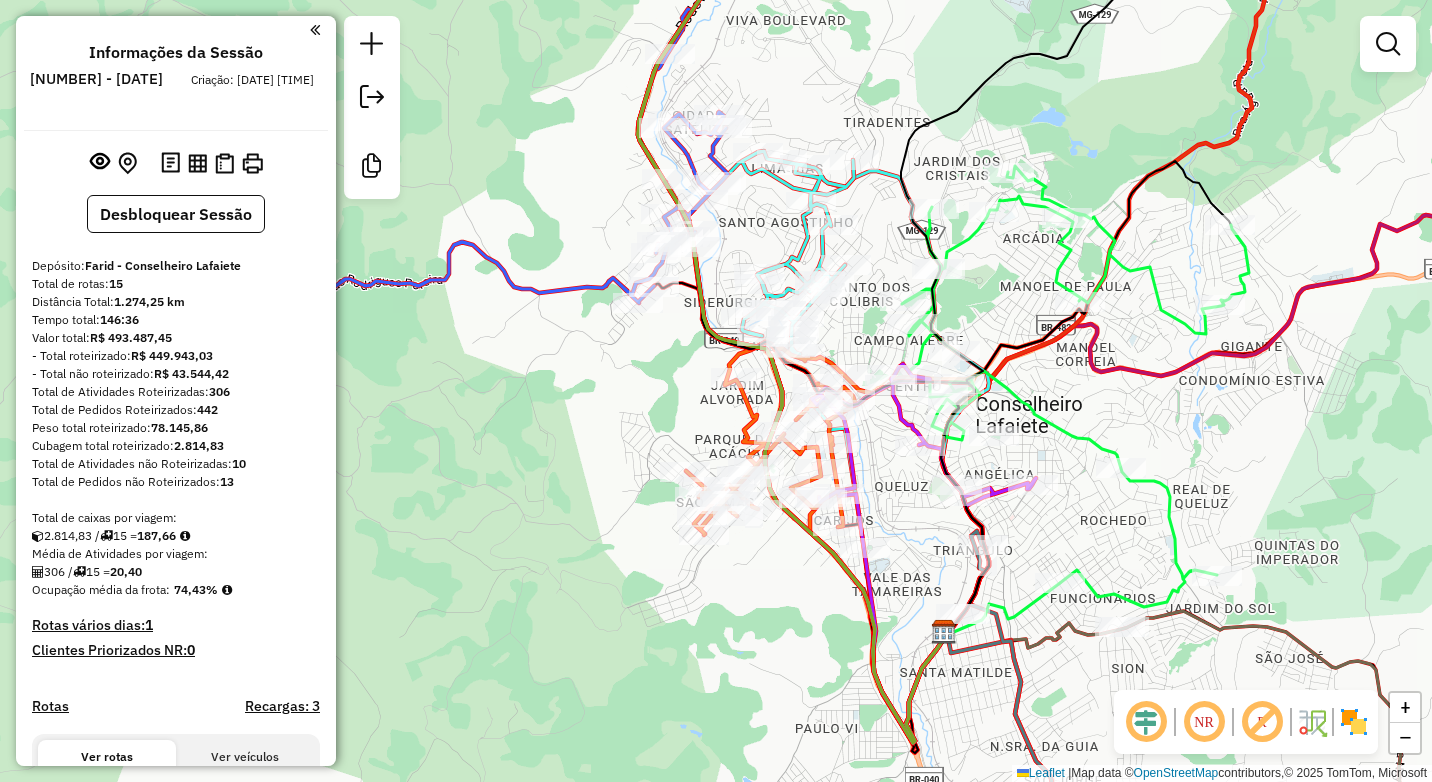drag, startPoint x: 1024, startPoint y: 382, endPoint x: 1129, endPoint y: 404, distance: 107.28001 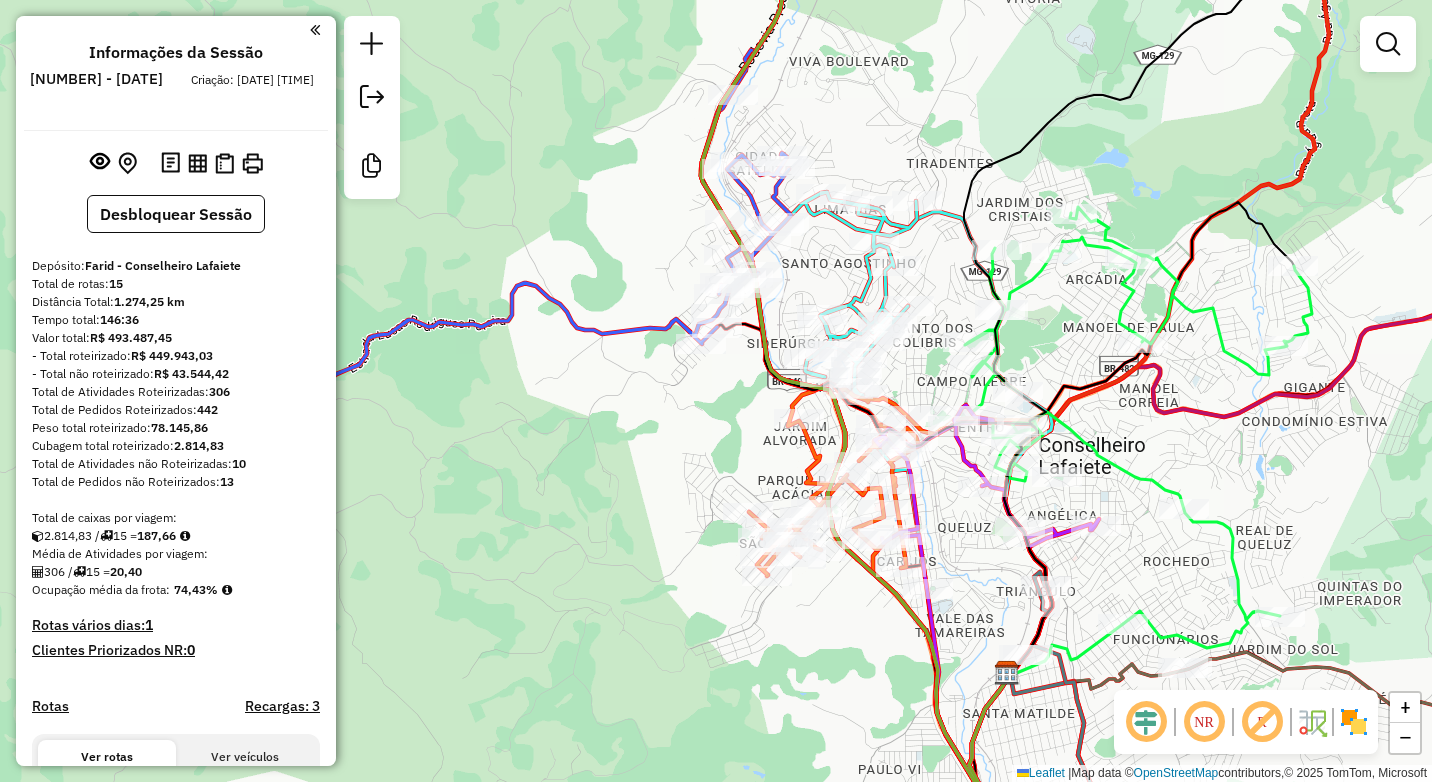 drag, startPoint x: 1163, startPoint y: 413, endPoint x: 1130, endPoint y: 428, distance: 36.249138 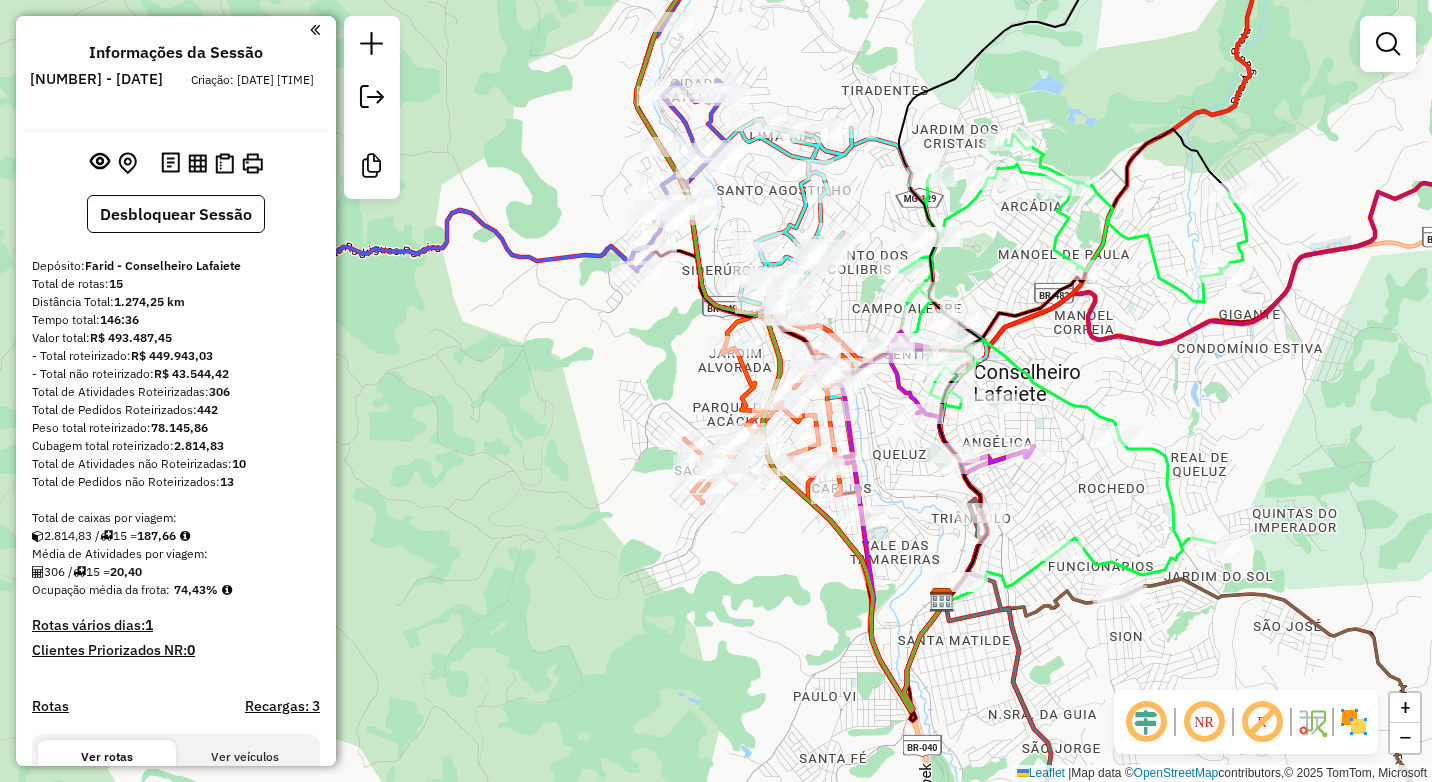 drag, startPoint x: 1207, startPoint y: 435, endPoint x: 1122, endPoint y: 358, distance: 114.69089 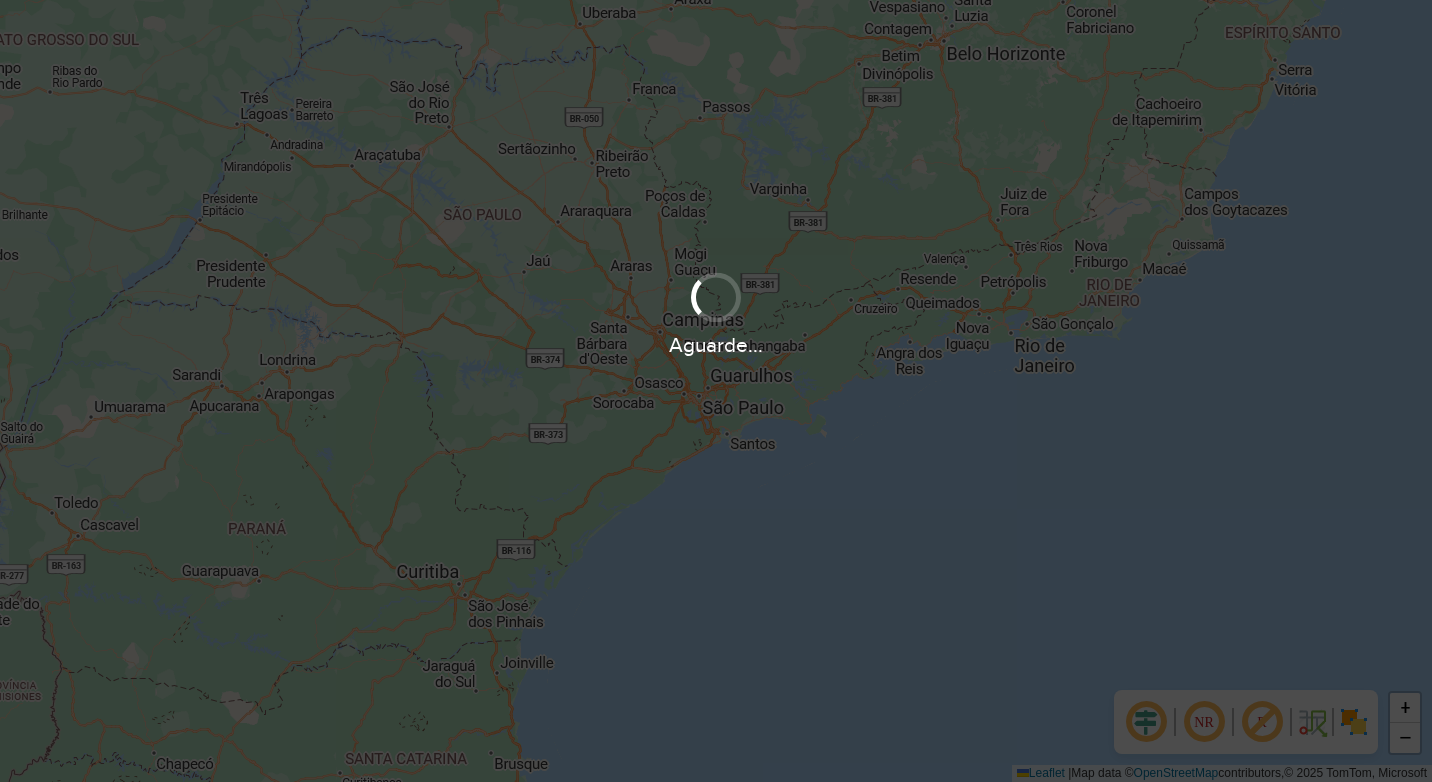 scroll, scrollTop: 0, scrollLeft: 0, axis: both 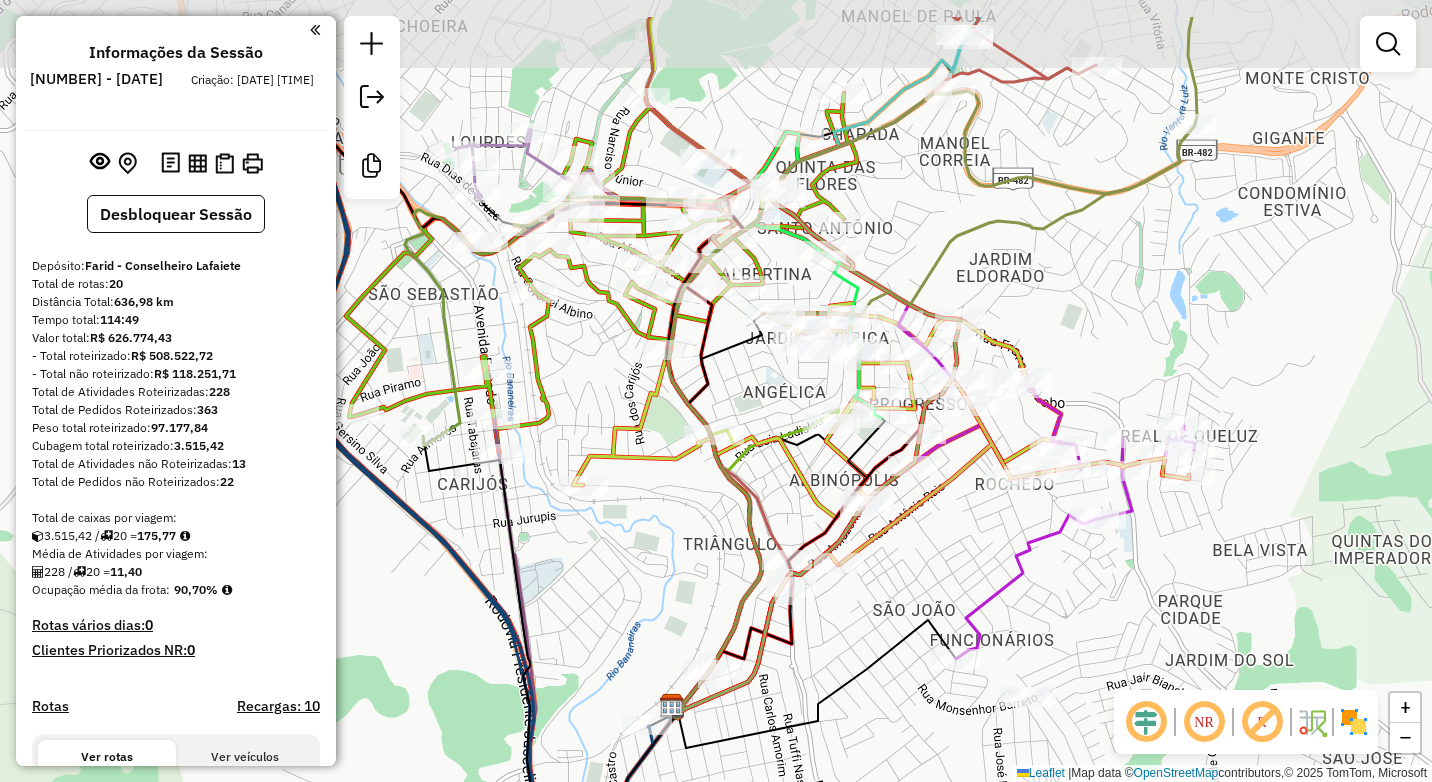 drag, startPoint x: 850, startPoint y: 303, endPoint x: 772, endPoint y: 412, distance: 134.03358 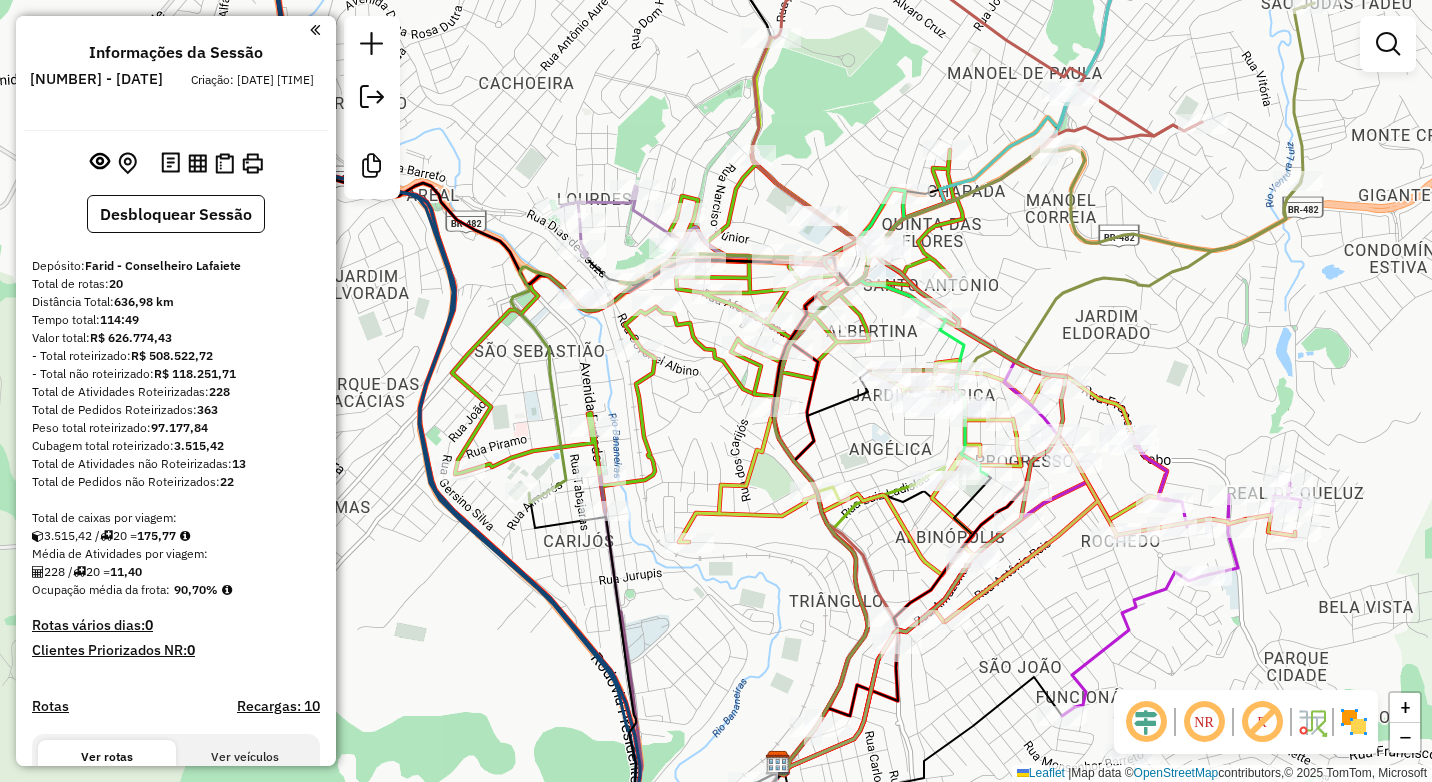 drag, startPoint x: 837, startPoint y: 421, endPoint x: 832, endPoint y: 469, distance: 48.259712 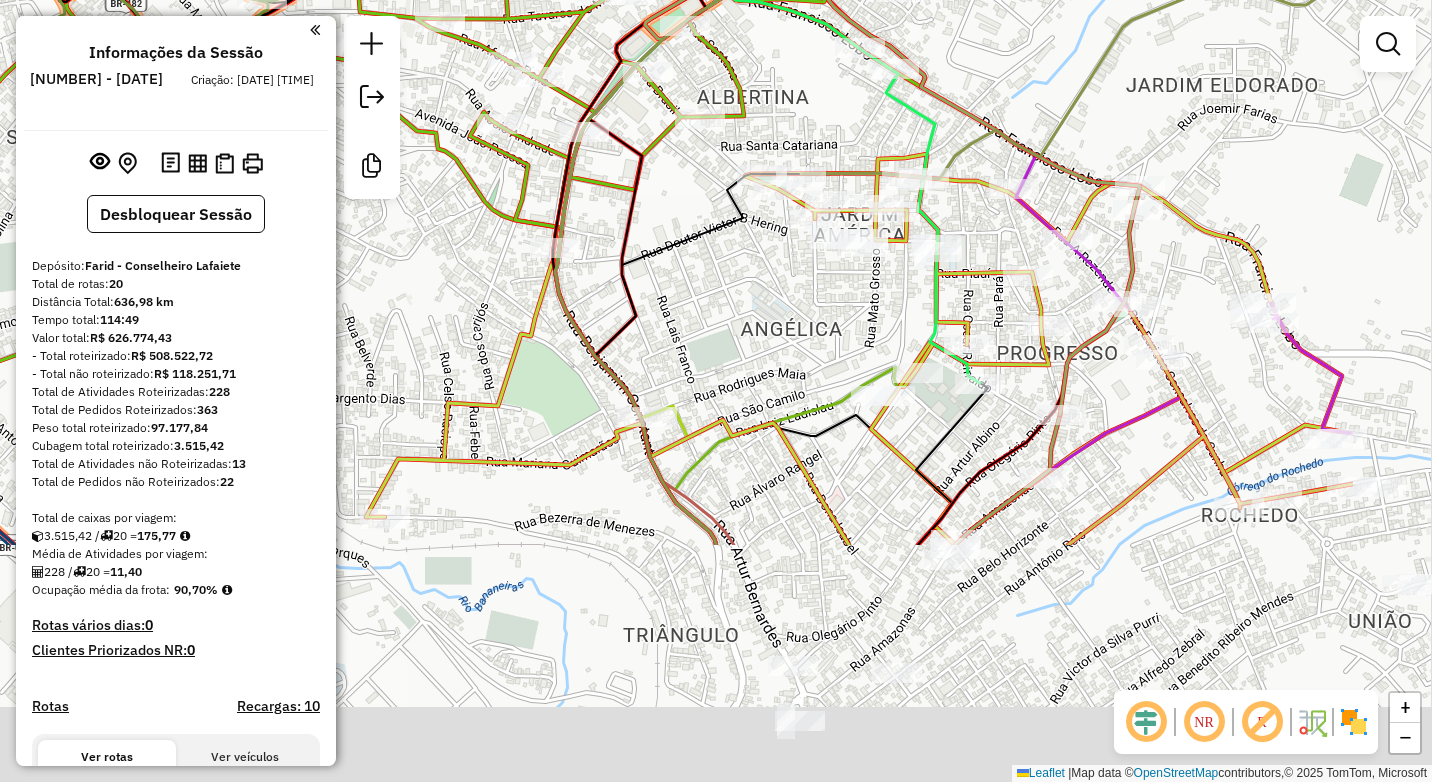 drag, startPoint x: 887, startPoint y: 559, endPoint x: 651, endPoint y: 222, distance: 411.41827 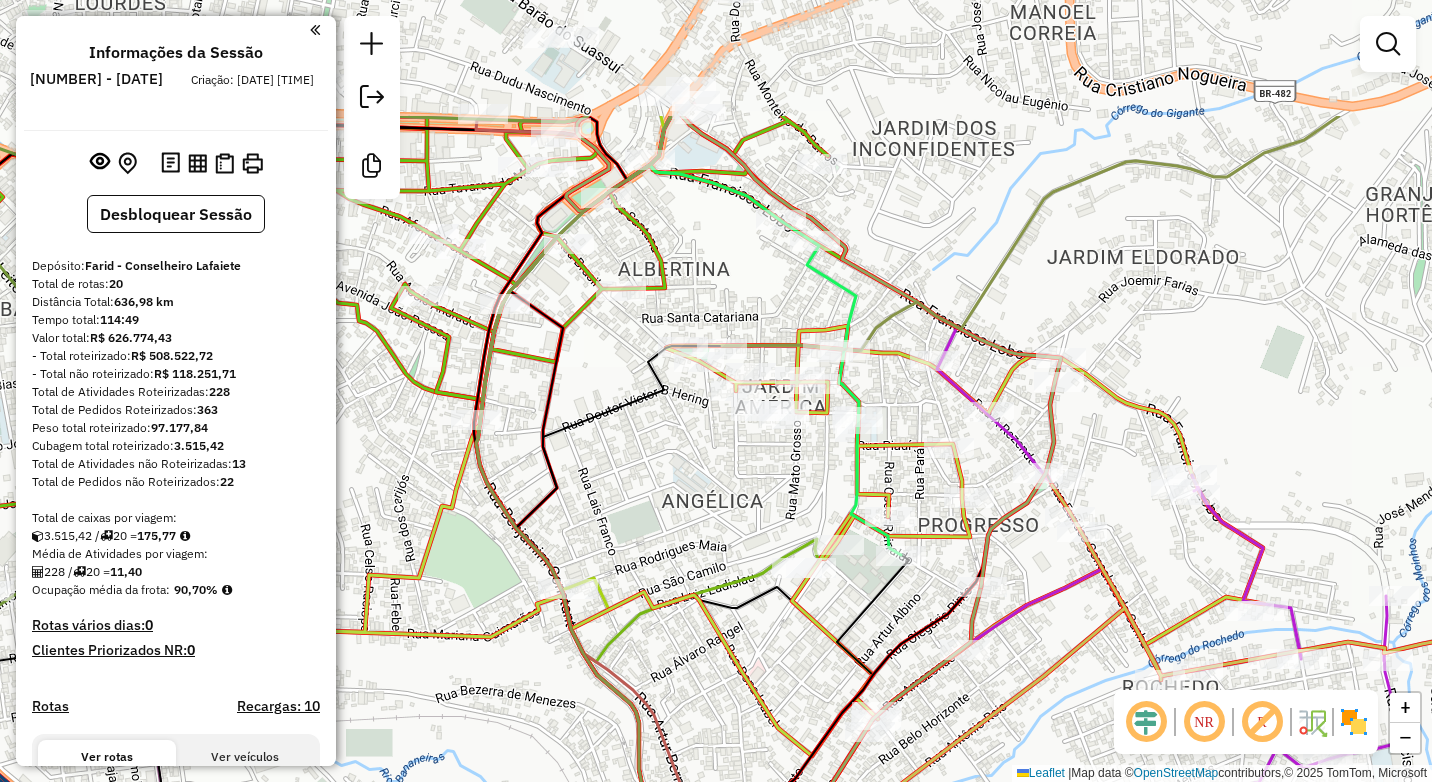 drag, startPoint x: 800, startPoint y: 329, endPoint x: 744, endPoint y: 529, distance: 207.69208 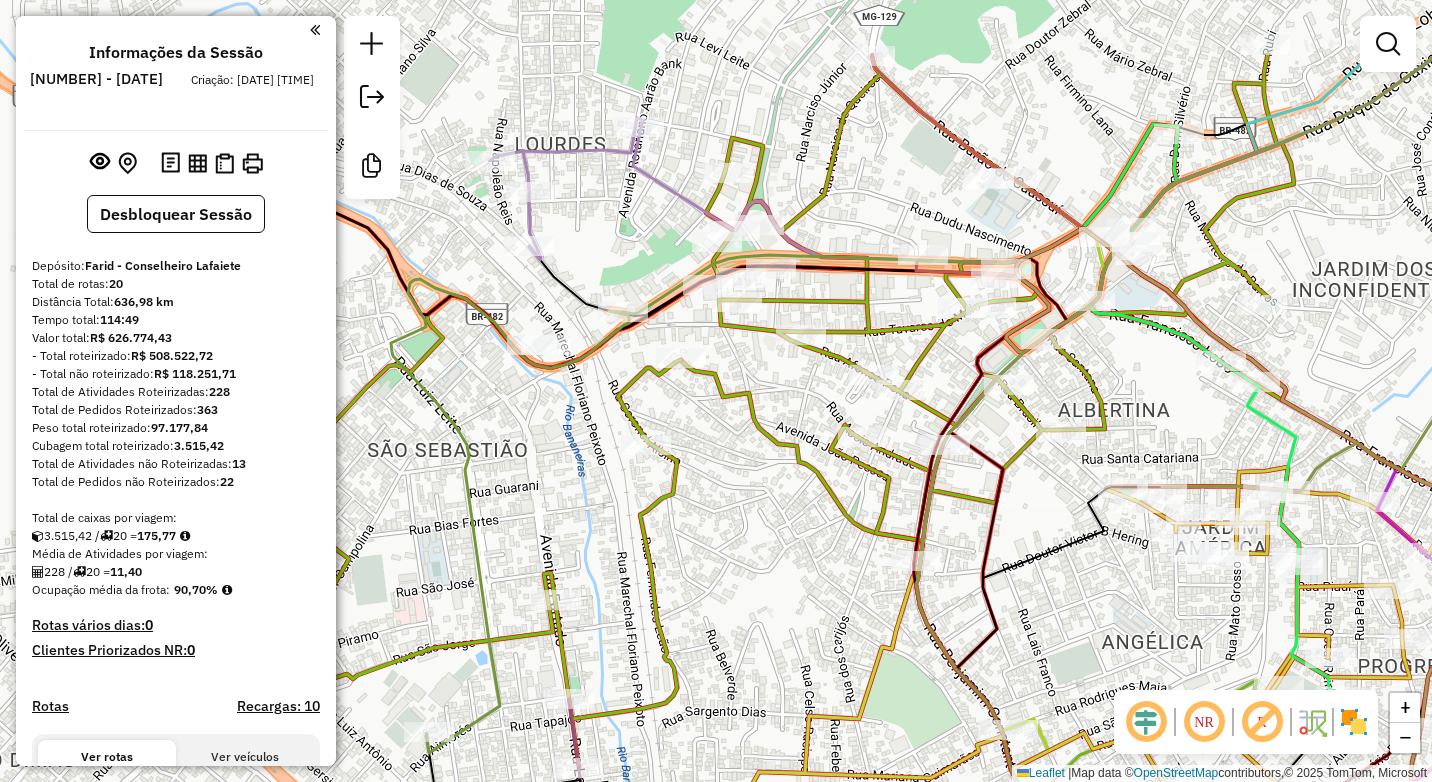 drag, startPoint x: 777, startPoint y: 267, endPoint x: 1217, endPoint y: 395, distance: 458.2401 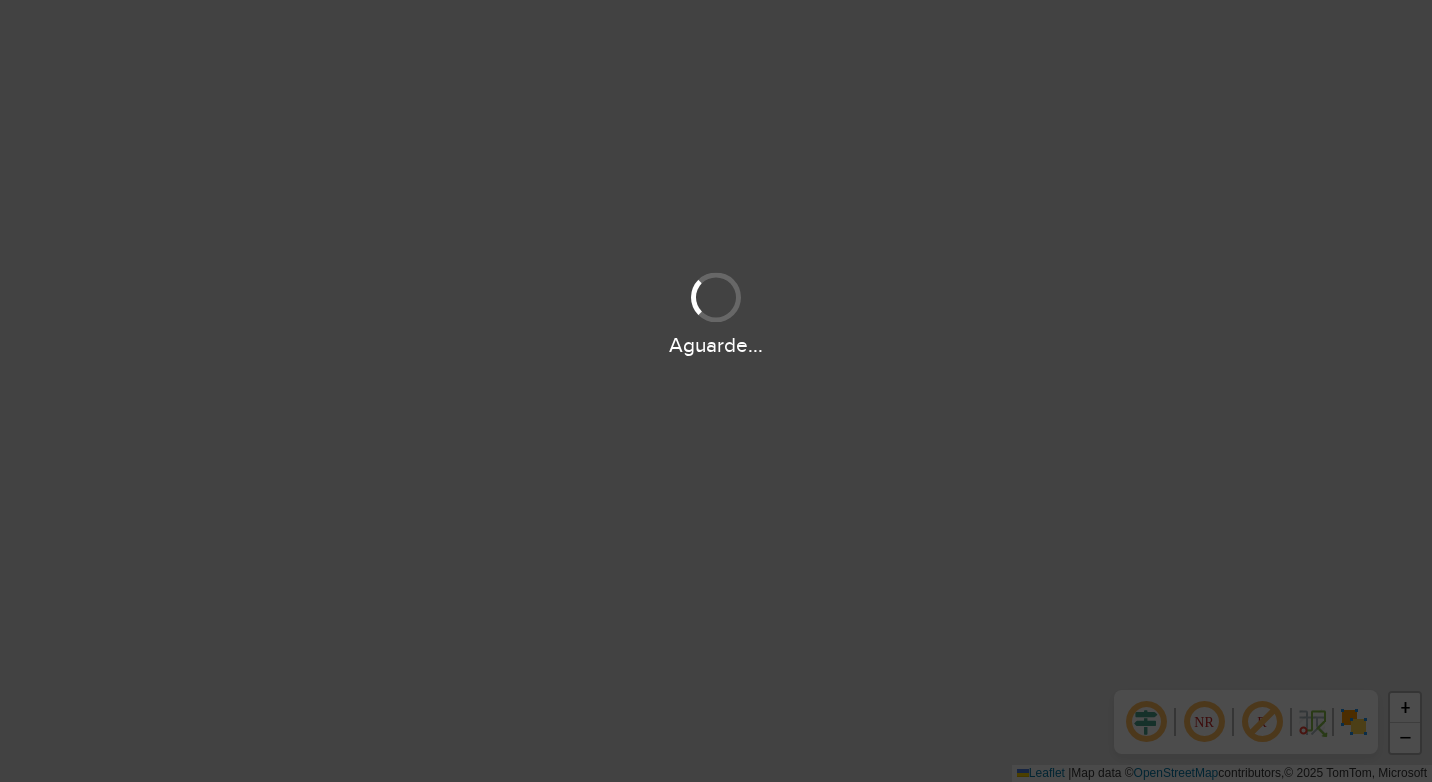 scroll, scrollTop: 0, scrollLeft: 0, axis: both 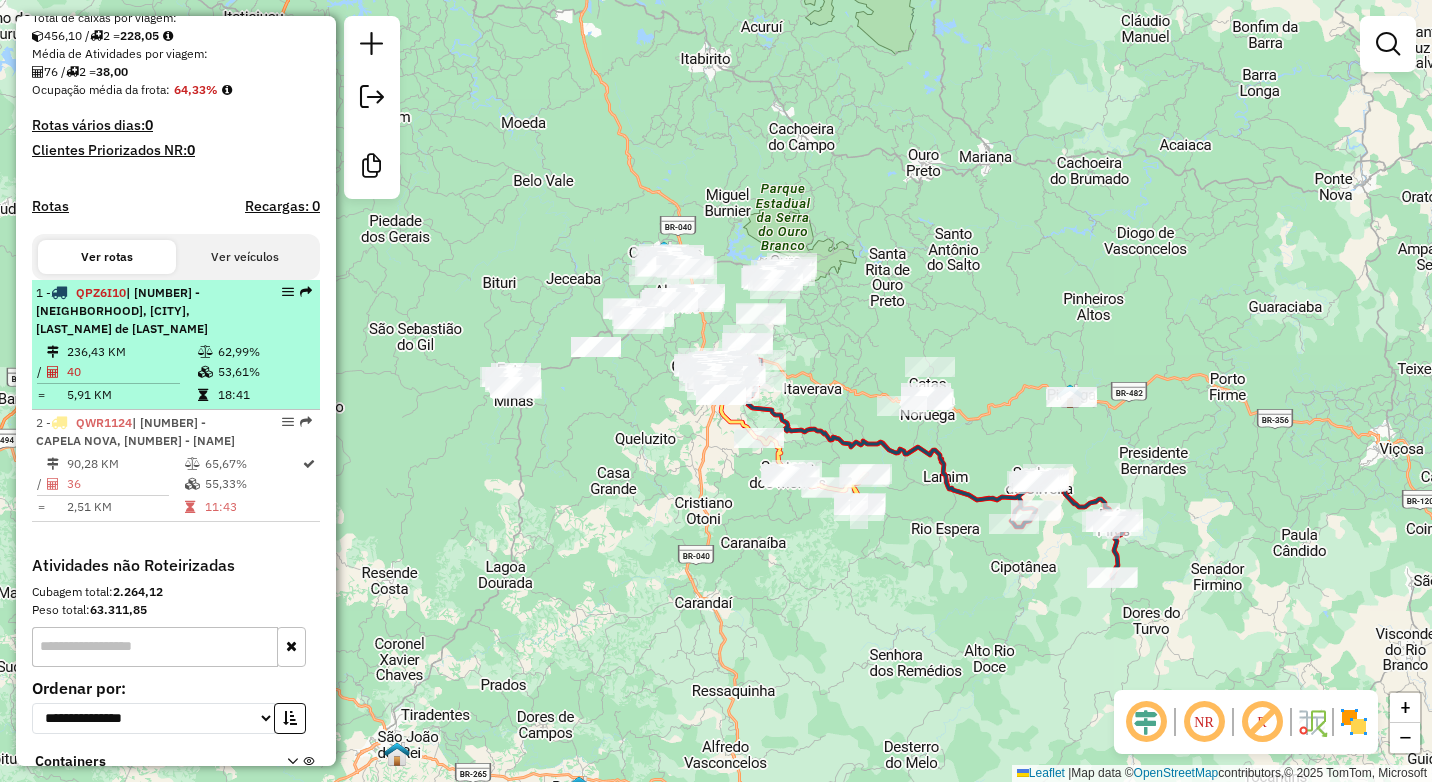 click on "40" at bounding box center (131, 372) 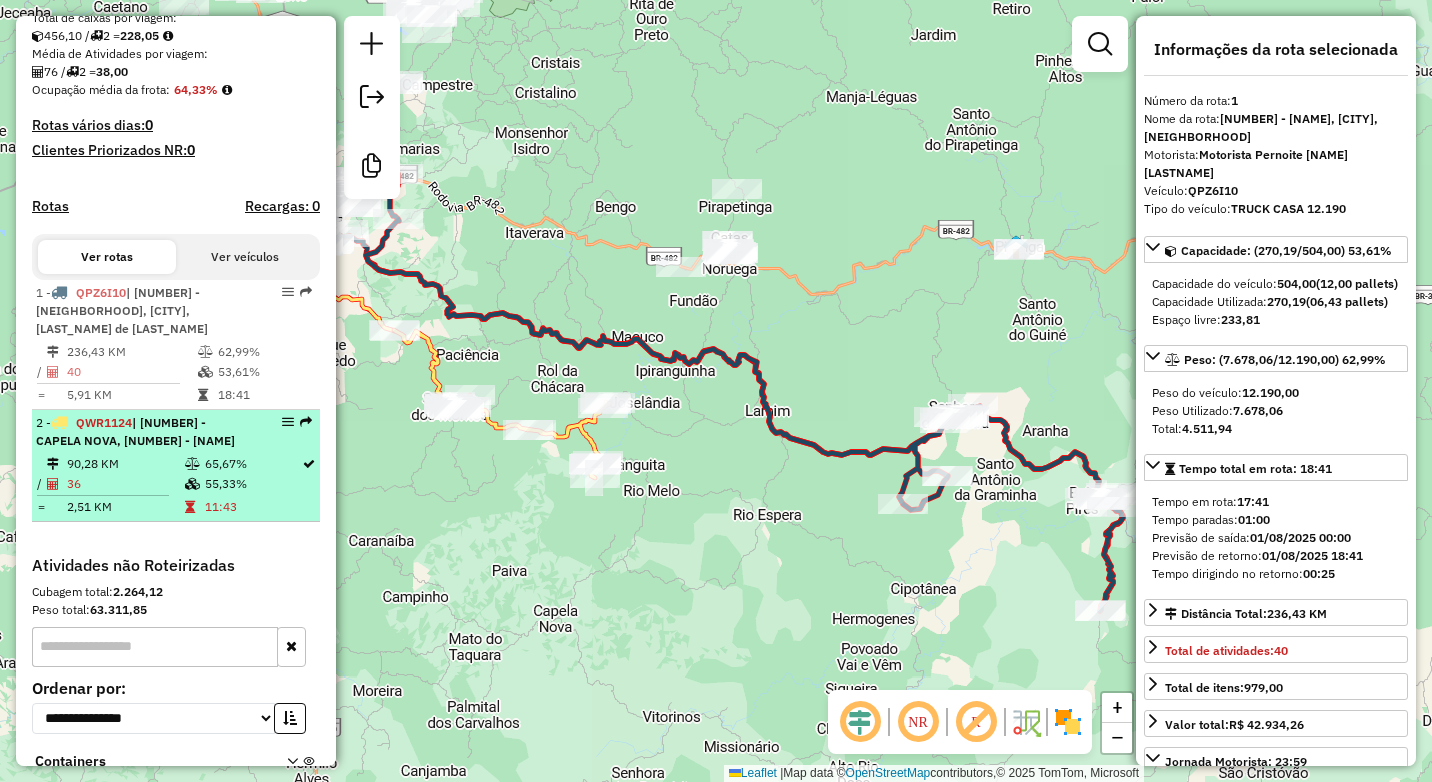 click on "2,51 KM" at bounding box center [125, 507] 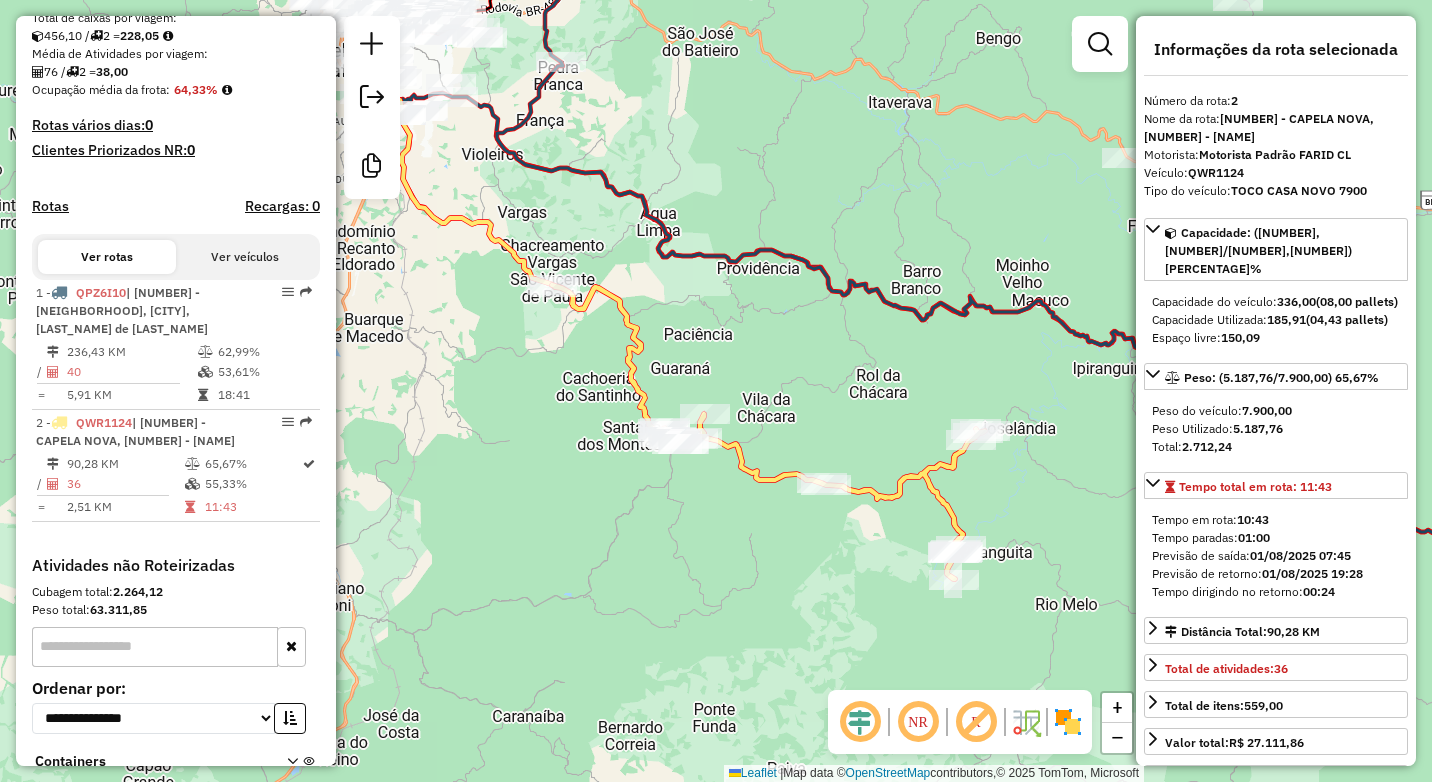 drag, startPoint x: 852, startPoint y: 447, endPoint x: 769, endPoint y: 309, distance: 161.03726 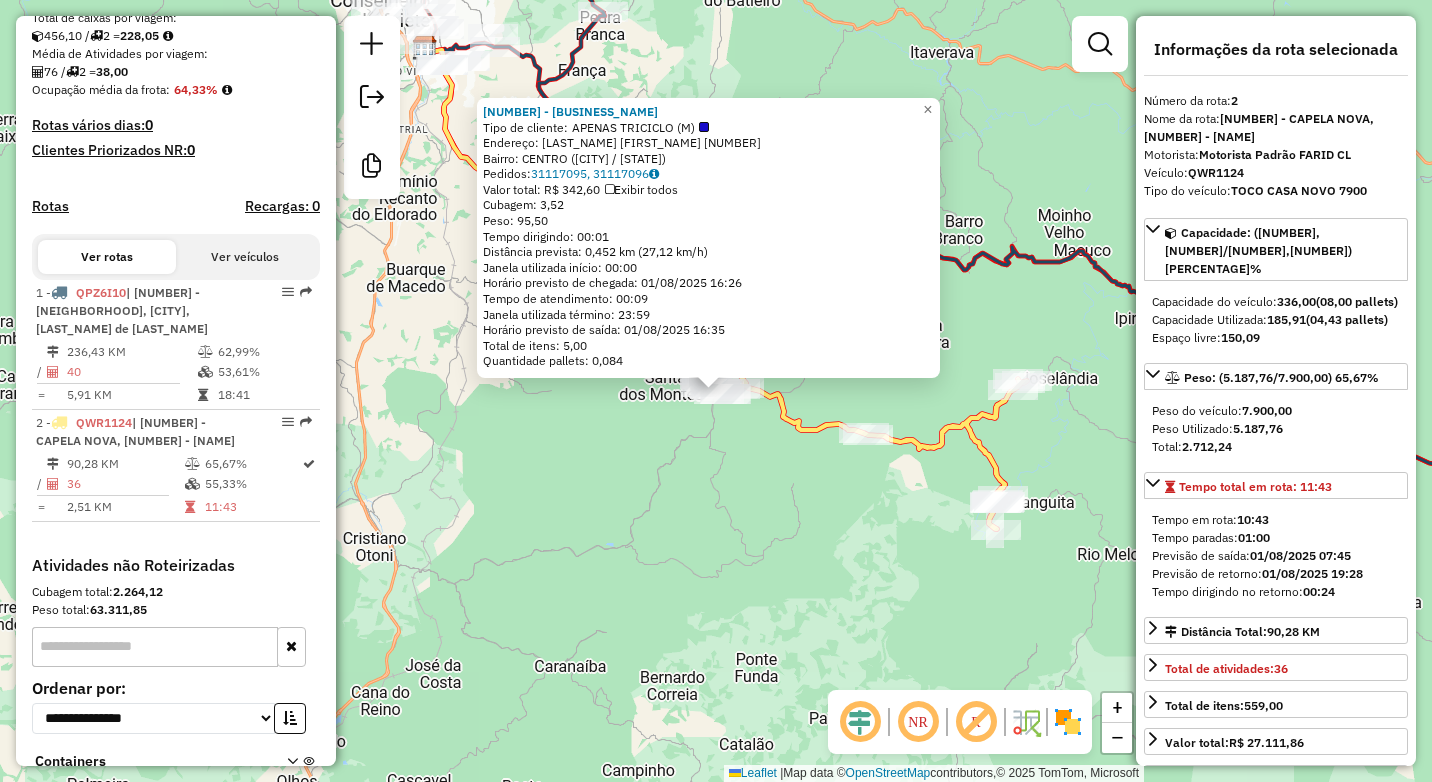 scroll, scrollTop: 586, scrollLeft: 0, axis: vertical 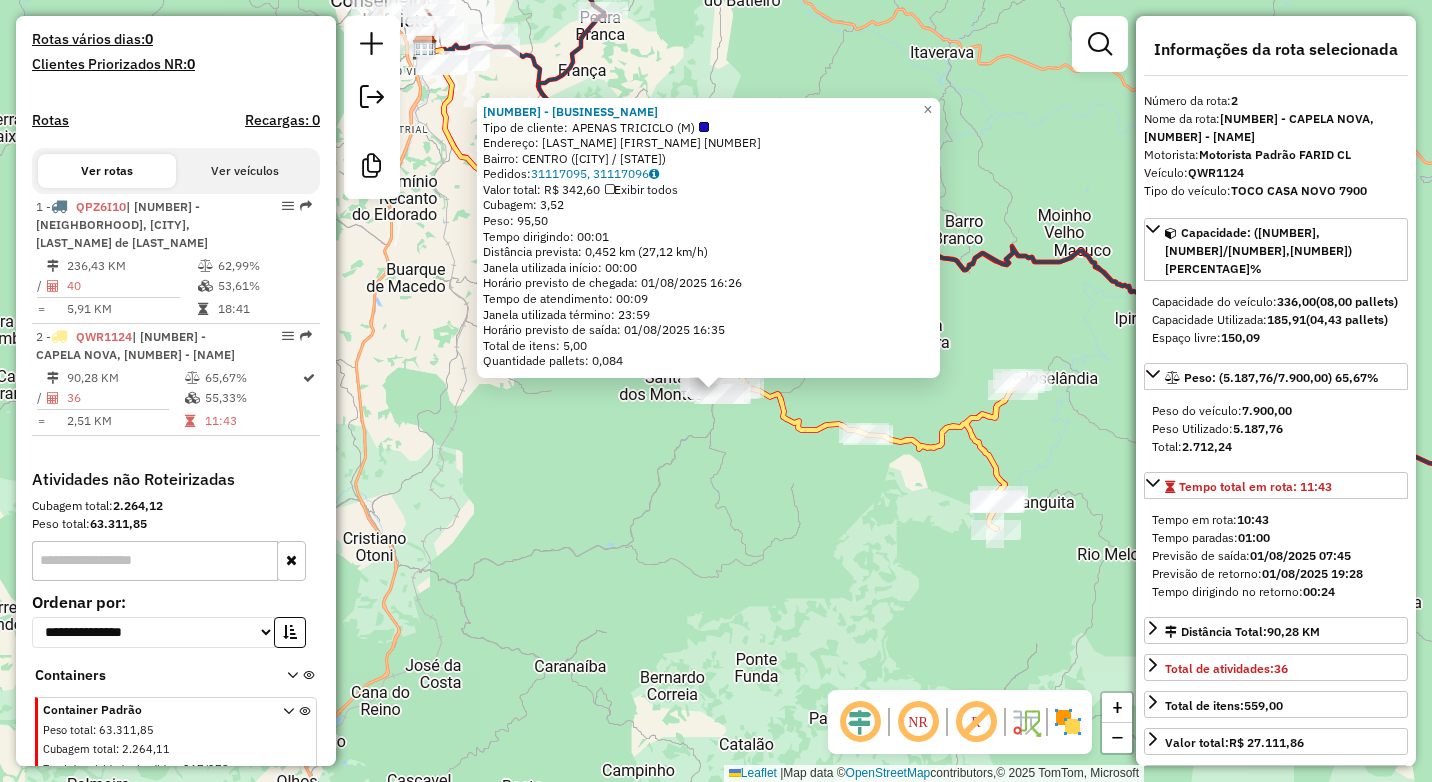 click on "3206 - BAR DO NOZINHO  Tipo de cliente:   APENAS TRICICLO (M)   Endereço:  JOSE TEIXEIRA DE ARAUJO 56   Bairro: CENTRO (SANTANA DOS MONTES / MG)   Pedidos:  31117095, 31117096   Valor total: R$ 342,60   Exibir todos   Cubagem: 3,52  Peso: 95,50  Tempo dirigindo: 00:01   Distância prevista: 0,452 km (27,12 km/h)   Janela utilizada início: 00:00   Horário previsto de chegada: 01/08/2025 16:26   Tempo de atendimento: 00:09   Janela utilizada término: 23:59   Horário previsto de saída: 01/08/2025 16:35   Total de itens: 5,00   Quantidade pallets: 0,084  × Janela de atendimento Grade de atendimento Capacidade Transportadoras Veículos Cliente Pedidos  Rotas Selecione os dias de semana para filtrar as janelas de atendimento  Seg   Ter   Qua   Qui   Sex   Sáb   Dom  Informe o período da janela de atendimento: De: Até:  Filtrar exatamente a janela do cliente  Considerar janela de atendimento padrão  Selecione os dias de semana para filtrar as grades de atendimento  Seg   Ter   Qua   Qui   Sex   Sáb  De:" 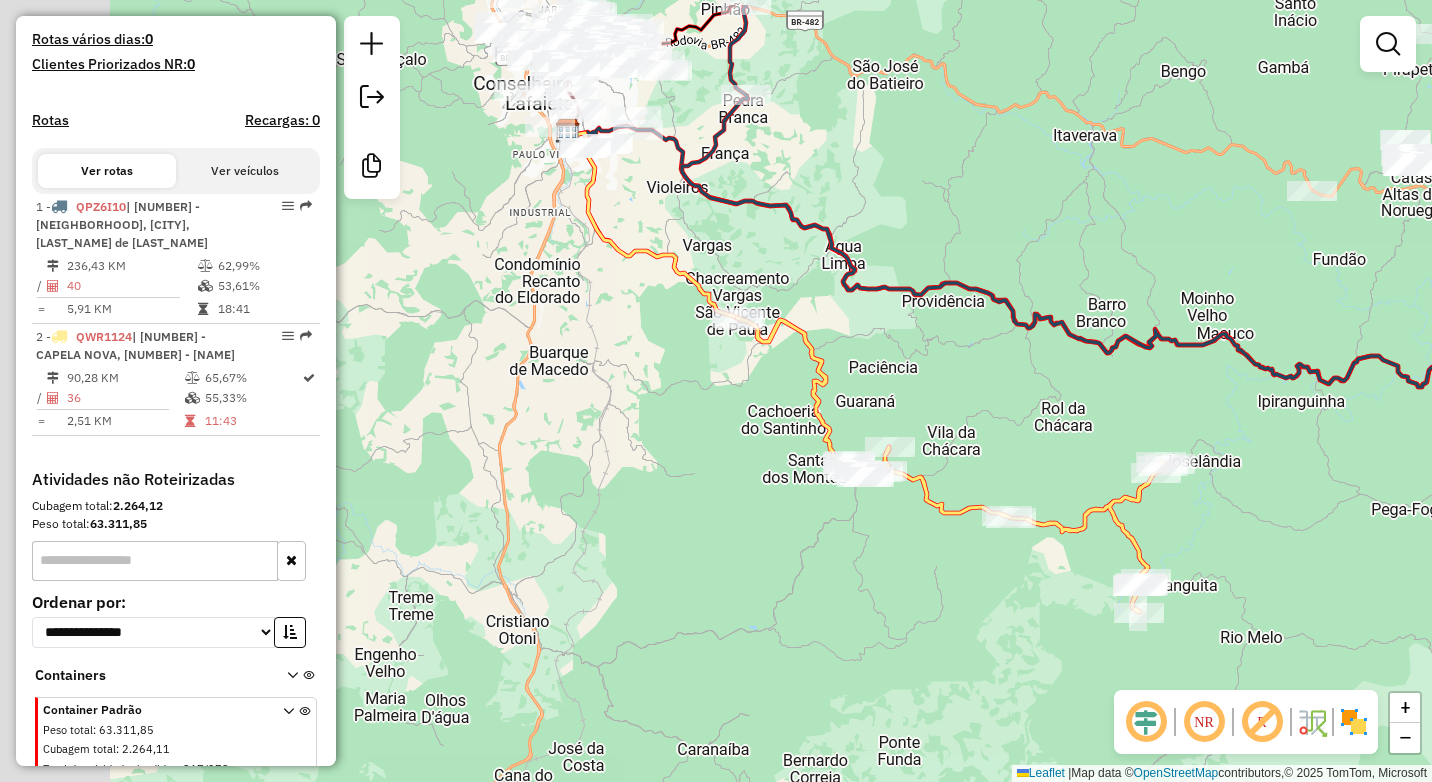 drag, startPoint x: 563, startPoint y: 459, endPoint x: 719, endPoint y: 549, distance: 180.09998 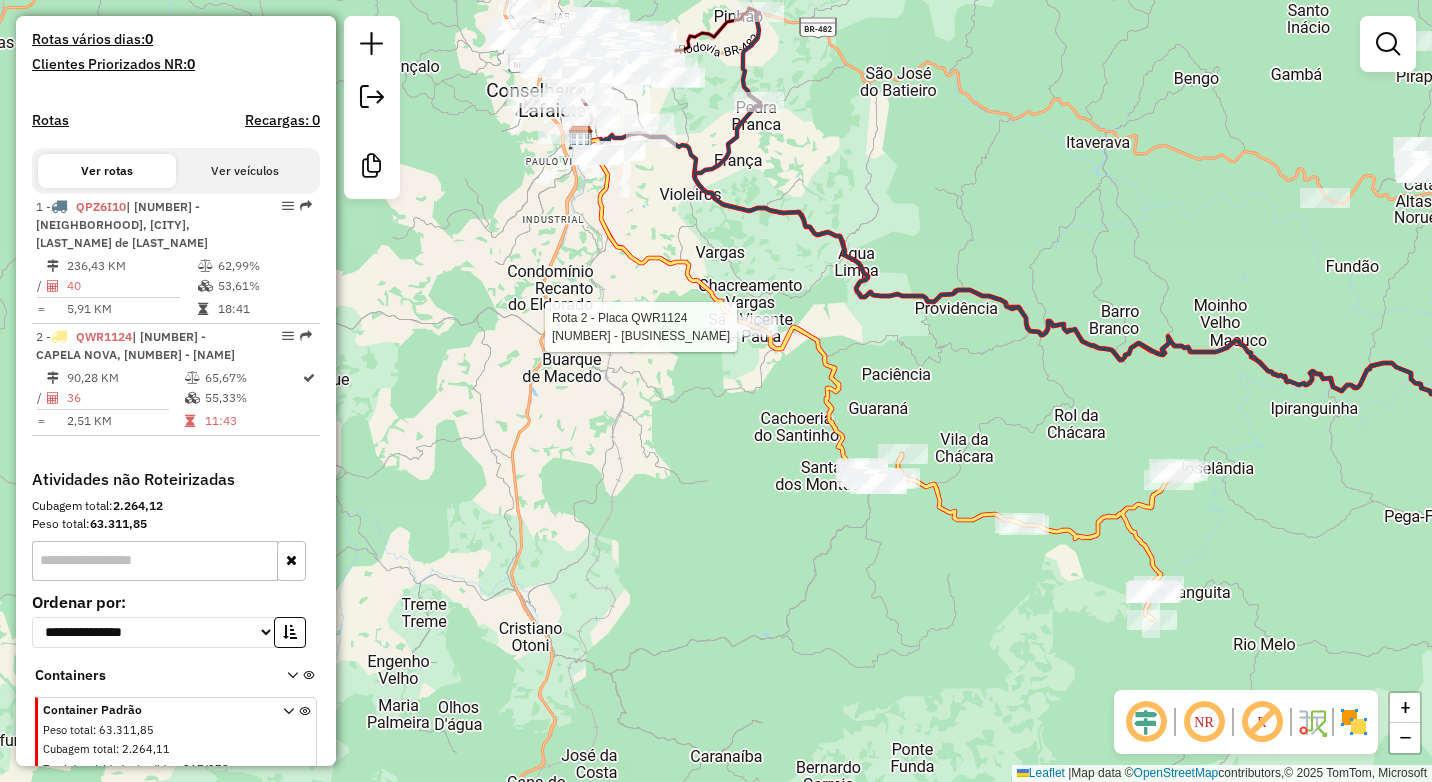 select on "**********" 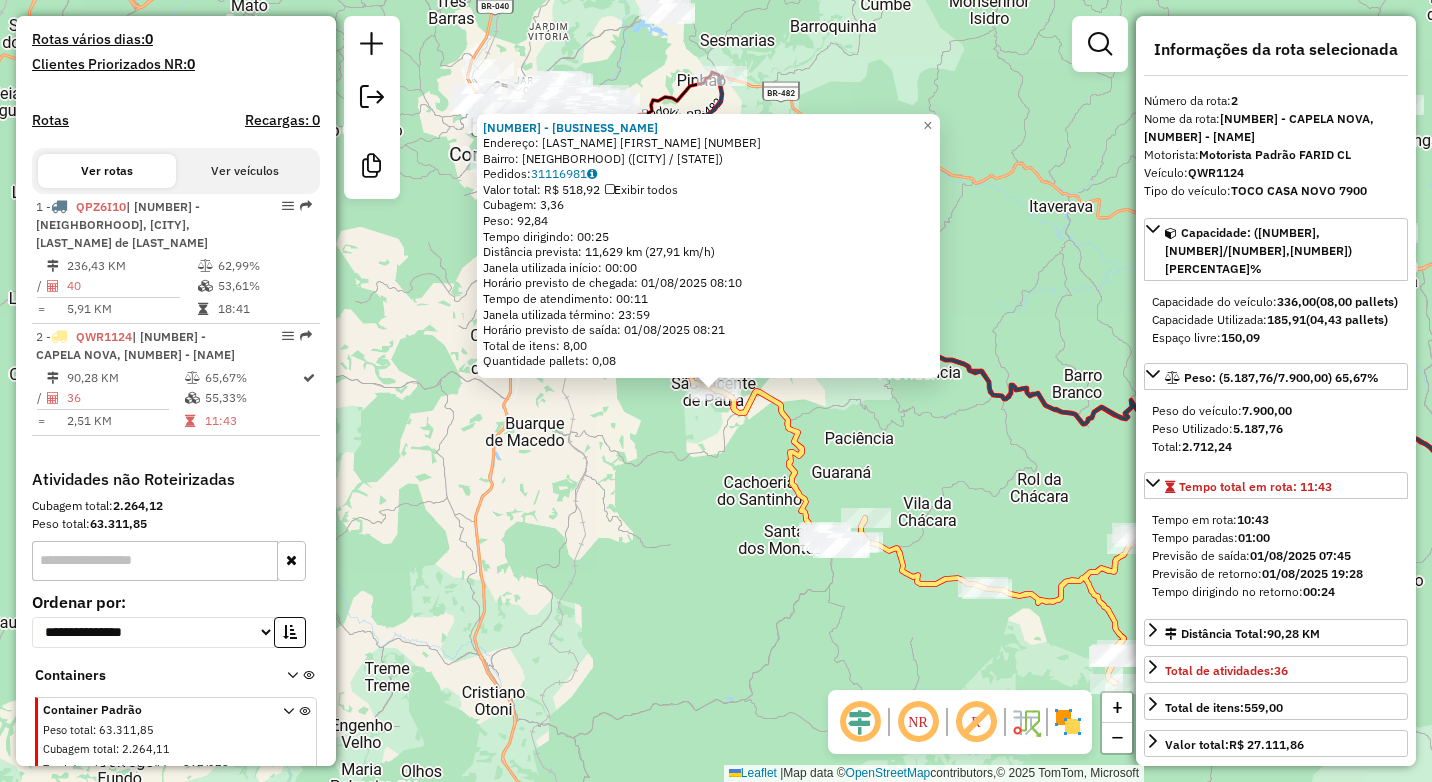 click on "Rota 2 - Placa QWR1124  11613 - BAR E MERCEARIA DO M 11613 - BAR E MERCEARIA DO M  Endereço:  BIANOR DE ALMEIDA 55   Bairro: SAO VICENTE DE PAULA (CONSELHEIRO LAFAIETE / MG)   Pedidos:  31116981   Valor total: R$ 518,92   Exibir todos   Cubagem: 3,36  Peso: 92,84  Tempo dirigindo: 00:25   Distância prevista: 11,629 km (27,91 km/h)   Janela utilizada início: 00:00   Horário previsto de chegada: 01/08/2025 08:10   Tempo de atendimento: 00:11   Janela utilizada término: 23:59   Horário previsto de saída: 01/08/2025 08:21   Total de itens: 8,00   Quantidade pallets: 0,08  × Janela de atendimento Grade de atendimento Capacidade Transportadoras Veículos Cliente Pedidos  Rotas Selecione os dias de semana para filtrar as janelas de atendimento  Seg   Ter   Qua   Qui   Sex   Sáb   Dom  Informe o período da janela de atendimento: De: Até:  Filtrar exatamente a janela do cliente  Considerar janela de atendimento padrão  Selecione os dias de semana para filtrar as grades de atendimento  Seg   Ter   Qua  De:" 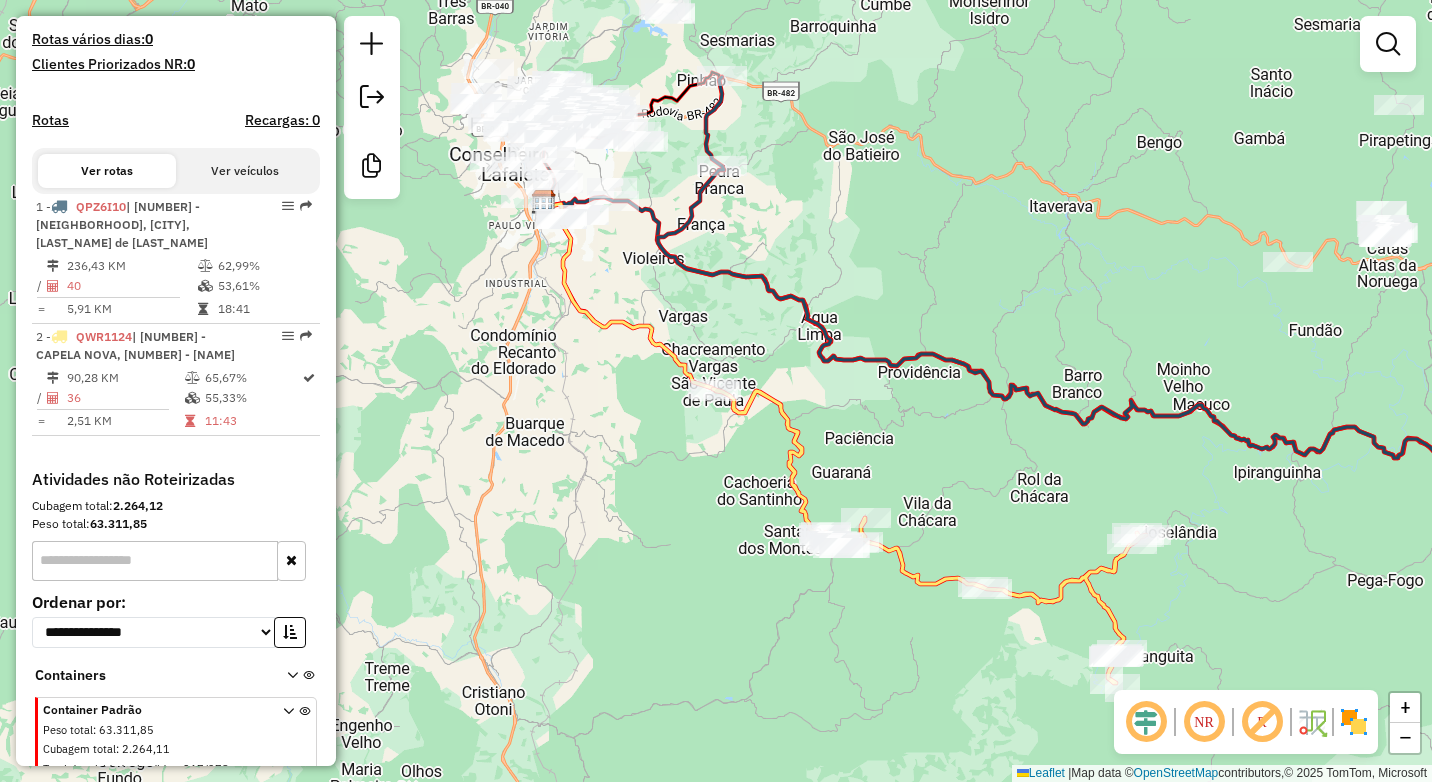 drag, startPoint x: 693, startPoint y: 582, endPoint x: 705, endPoint y: 555, distance: 29.546574 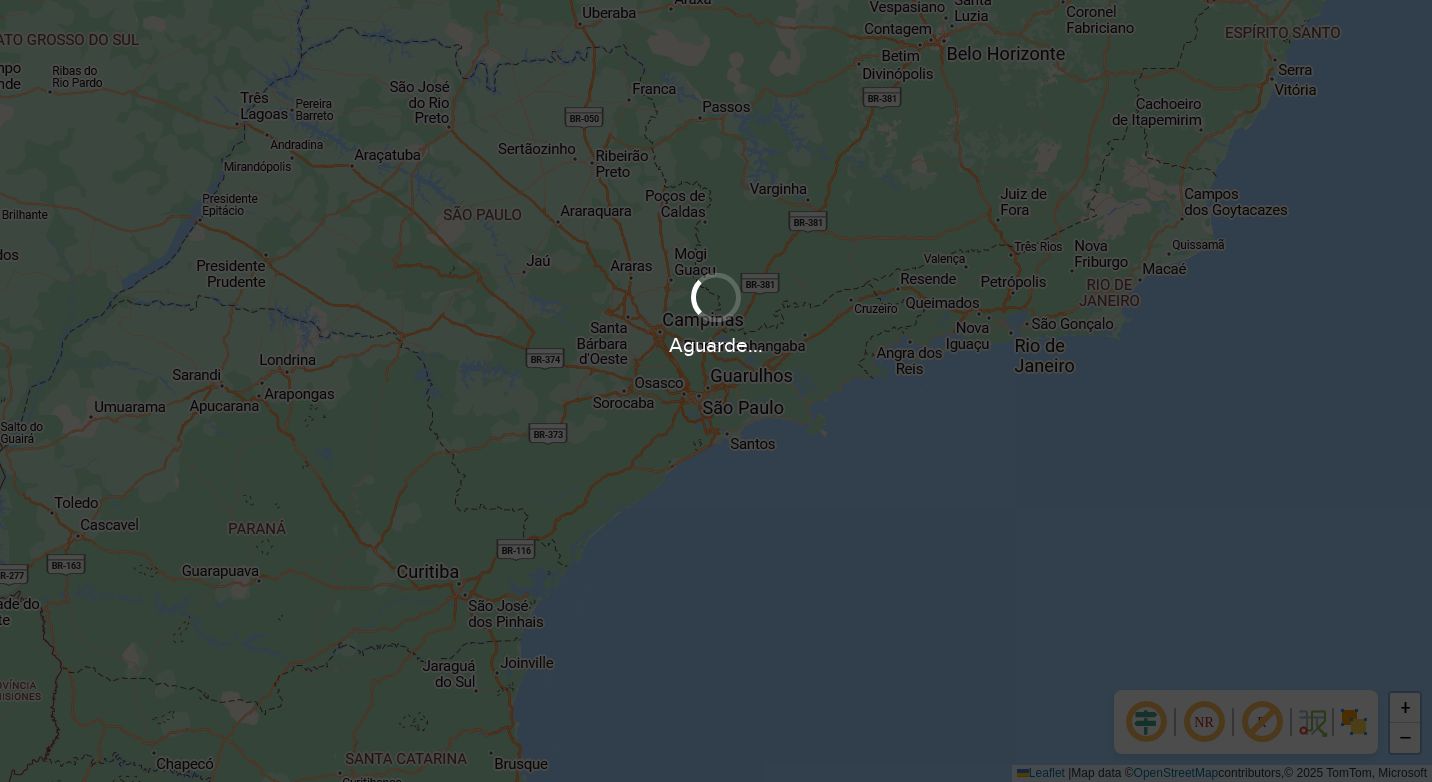 scroll, scrollTop: 0, scrollLeft: 0, axis: both 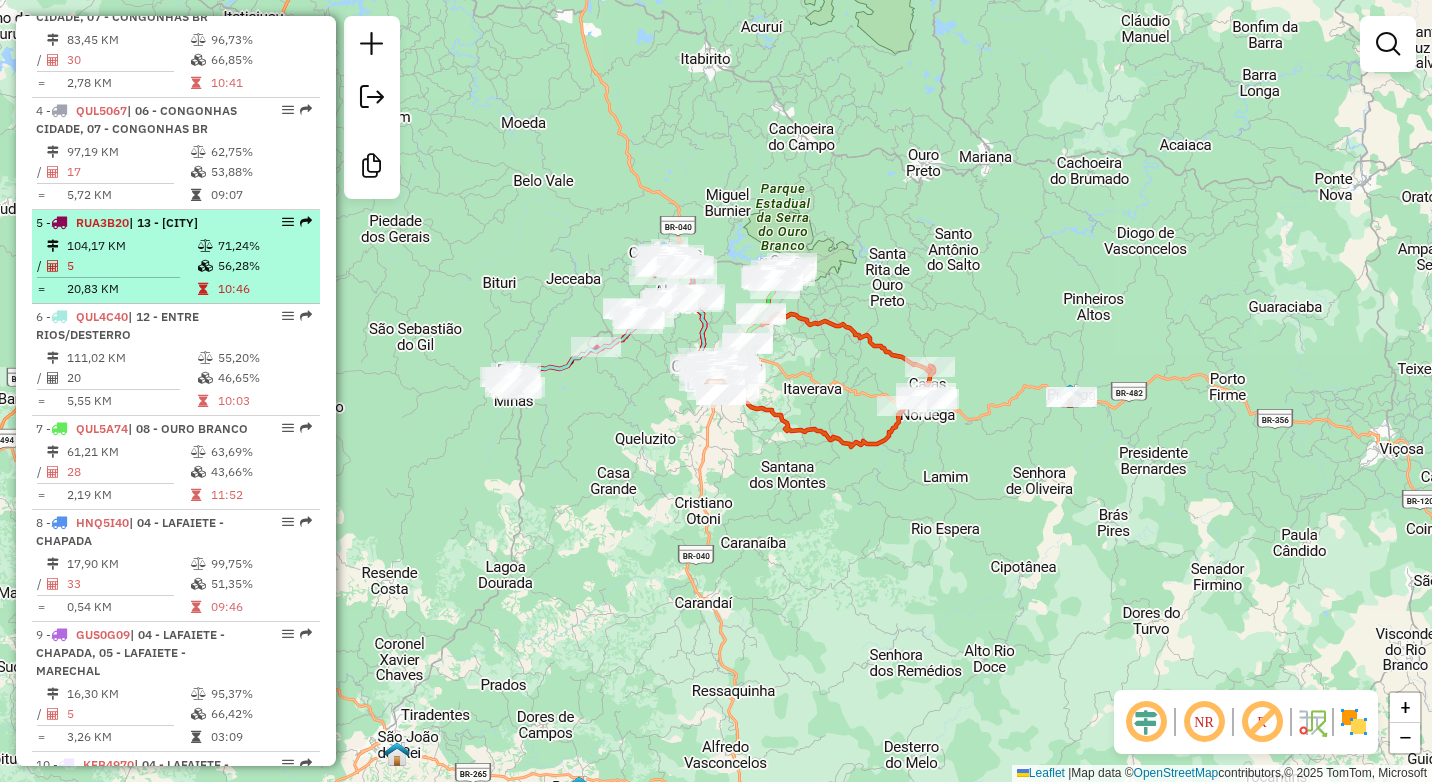 click on "5" at bounding box center (131, 266) 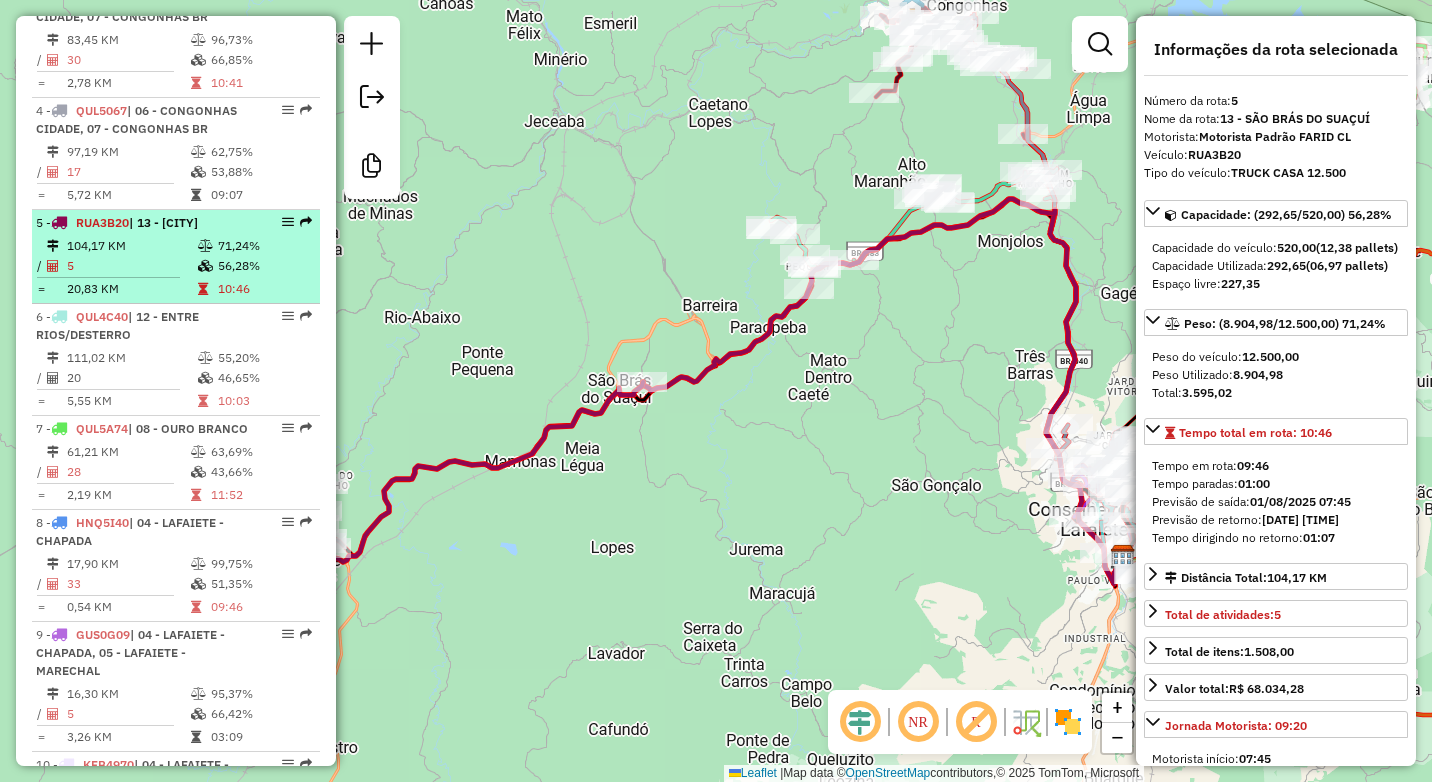 click on "104,17 KM" at bounding box center [131, 246] 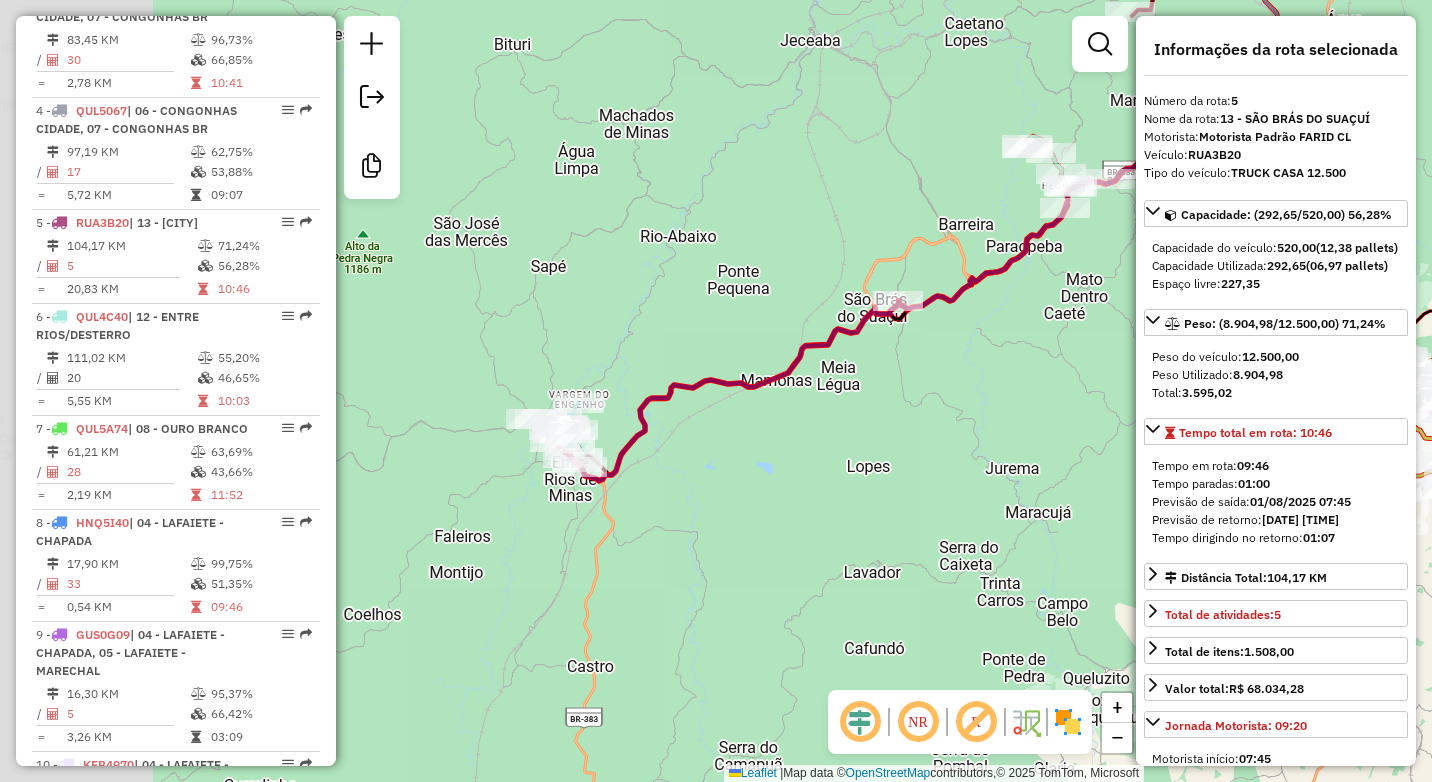 drag, startPoint x: 642, startPoint y: 565, endPoint x: 897, endPoint y: 484, distance: 267.5556 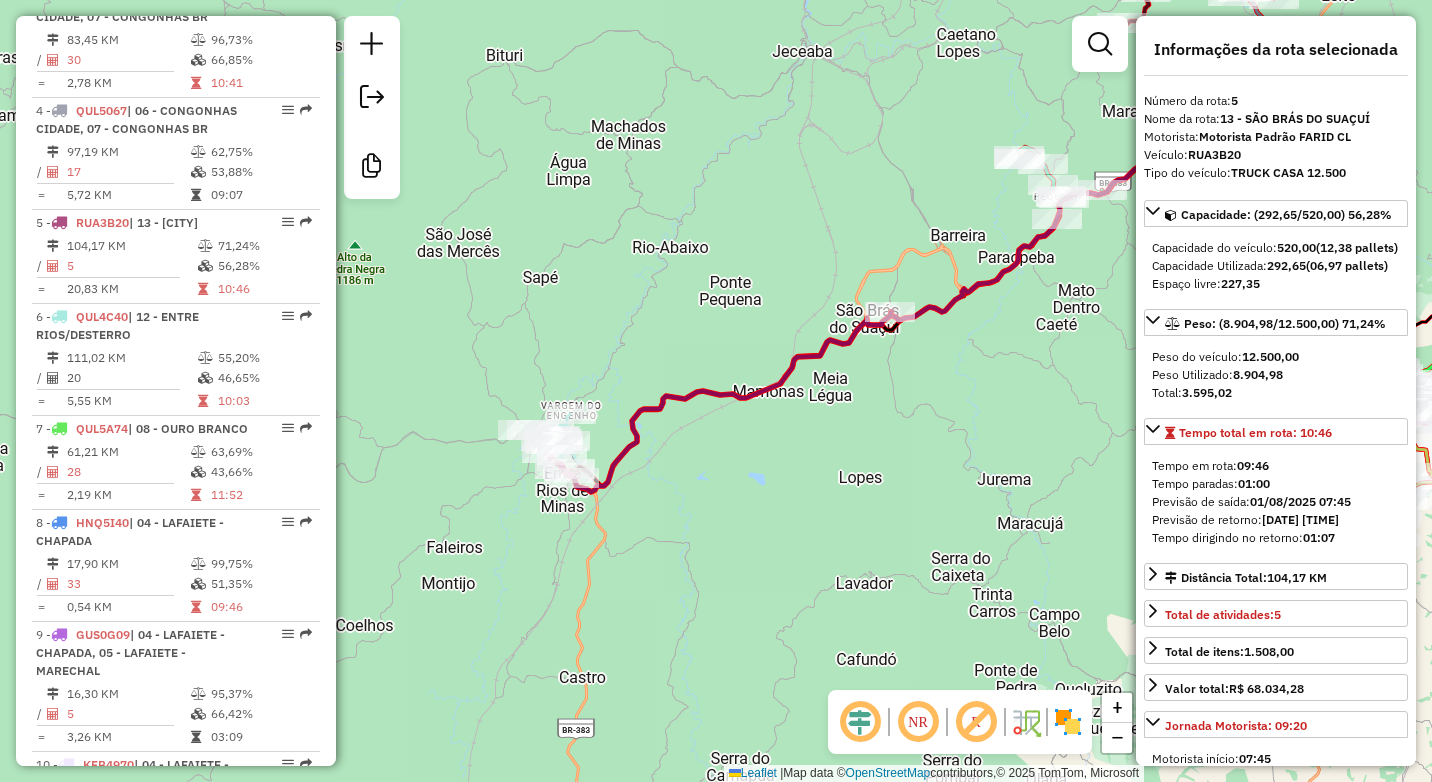 drag, startPoint x: 854, startPoint y: 415, endPoint x: 863, endPoint y: 400, distance: 17.492855 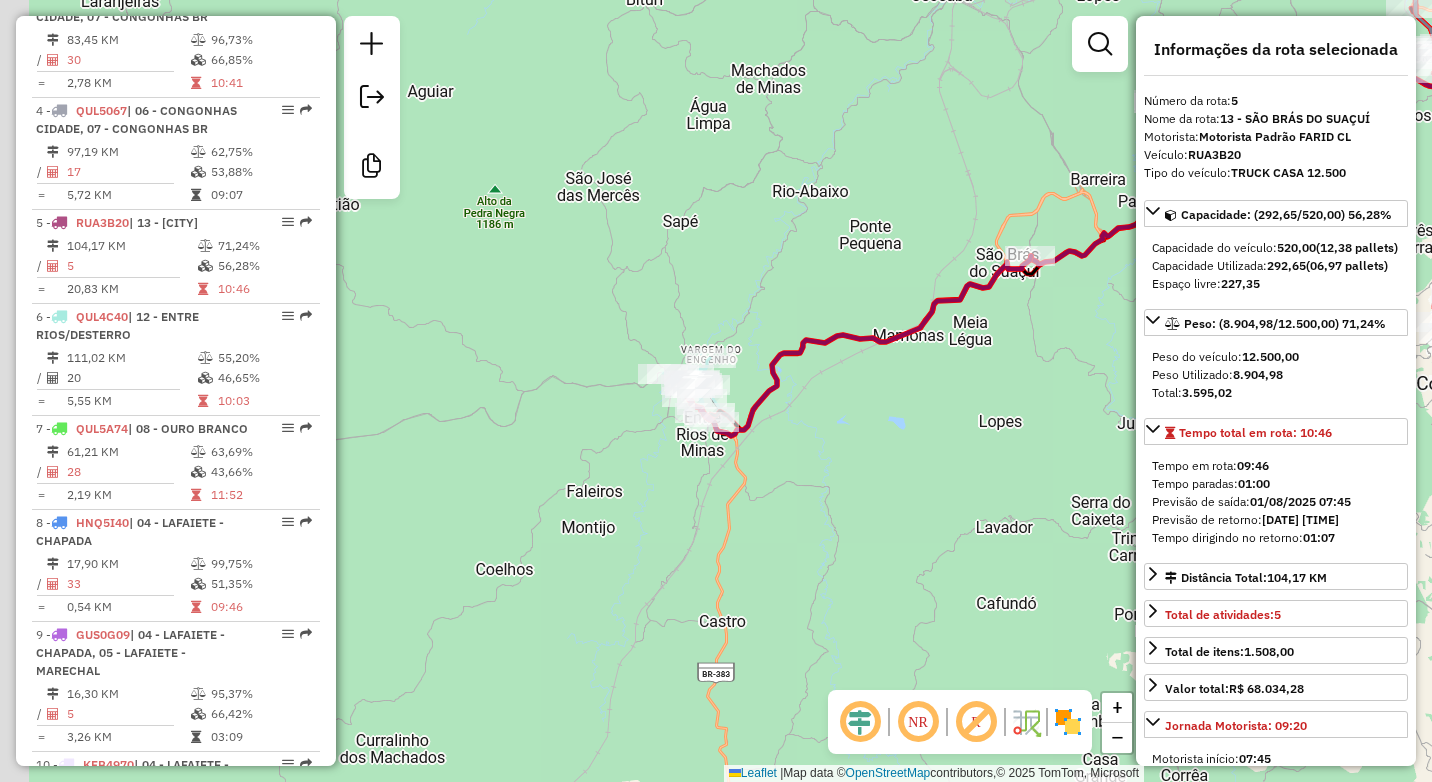 drag, startPoint x: 713, startPoint y: 354, endPoint x: 845, endPoint y: 291, distance: 146.26346 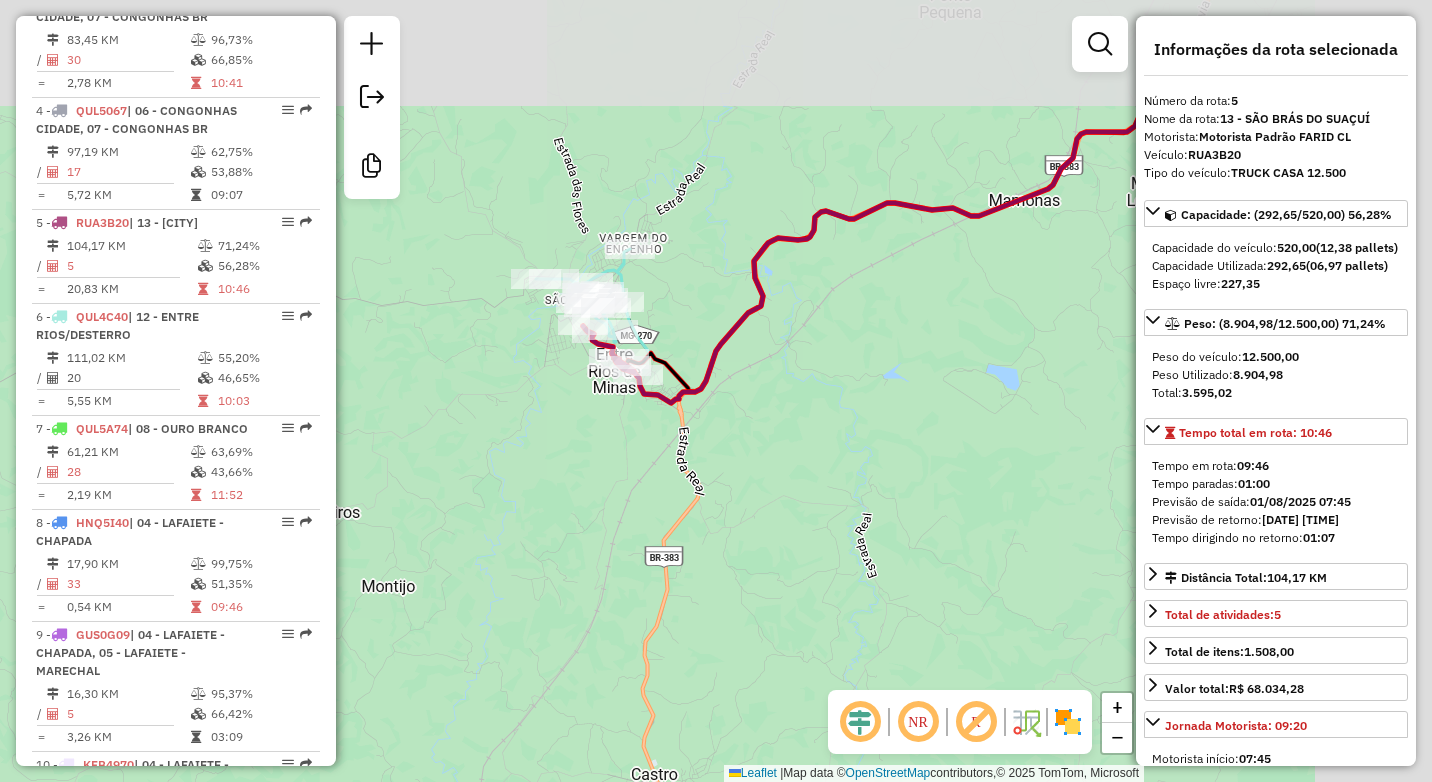 drag, startPoint x: 855, startPoint y: 136, endPoint x: 393, endPoint y: 478, distance: 574.8113 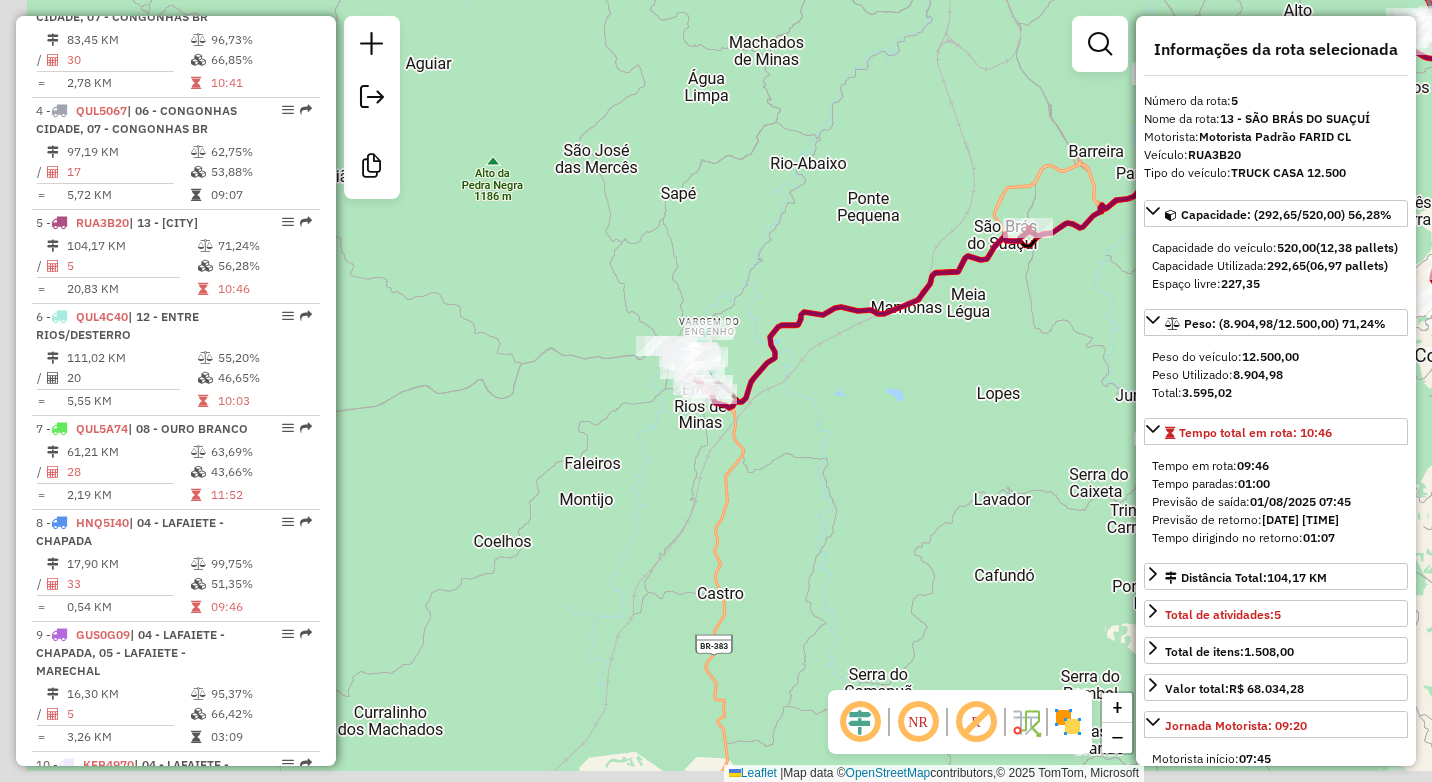drag, startPoint x: 823, startPoint y: 537, endPoint x: 911, endPoint y: 420, distance: 146.40013 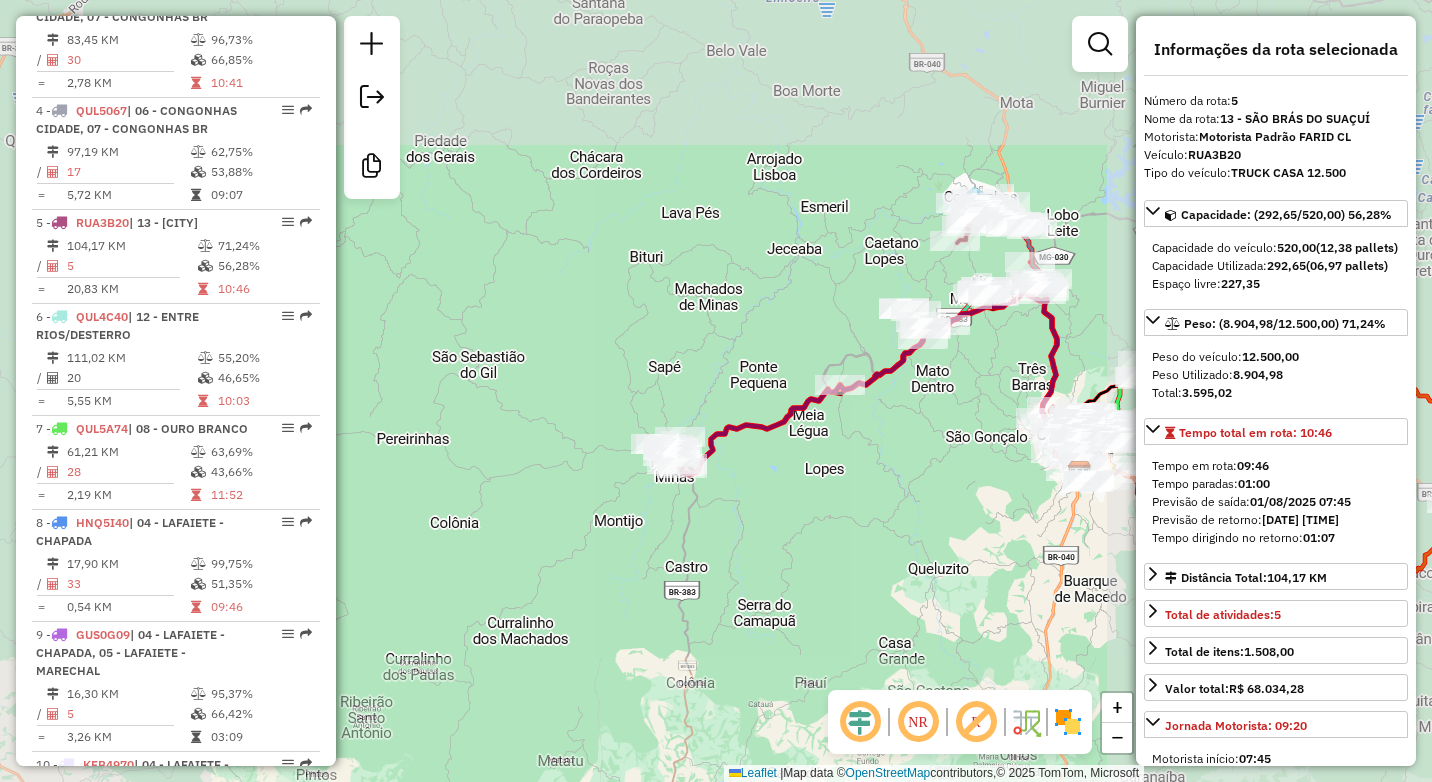 drag, startPoint x: 764, startPoint y: 620, endPoint x: 674, endPoint y: 572, distance: 102 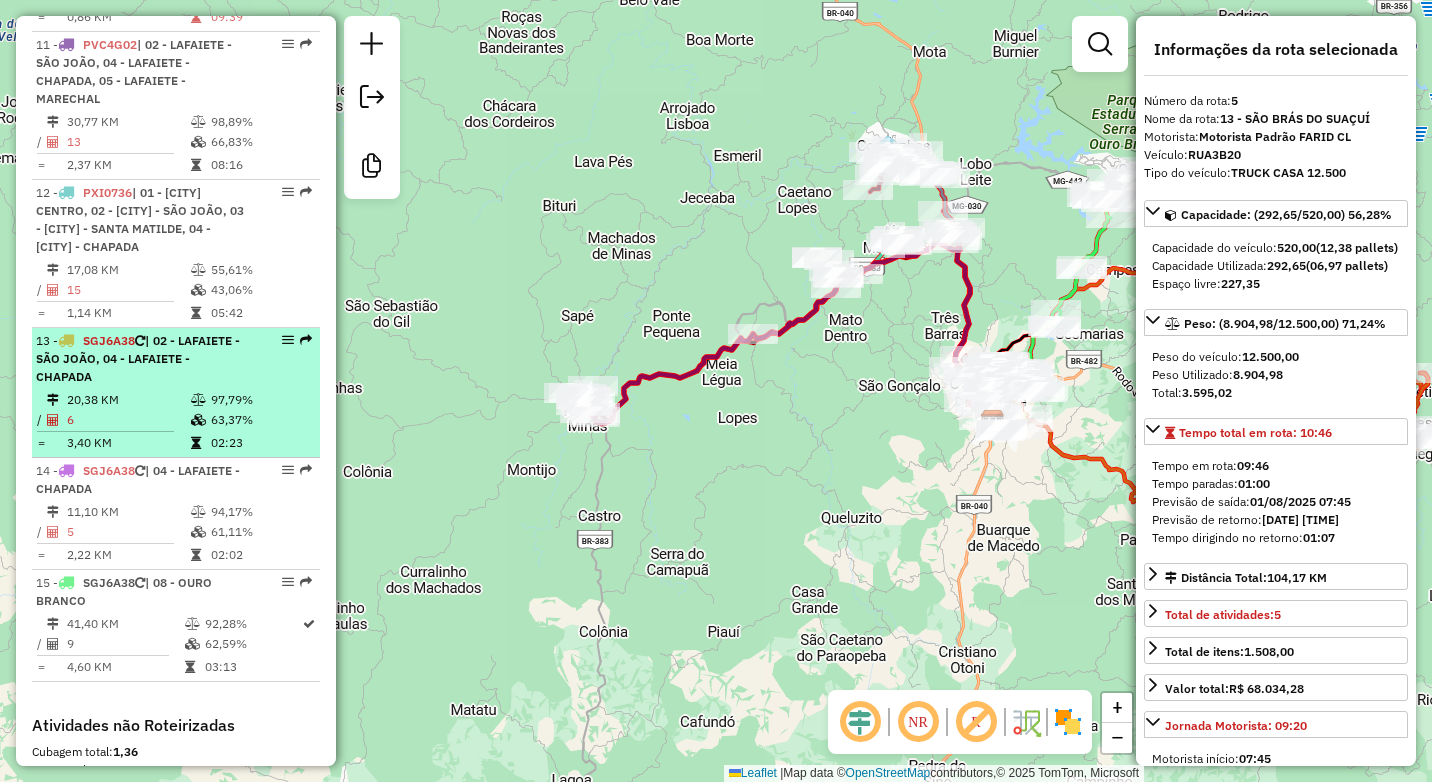 scroll, scrollTop: 1950, scrollLeft: 0, axis: vertical 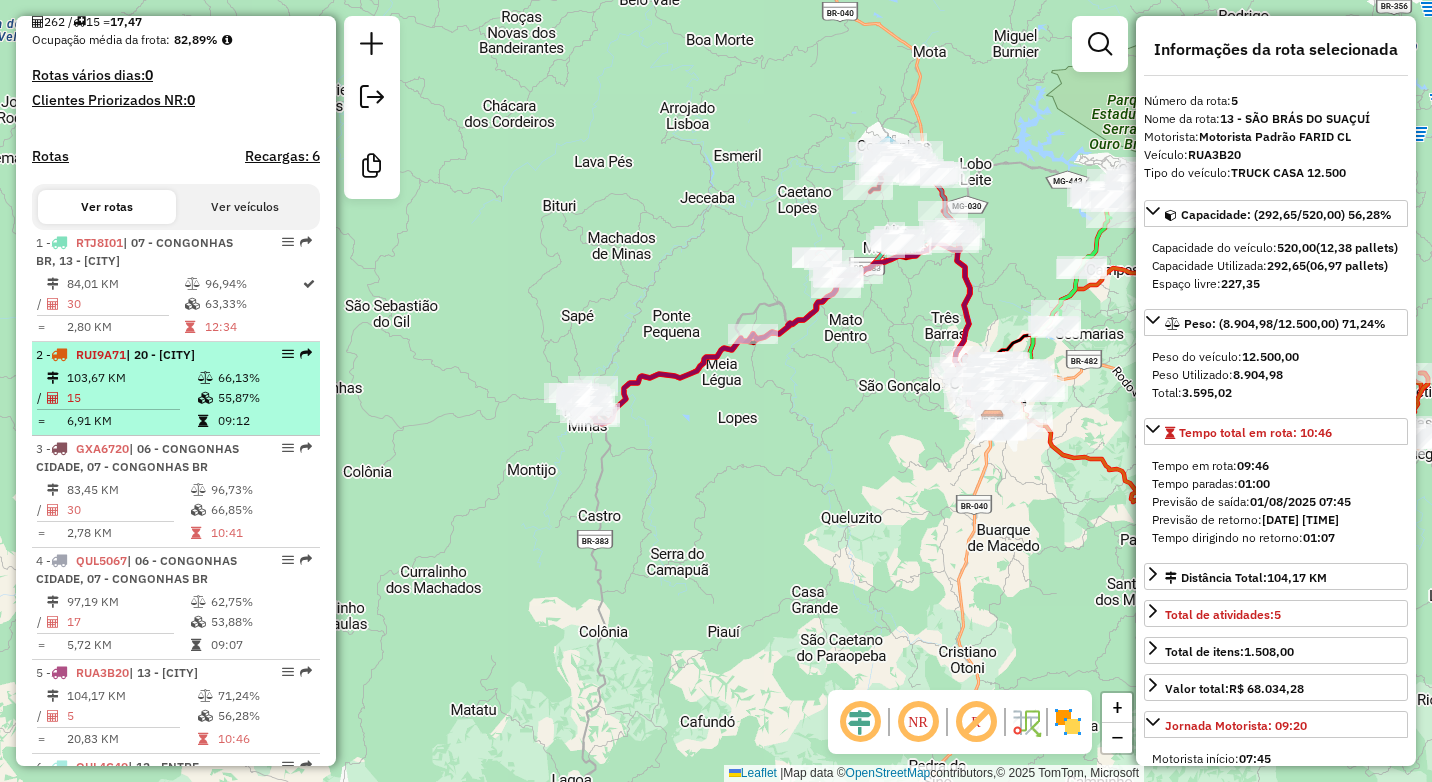 click on "103,67 KM" at bounding box center [131, 378] 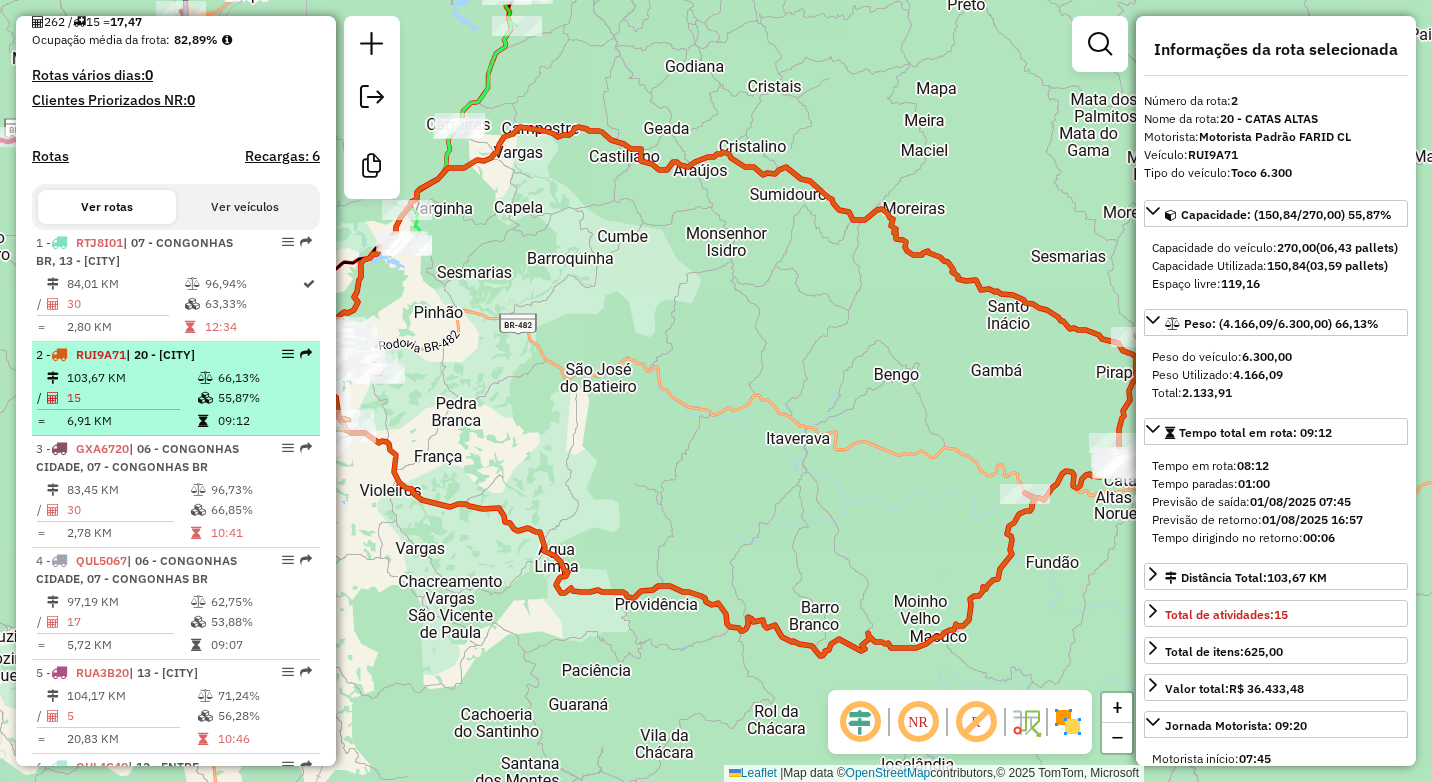click on "15" at bounding box center [131, 398] 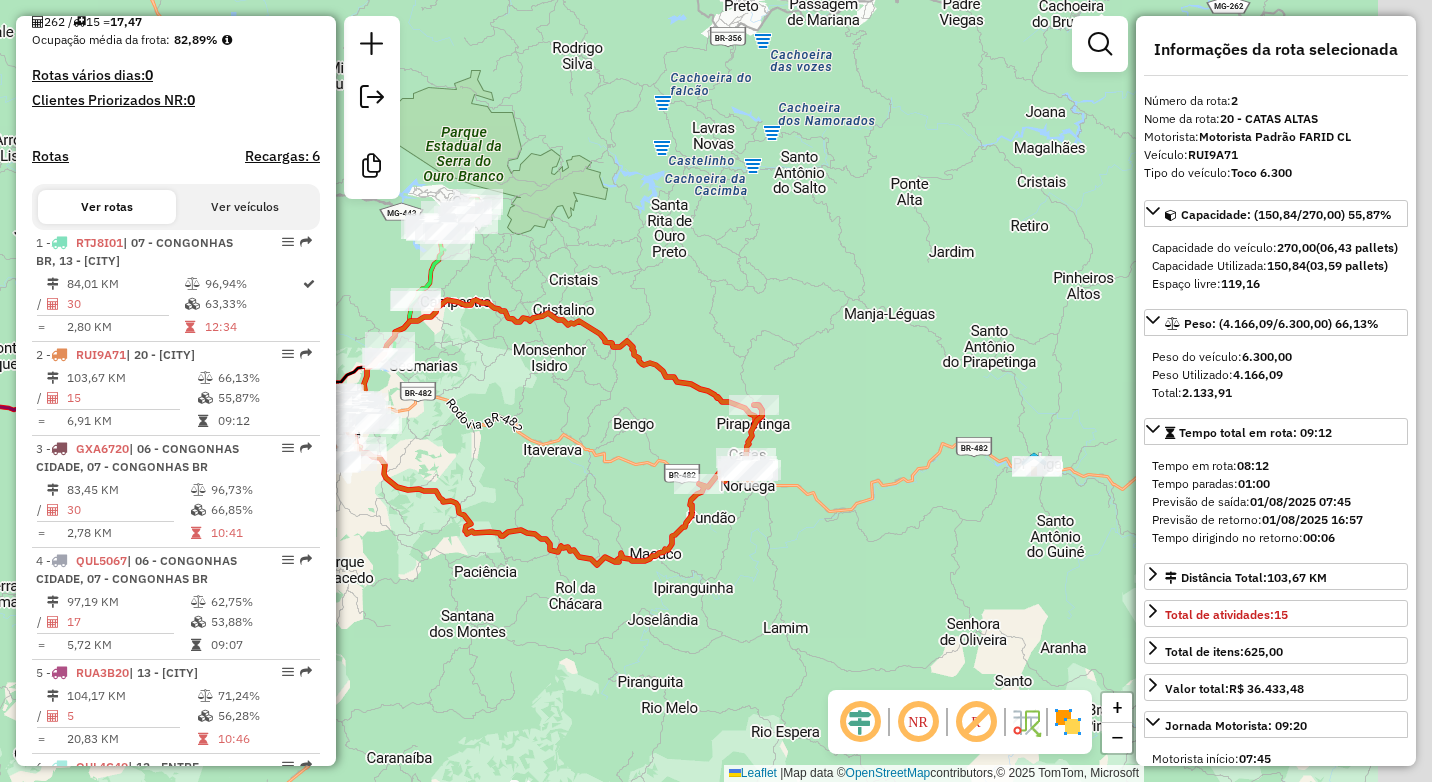 drag, startPoint x: 993, startPoint y: 419, endPoint x: 687, endPoint y: 427, distance: 306.10455 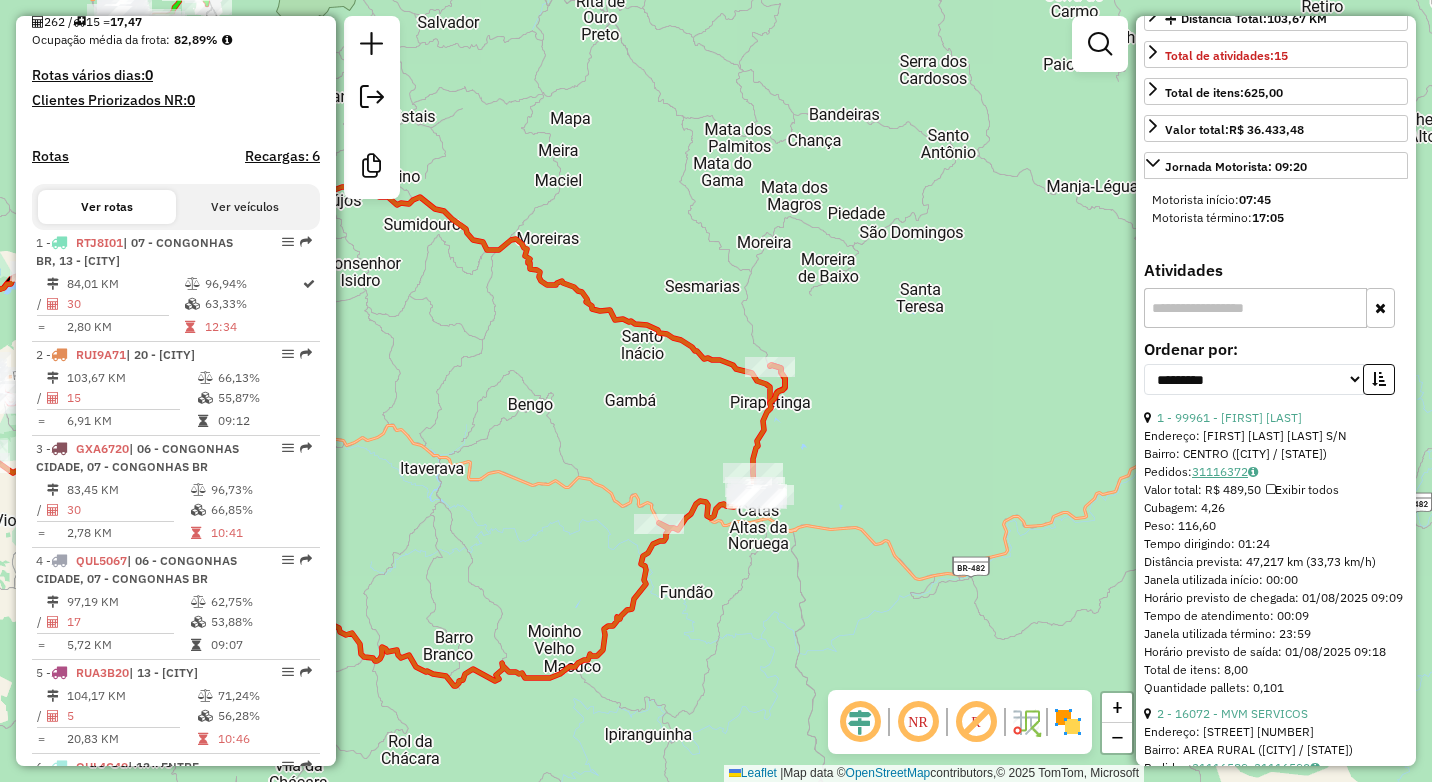 scroll, scrollTop: 600, scrollLeft: 0, axis: vertical 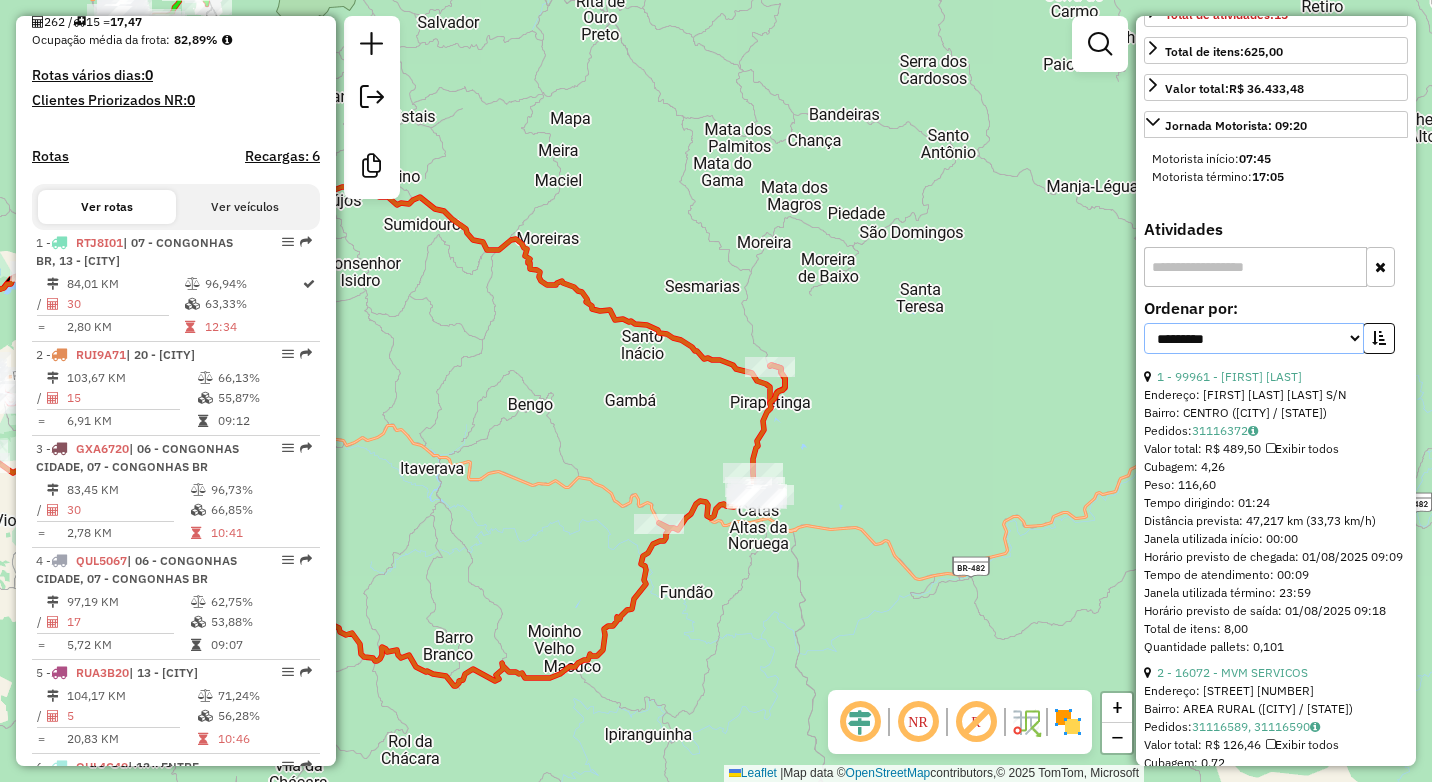 drag, startPoint x: 1310, startPoint y: 373, endPoint x: 1297, endPoint y: 390, distance: 21.400934 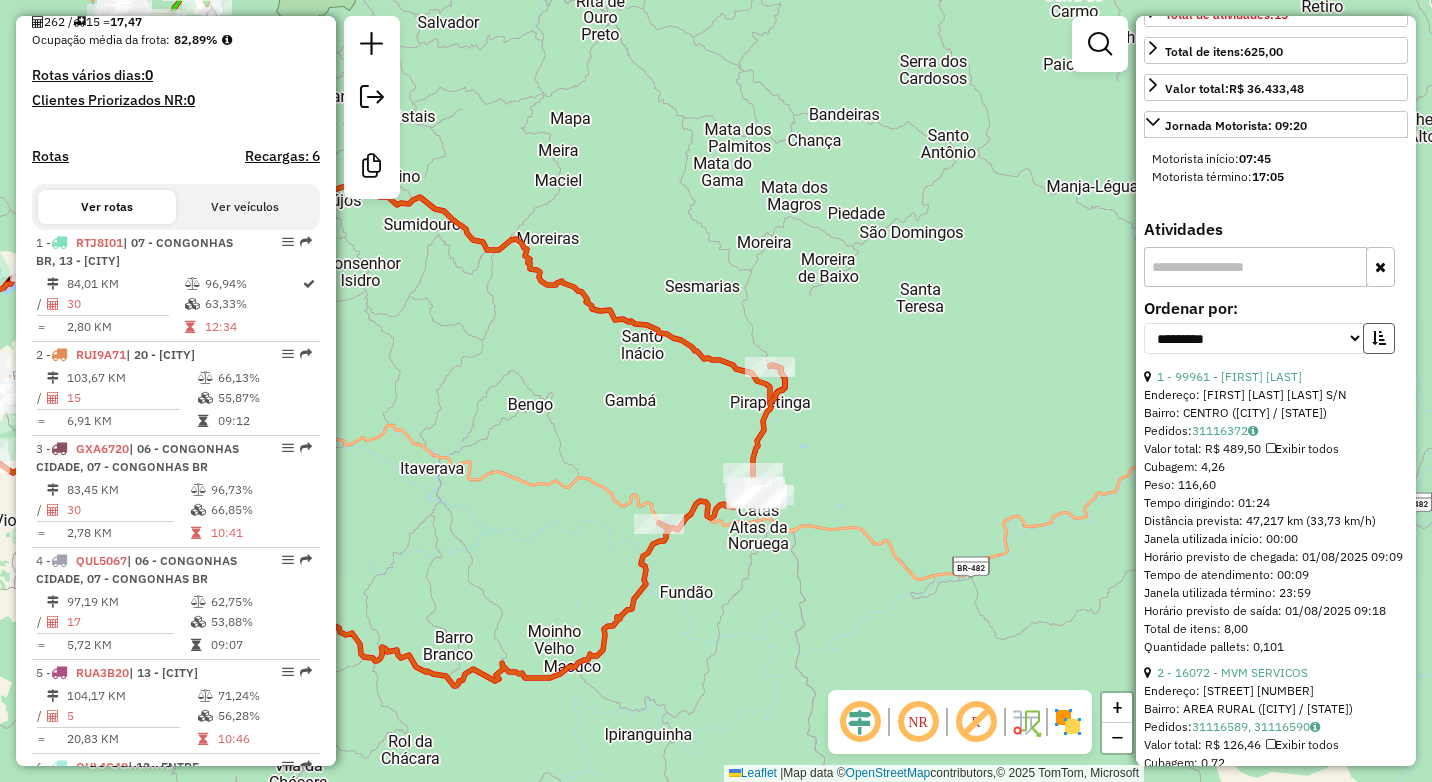 click at bounding box center [1379, 338] 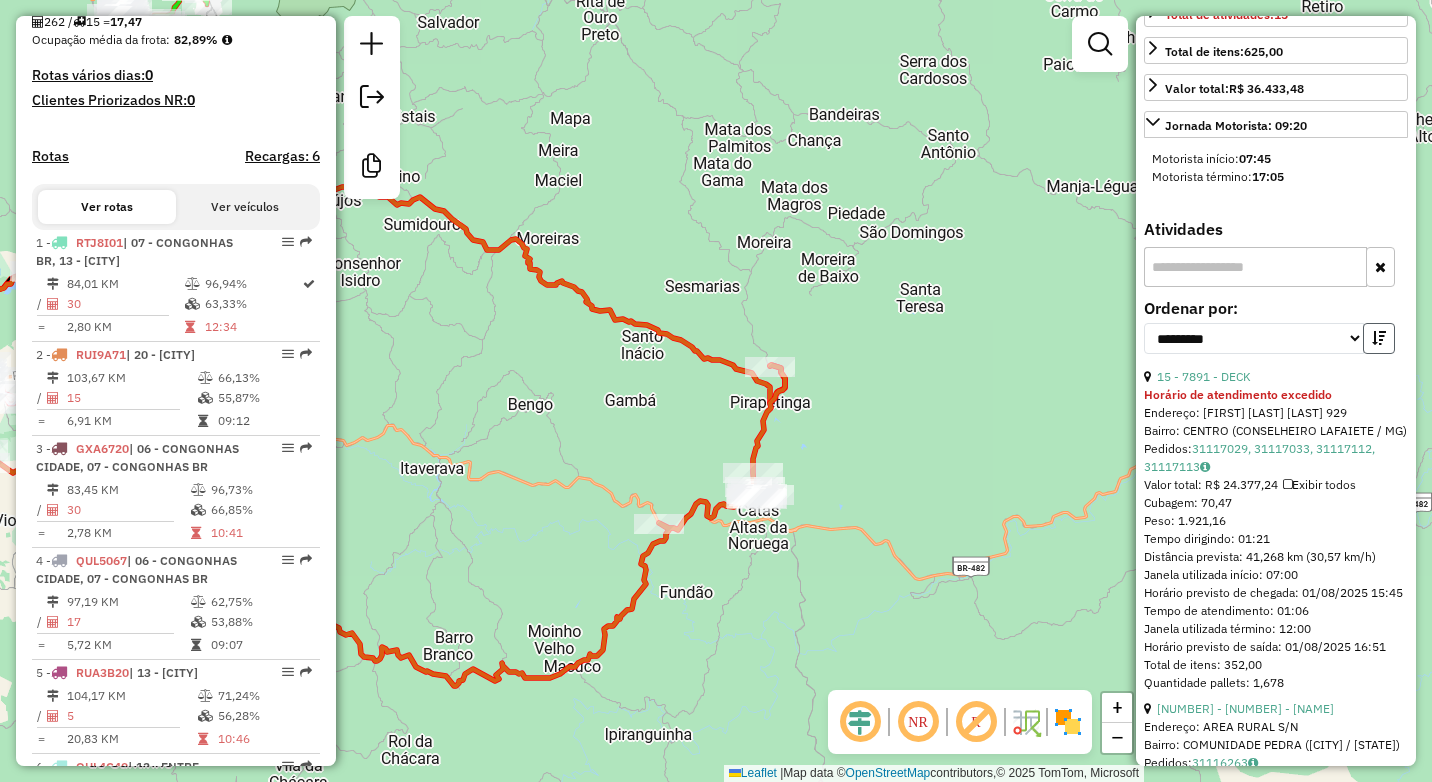 click at bounding box center [1379, 338] 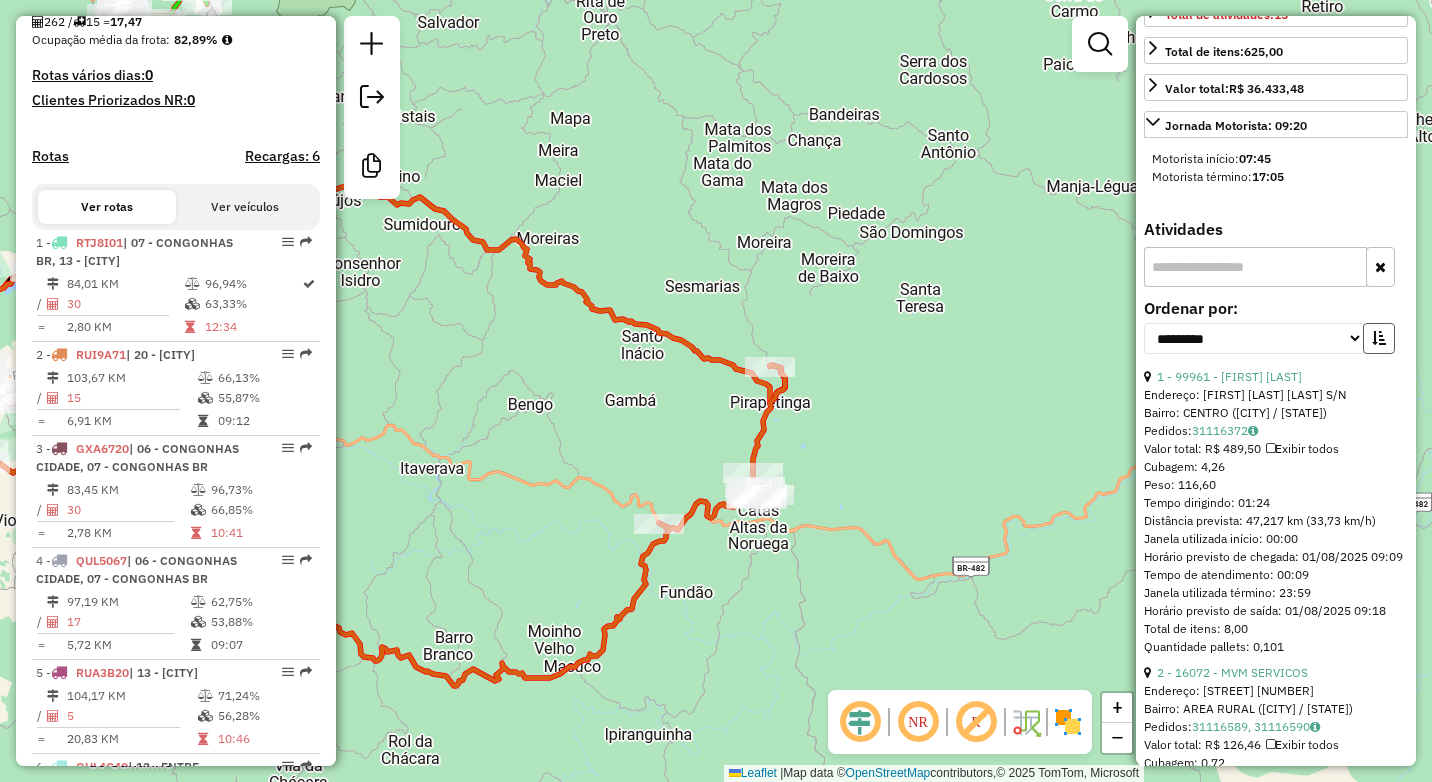 click at bounding box center (1379, 338) 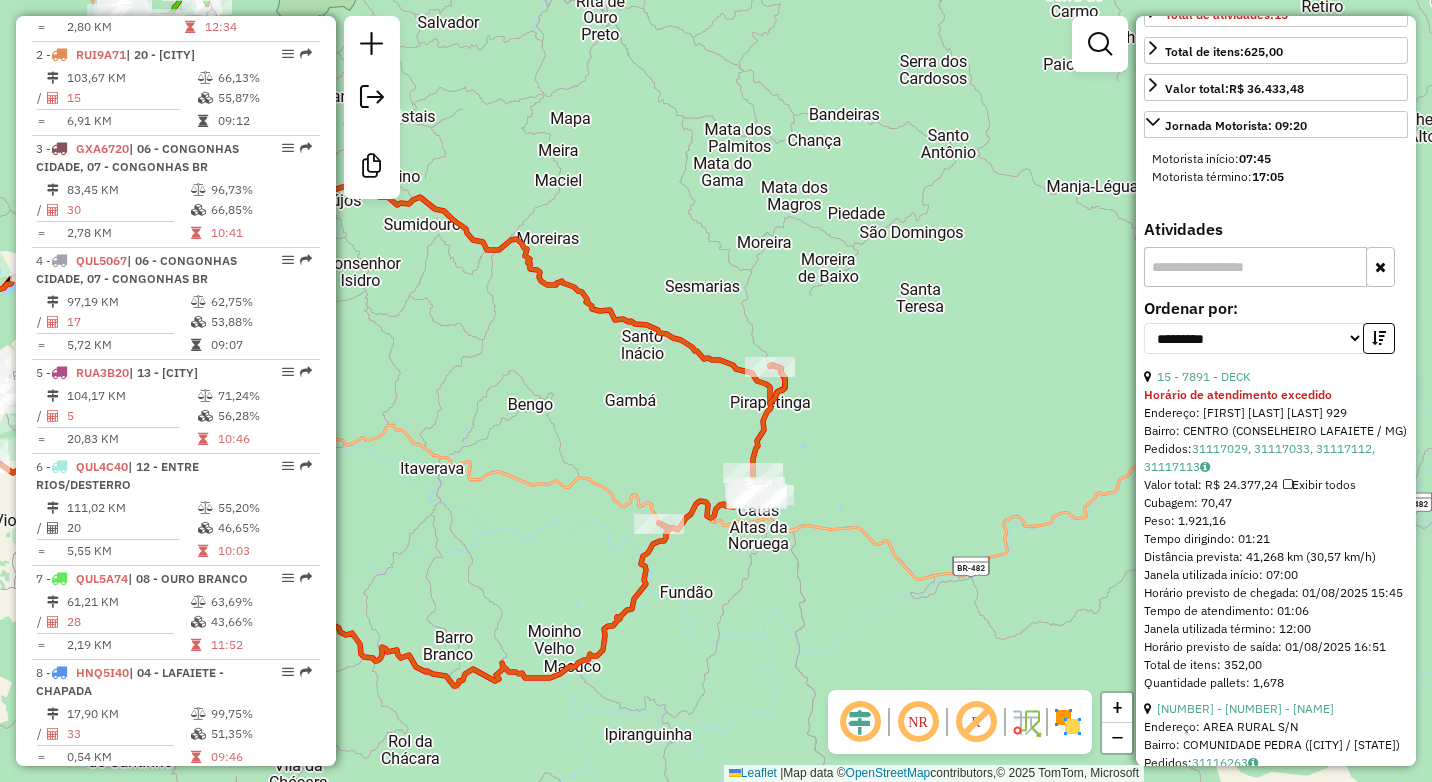 scroll, scrollTop: 350, scrollLeft: 0, axis: vertical 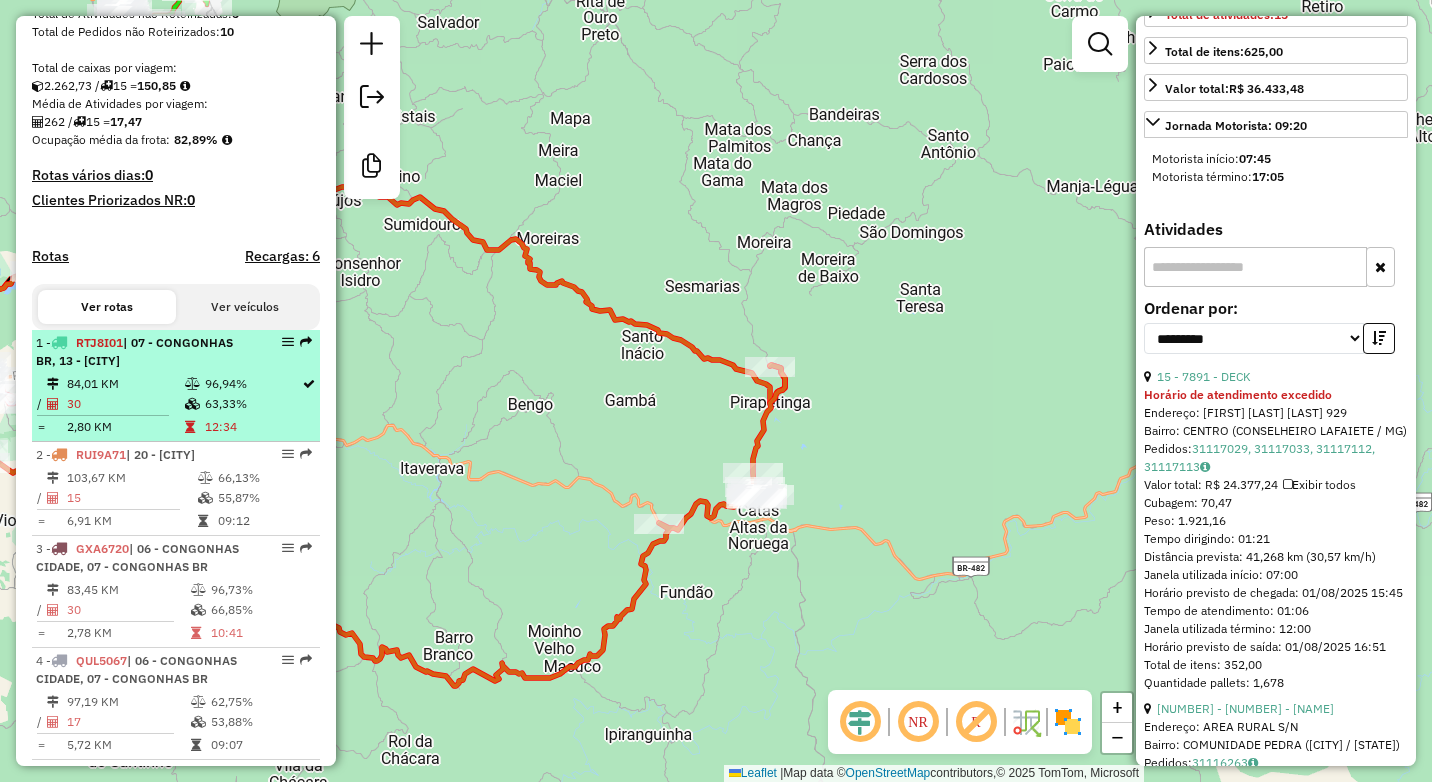 click on "12:34" at bounding box center (252, 427) 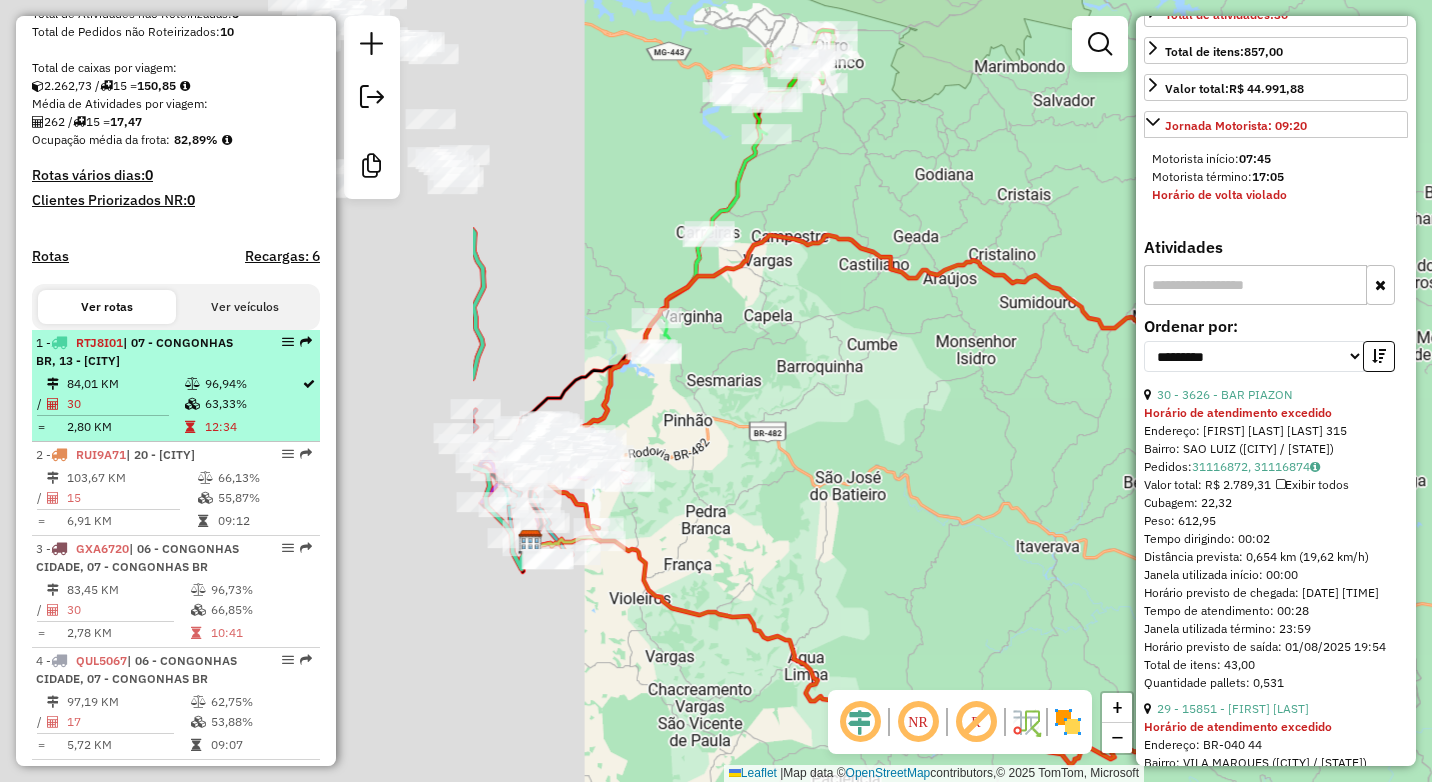scroll, scrollTop: 618, scrollLeft: 0, axis: vertical 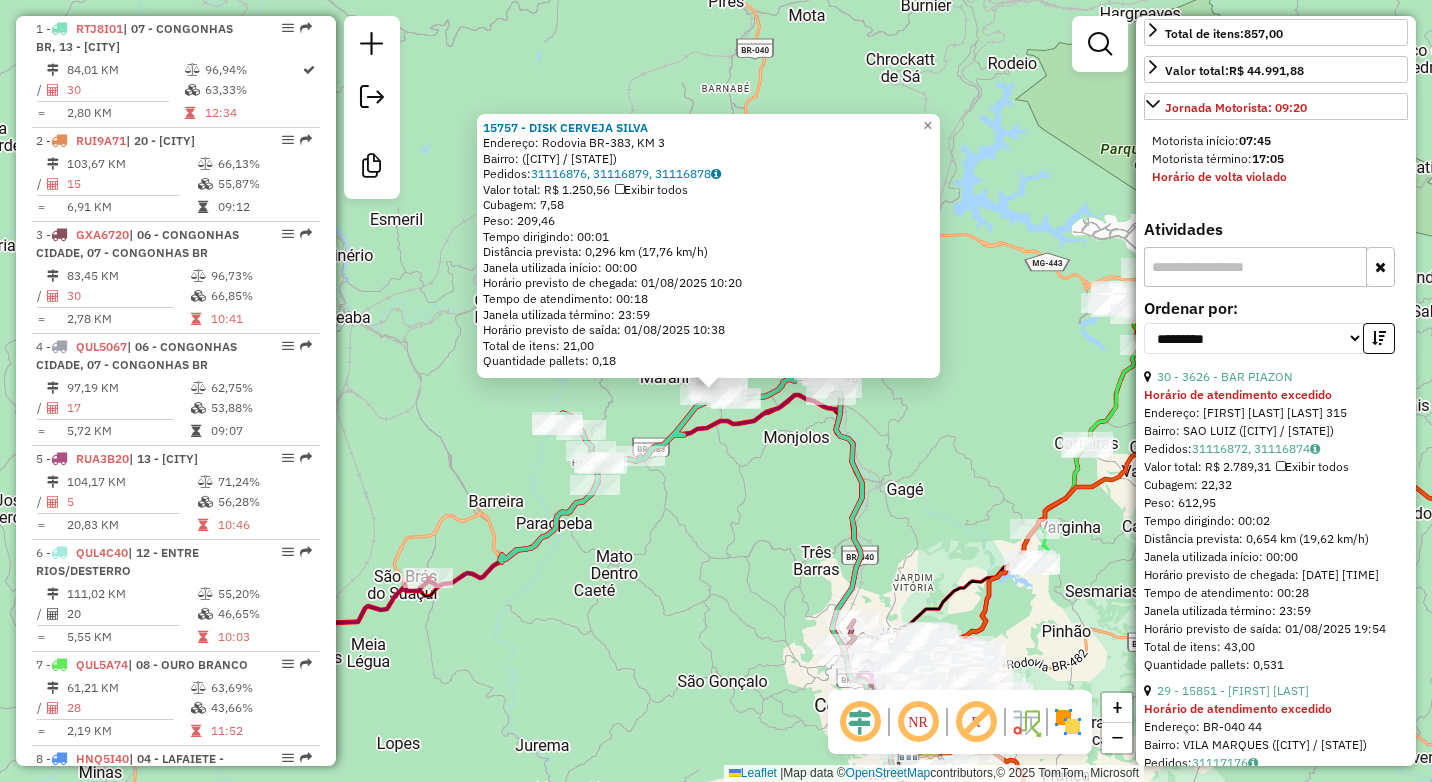 click on "15757 - DISK CERVEJA SILVA  Endereço: Rodovia BR-383, KM 3   Bairro:  (Alto Maranhão / MG)   Pedidos:  31116876, 31116879, 31116878   Valor total: R$ 1.250,56   Exibir todos   Cubagem: 7,58  Peso: 209,46  Tempo dirigindo: 00:01   Distância prevista: 0,296 km (17,76 km/h)   Janela utilizada início: 00:00   Horário previsto de chegada: 01/08/2025 10:20   Tempo de atendimento: 00:18   Janela utilizada término: 23:59   Horário previsto de saída: 01/08/2025 10:38   Total de itens: 21,00   Quantidade pallets: 0,18  × Janela de atendimento Grade de atendimento Capacidade Transportadoras Veículos Cliente Pedidos  Rotas Selecione os dias de semana para filtrar as janelas de atendimento  Seg   Ter   Qua   Qui   Sex   Sáb   Dom  Informe o período da janela de atendimento: De: Até:  Filtrar exatamente a janela do cliente  Considerar janela de atendimento padrão  Selecione os dias de semana para filtrar as grades de atendimento  Seg   Ter   Qua   Qui   Sex   Sáb   Dom   Peso mínimo:   Peso máximo:   De:" 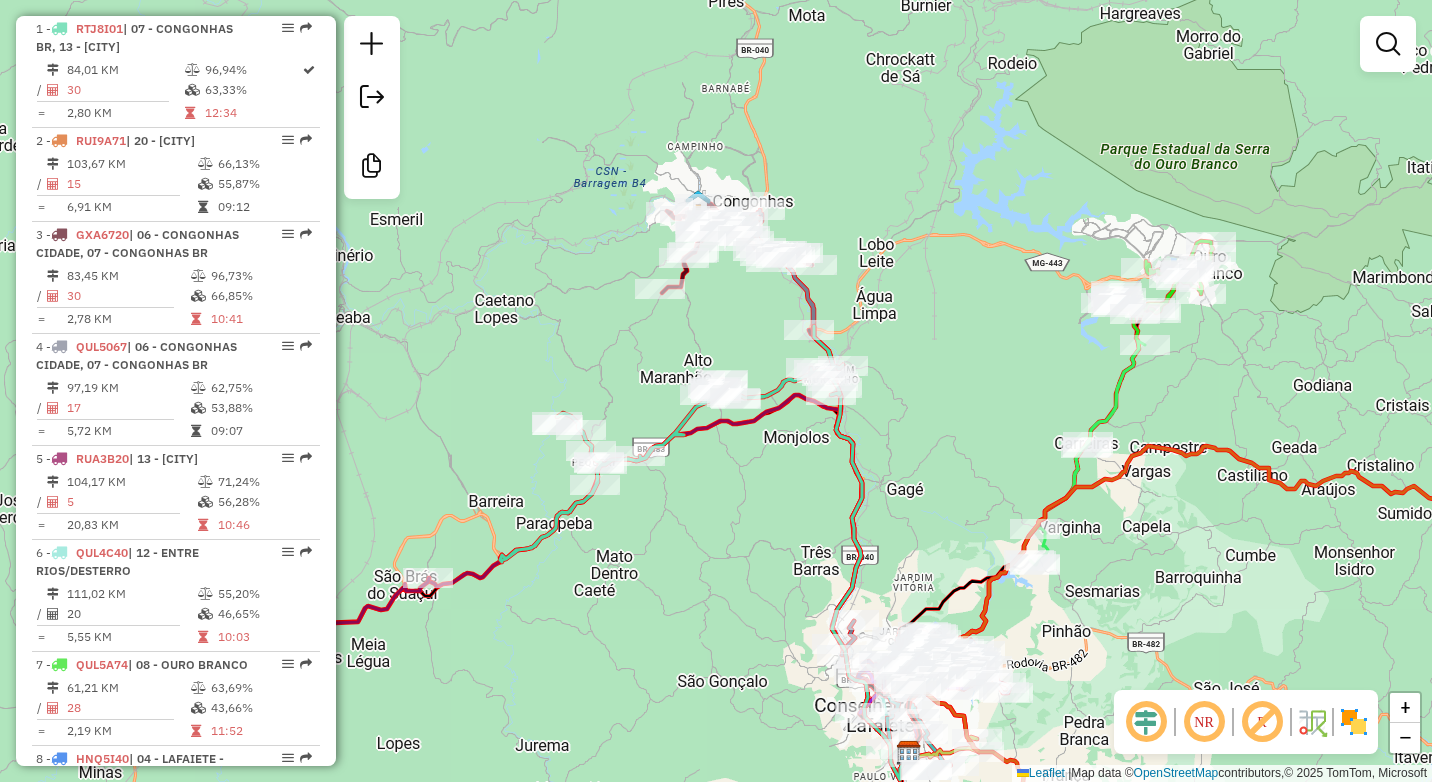 drag, startPoint x: 675, startPoint y: 546, endPoint x: 700, endPoint y: 555, distance: 26.57066 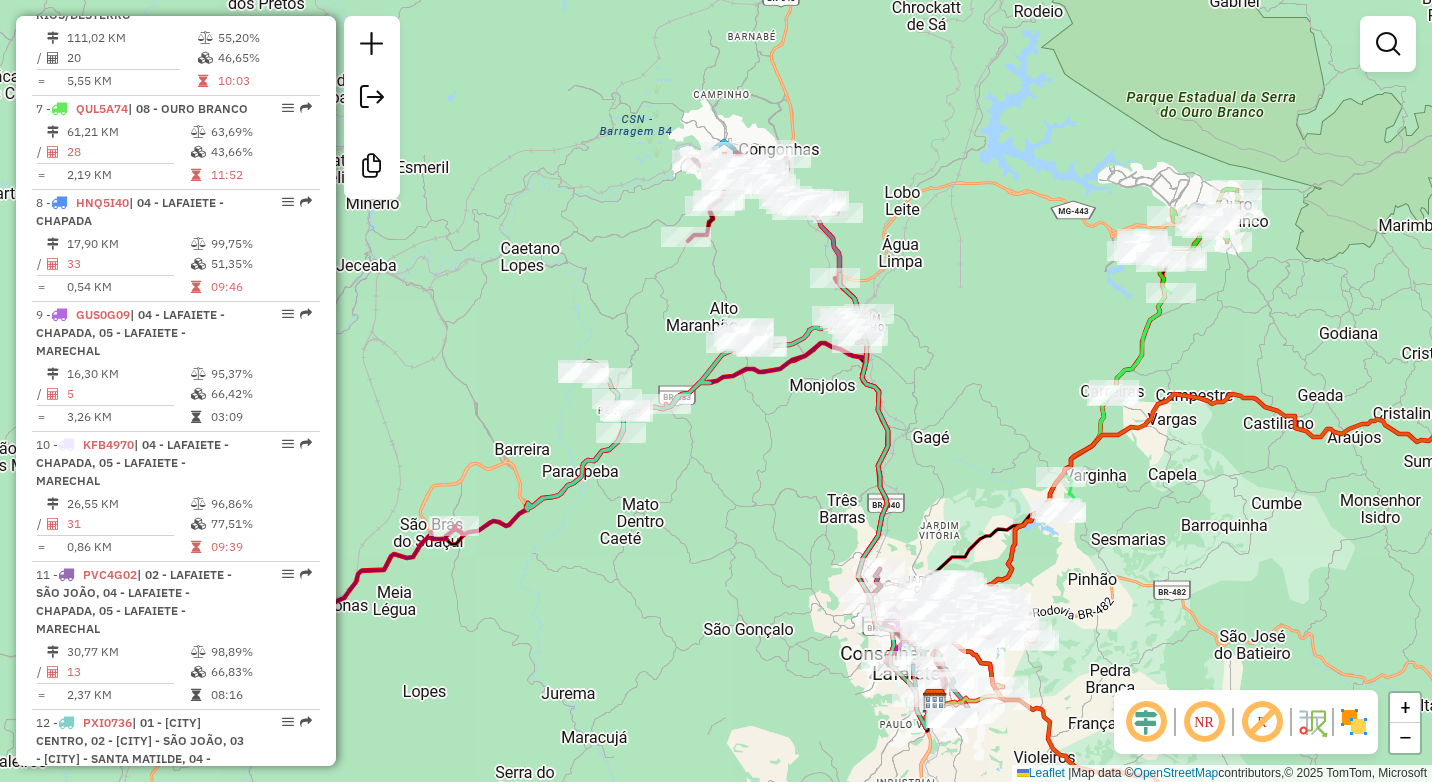 scroll, scrollTop: 1364, scrollLeft: 0, axis: vertical 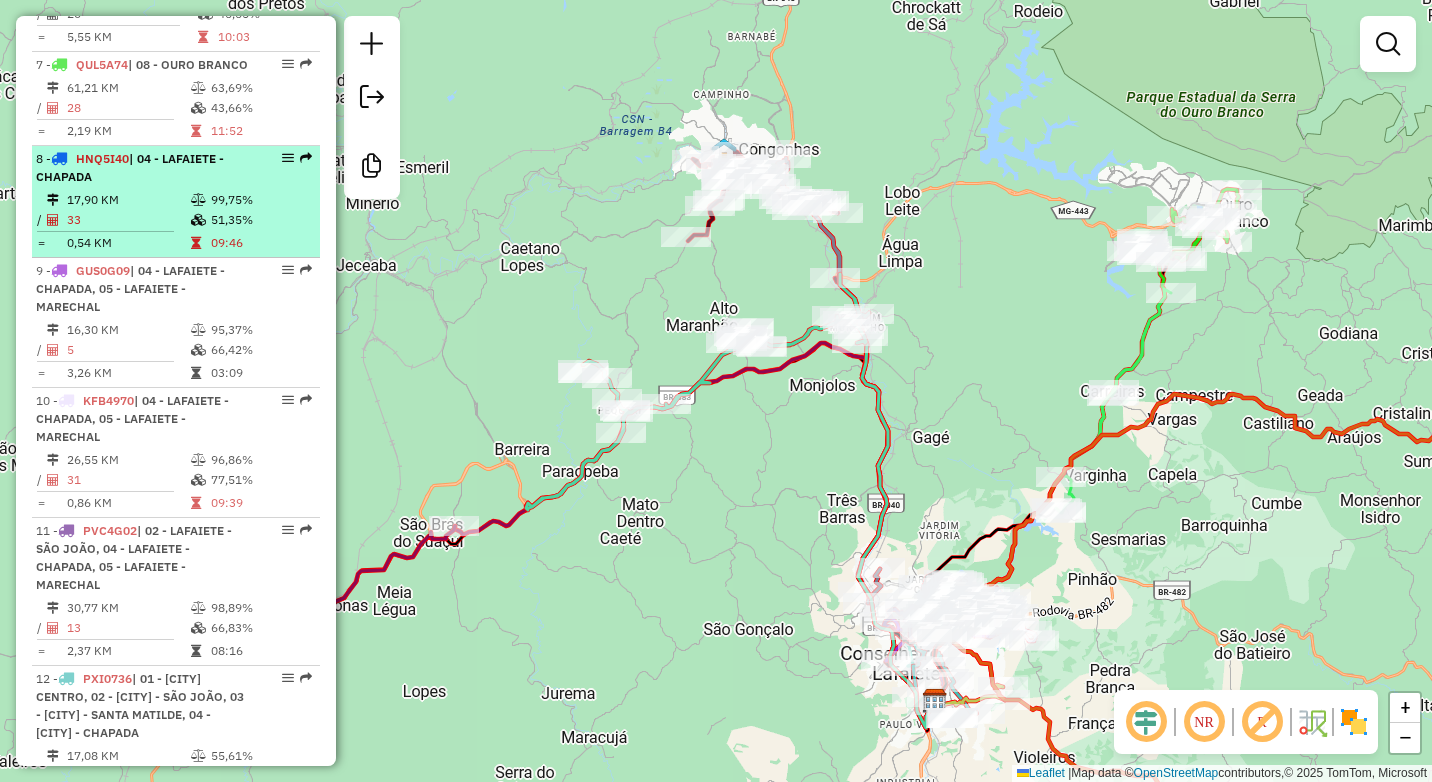 click on "0,54 KM" at bounding box center (128, 243) 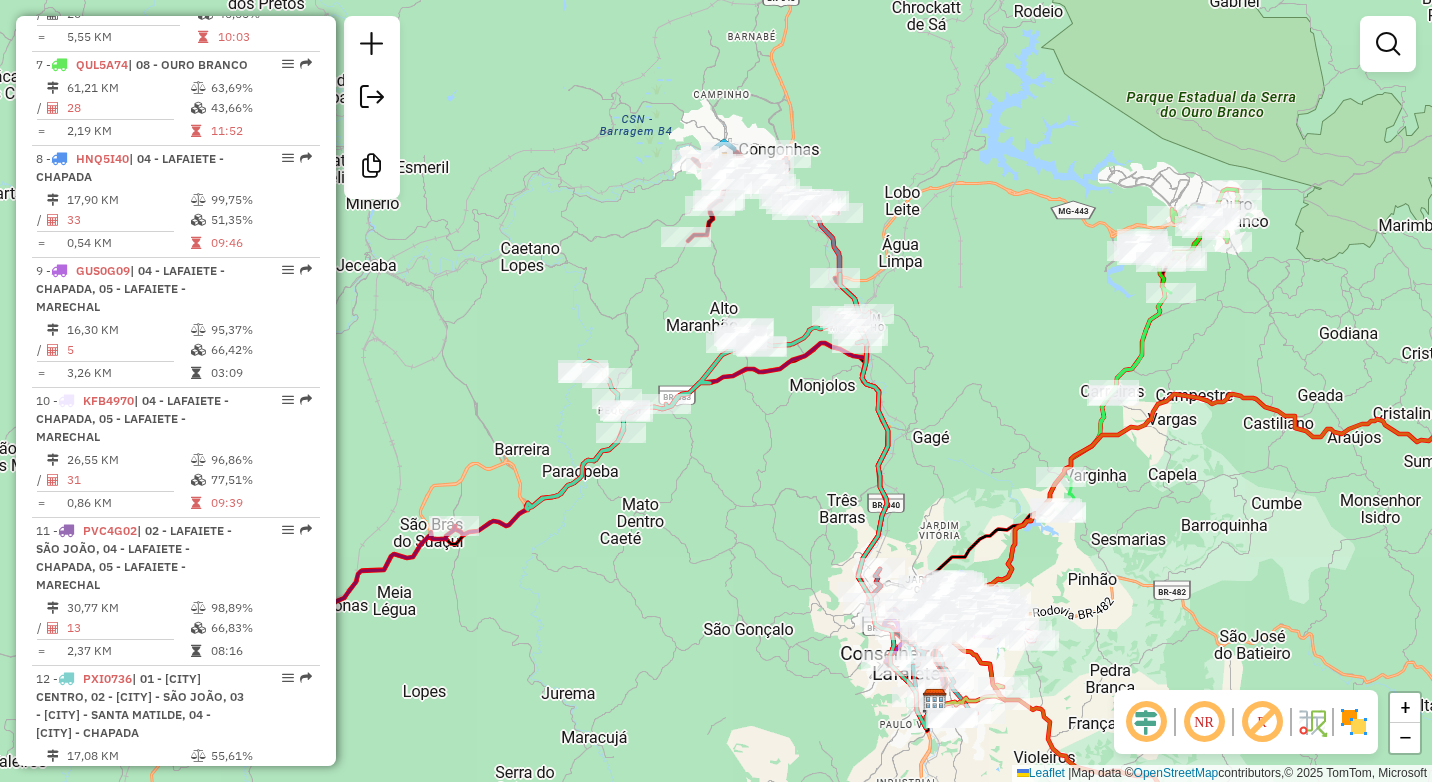 select on "**********" 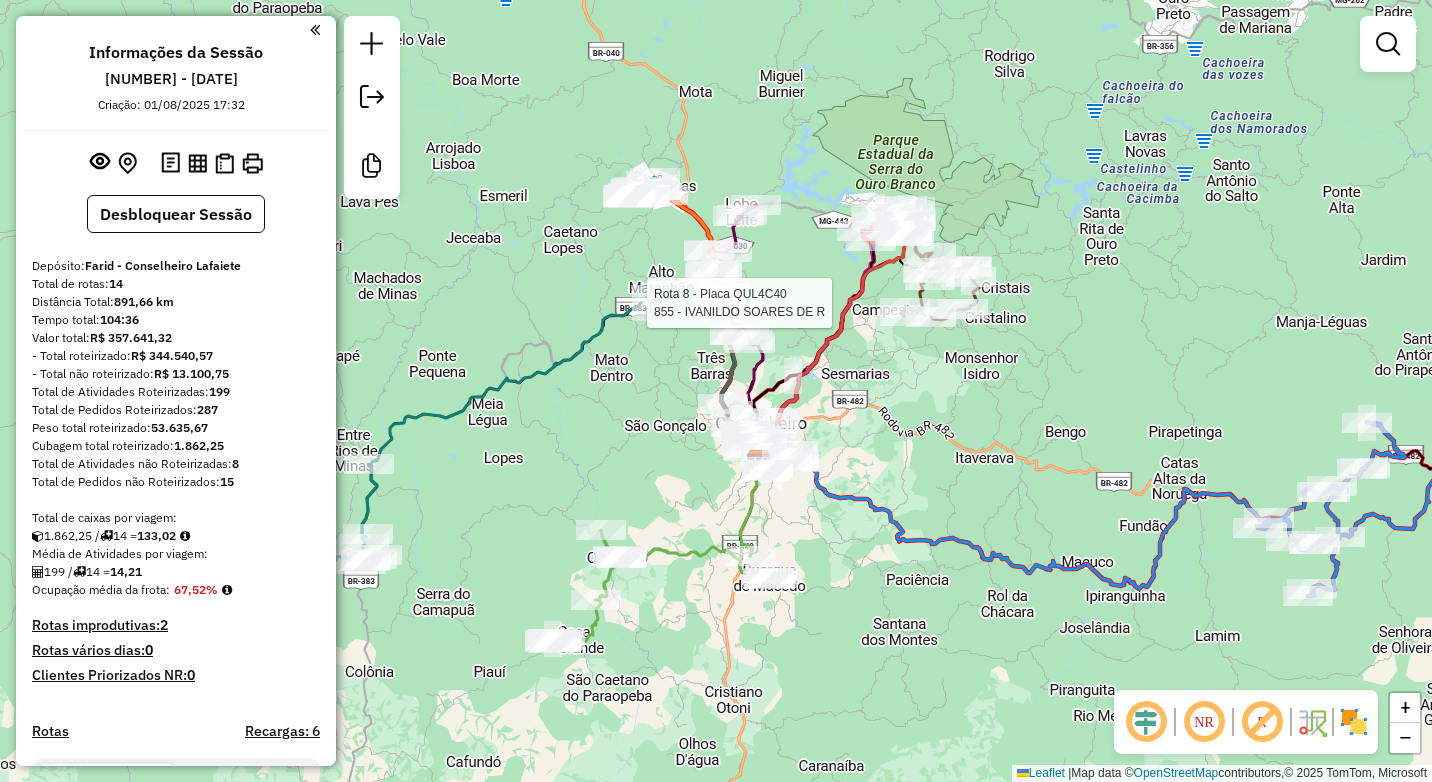 scroll, scrollTop: 0, scrollLeft: 0, axis: both 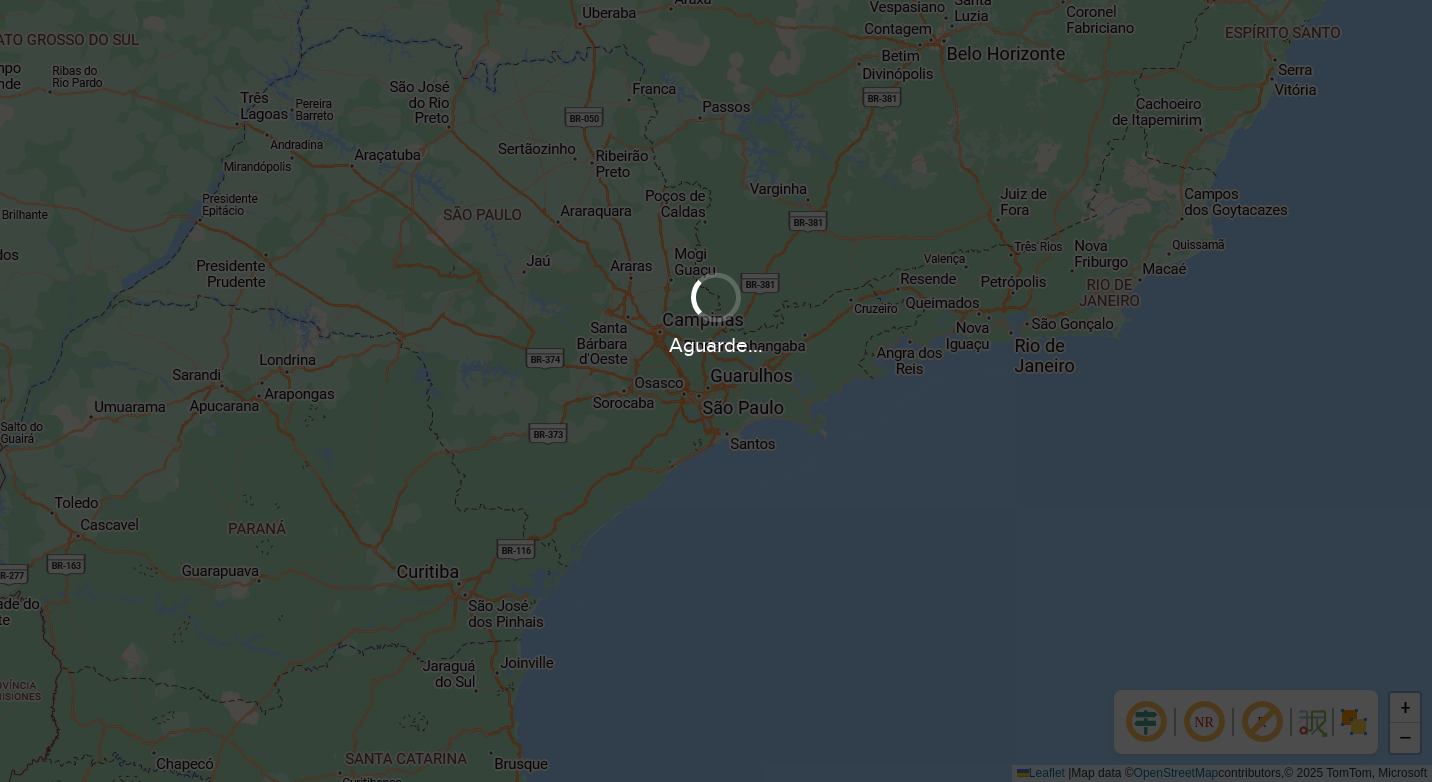 click at bounding box center (716, 297) 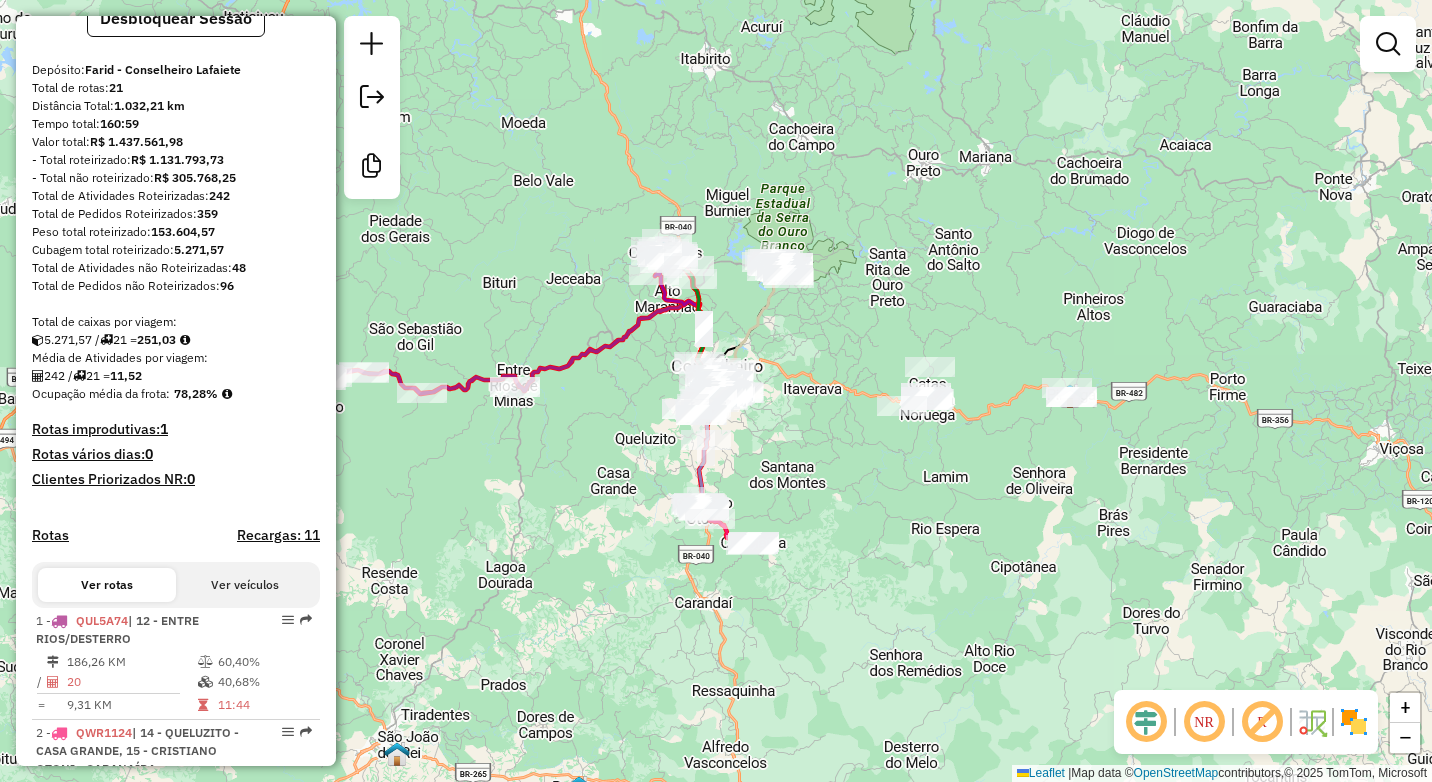 scroll, scrollTop: 200, scrollLeft: 0, axis: vertical 